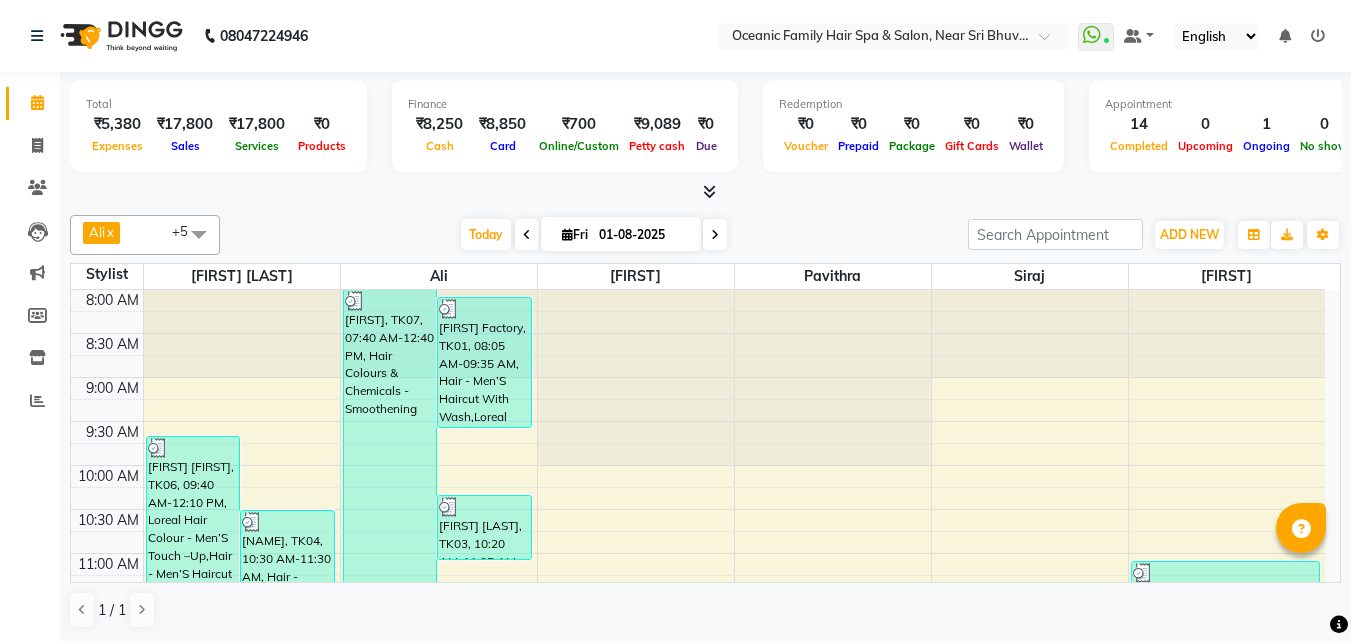scroll, scrollTop: 0, scrollLeft: 0, axis: both 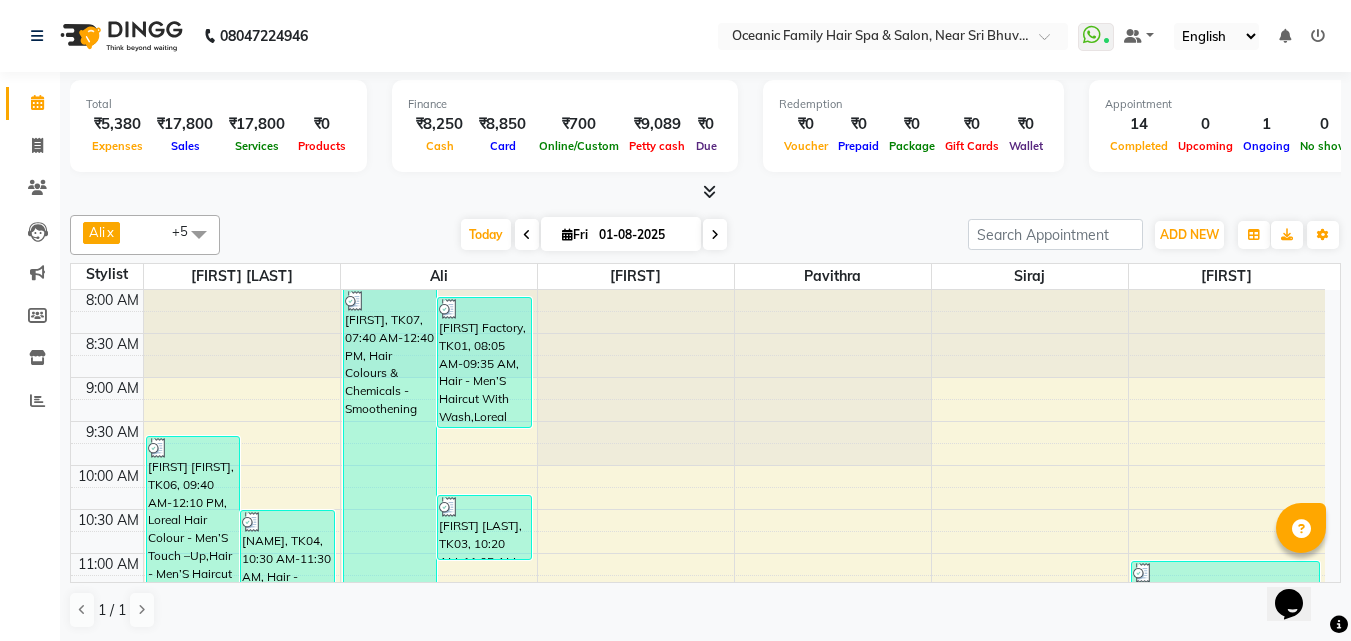 drag, startPoint x: 483, startPoint y: 15, endPoint x: 473, endPoint y: 44, distance: 30.675724 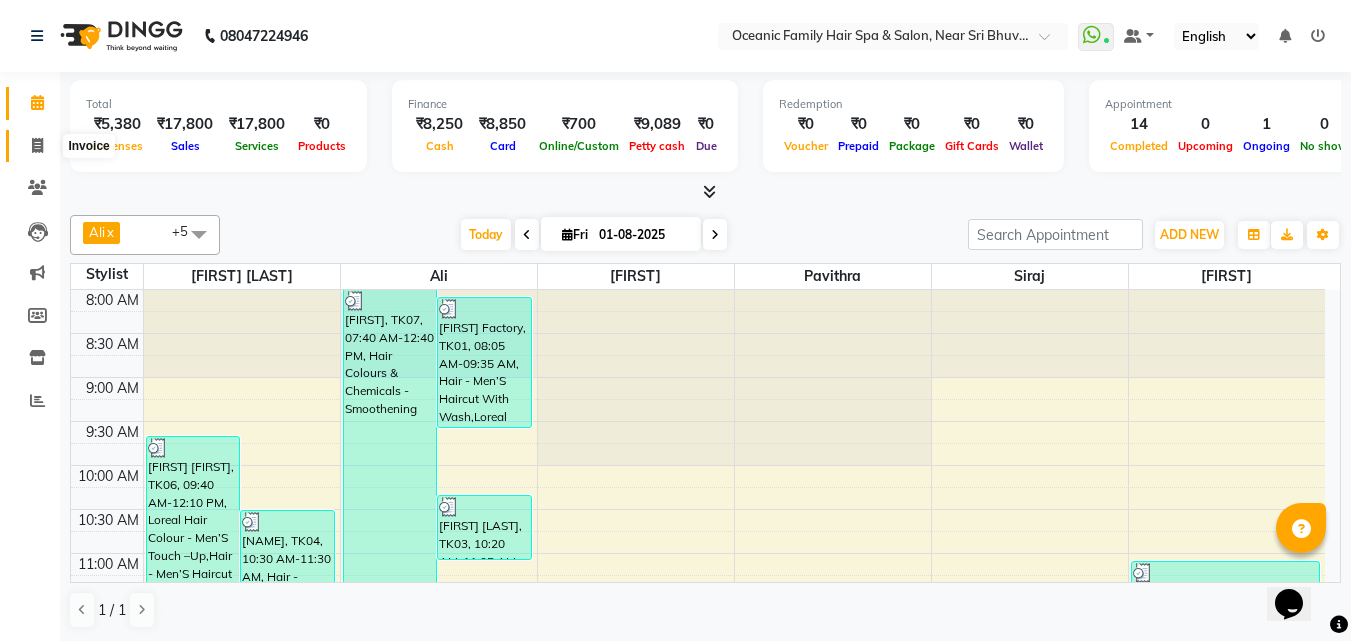 click 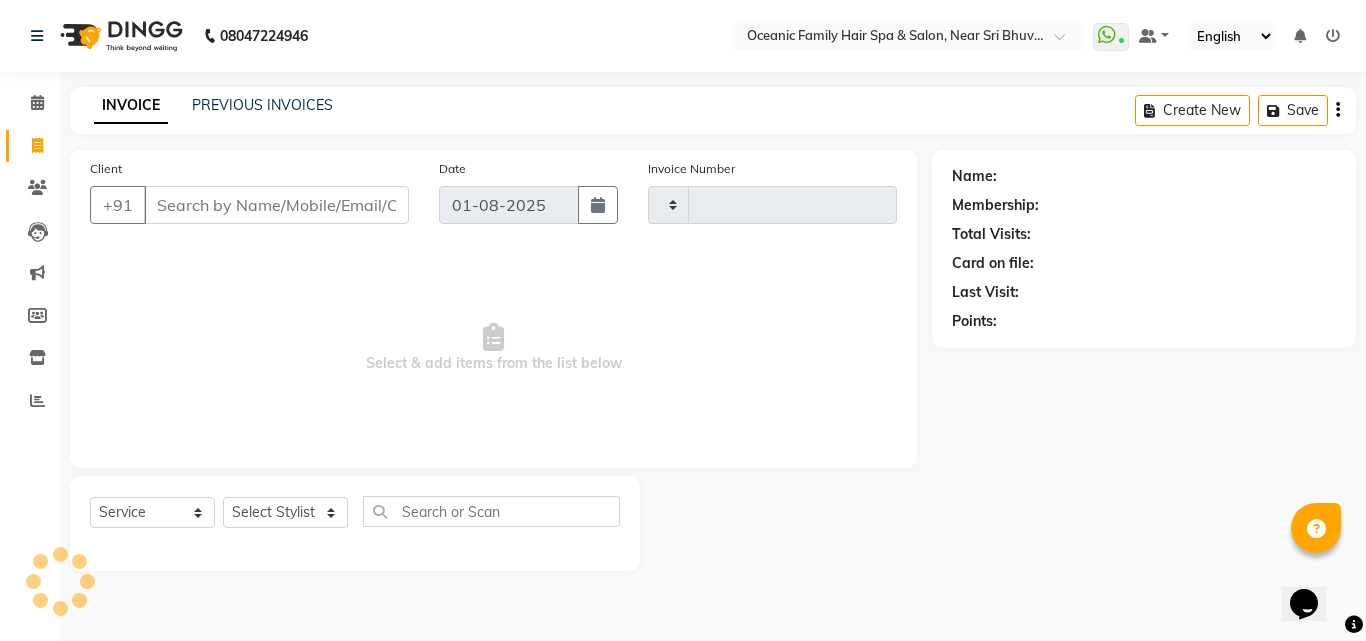 type on "2468" 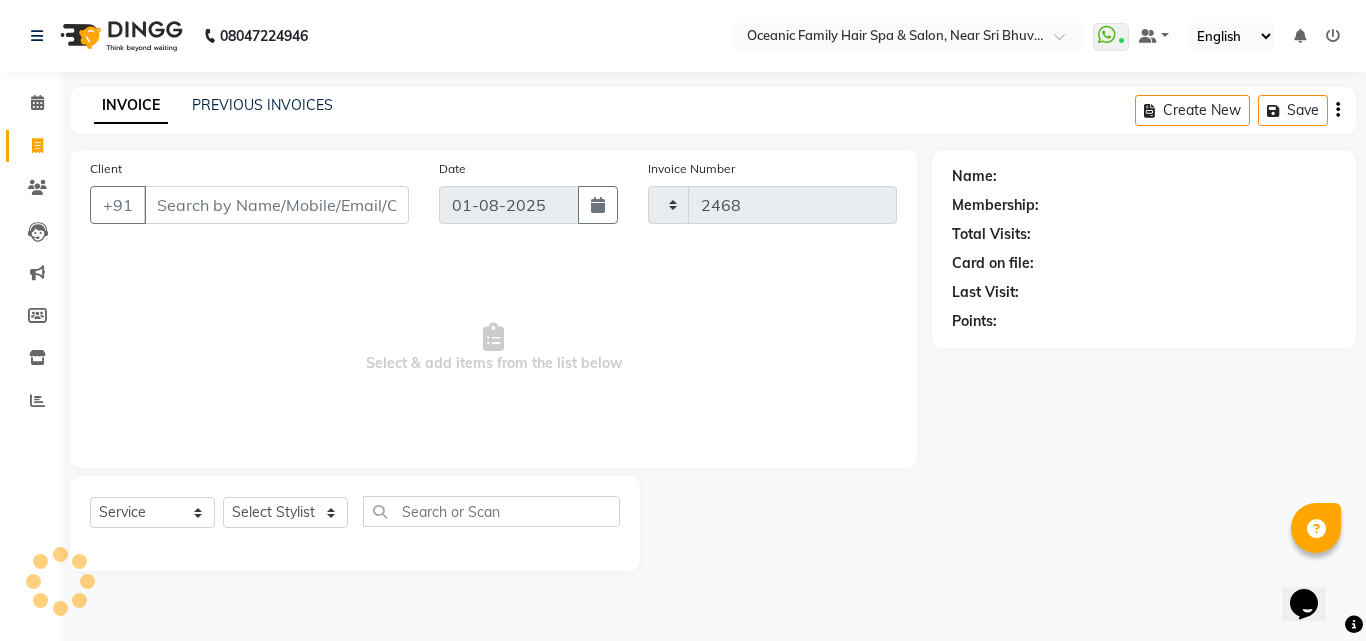 select on "4366" 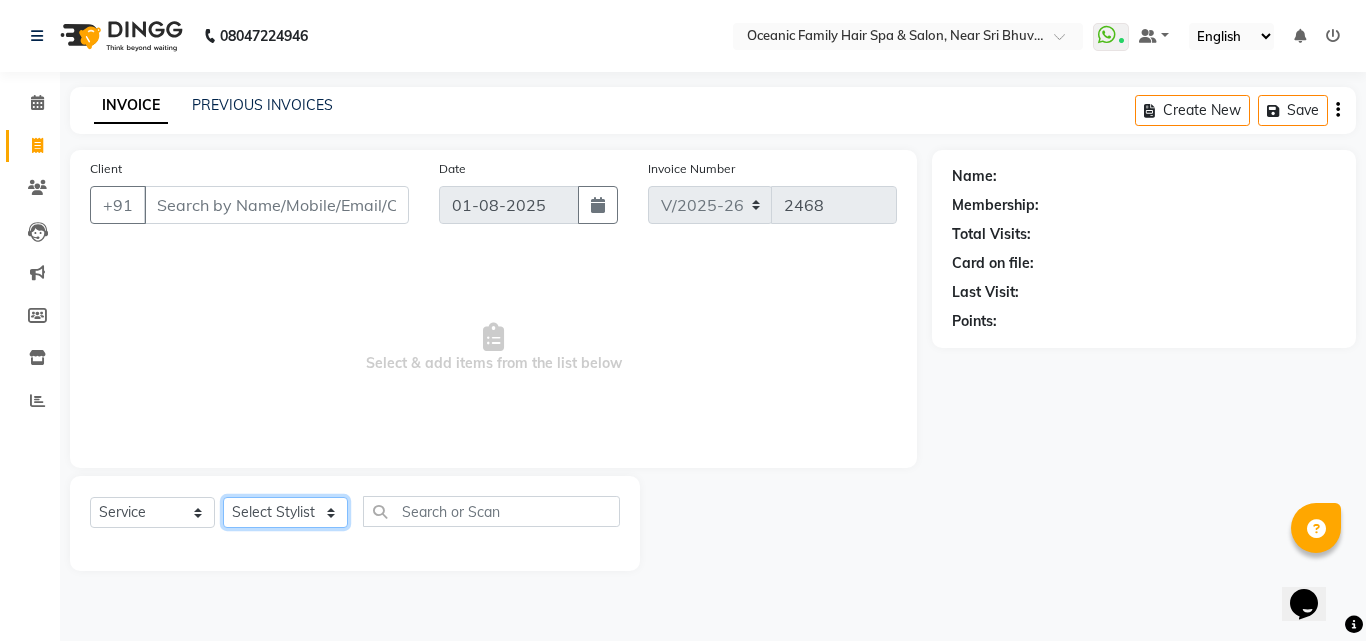 click on "Select Stylist [FIRST] [FIRST] [FIRST] [FIRST] [FIRST] [FIRST] [FIRST] [FIRST] [FIRST]  Hair - Ladies Hair Cut With Wash  x Waxing - Back Waxing - Stomach Waxing - Full Body  Waxing Waxing - Under Arms Waxing - Upper Lip Waxing - Full Hand Waxing - Face    Waxing Waxing - Full Legs   Waxing Waxing - Half Legs Skin Care Therapy - Extra Instant Glow Pack Skin Care Therapy - Back Polishing Skin Care Therapy - Basic Clean - Up  (Fruit) Skin Care Therapy - Lacto Protein - Clean-Up Skin Care Therapy - Instant Glow- Clean-Up Skin Care Therapy - Gold-Clean Up Skin Care Therapy - Instant Glow Exfoliation Skin Care Therapy - Honey Wanuka Skin Care Therapy - D-Tanning Exfoliation Skin Care Therapy - Aroma Clean - Up D  - Tanning (Natures) - D Tan Face Massages - Face Reflexology 2 500" 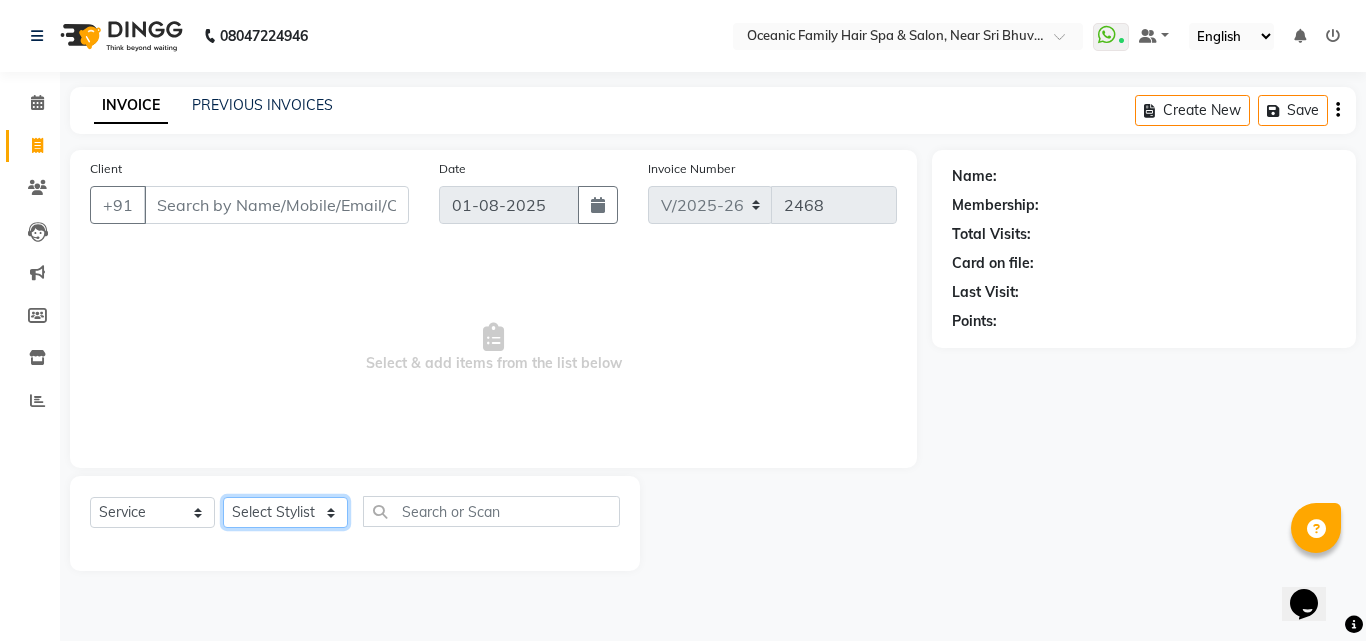 select on "23958" 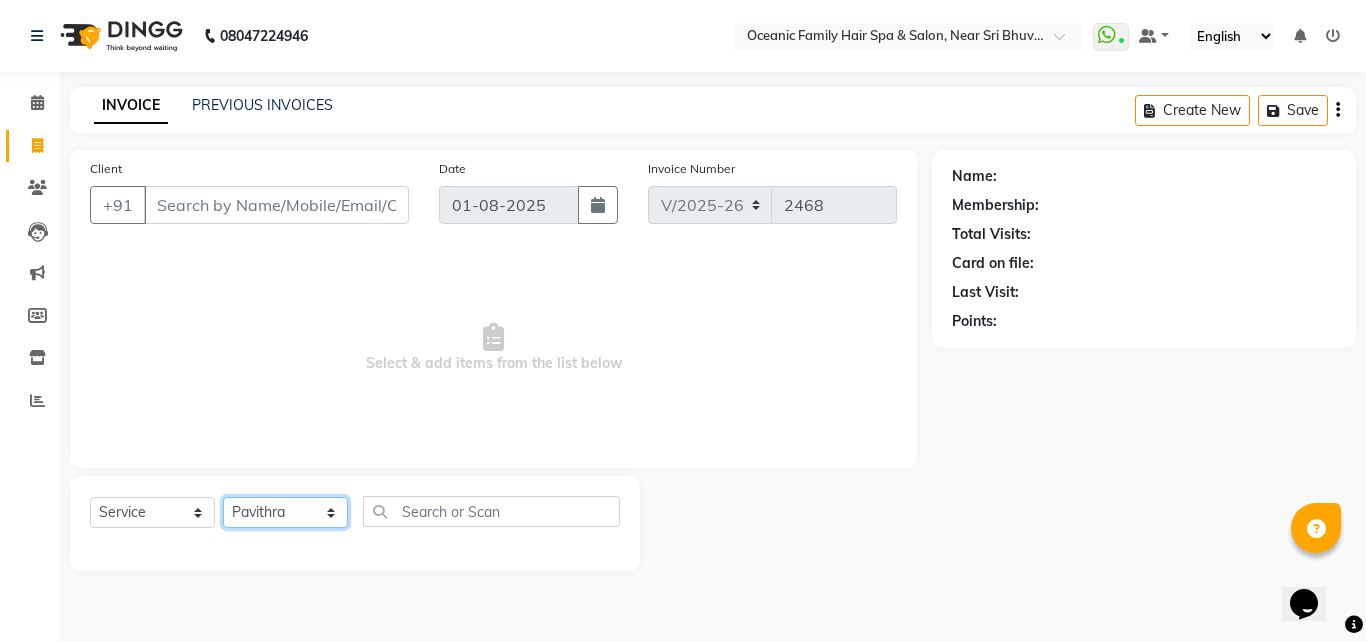 click on "Select Stylist [FIRST] [FIRST] [FIRST] [FIRST] [FIRST] [FIRST] [FIRST] [FIRST] [FIRST]  Hair - Ladies Hair Cut With Wash  x Waxing - Back Waxing - Stomach Waxing - Full Body  Waxing Waxing - Under Arms Waxing - Upper Lip Waxing - Full Hand Waxing - Face    Waxing Waxing - Full Legs   Waxing Waxing - Half Legs Skin Care Therapy - Extra Instant Glow Pack Skin Care Therapy - Back Polishing Skin Care Therapy - Basic Clean - Up  (Fruit) Skin Care Therapy - Lacto Protein - Clean-Up Skin Care Therapy - Instant Glow- Clean-Up Skin Care Therapy - Gold-Clean Up Skin Care Therapy - Instant Glow Exfoliation Skin Care Therapy - Honey Wanuka Skin Care Therapy - D-Tanning Exfoliation Skin Care Therapy - Aroma Clean - Up D  - Tanning (Natures) - D Tan Face Massages - Face Reflexology 2 500" 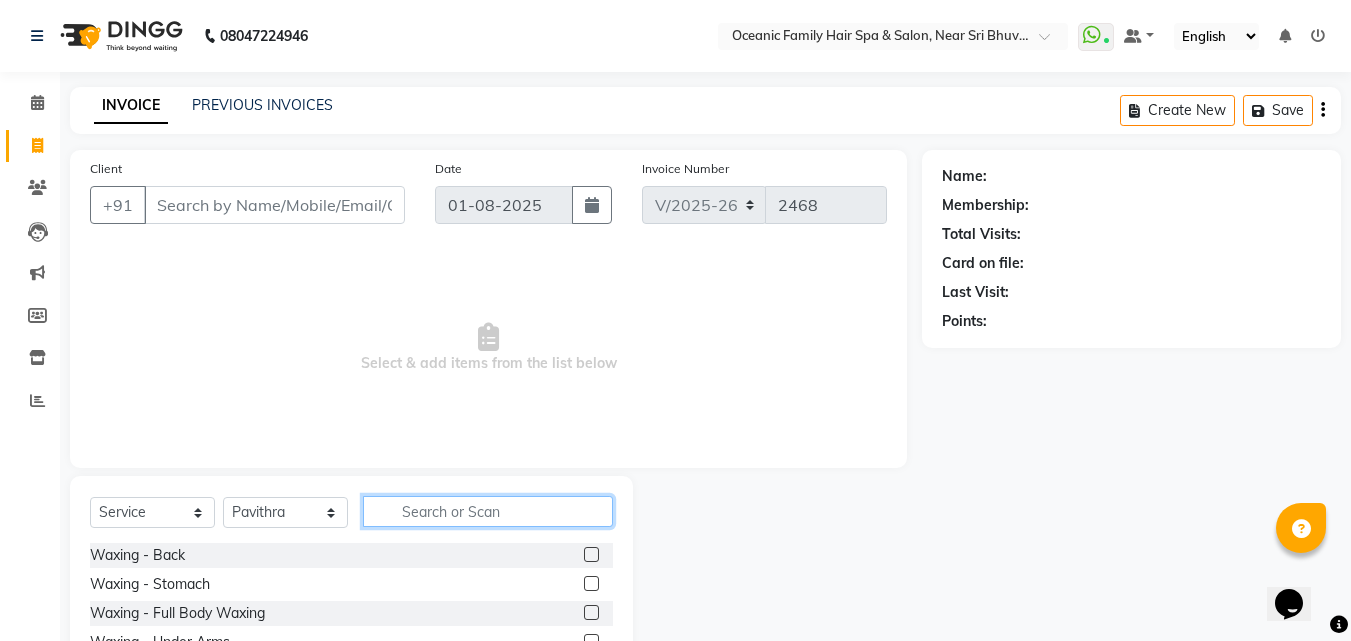 click 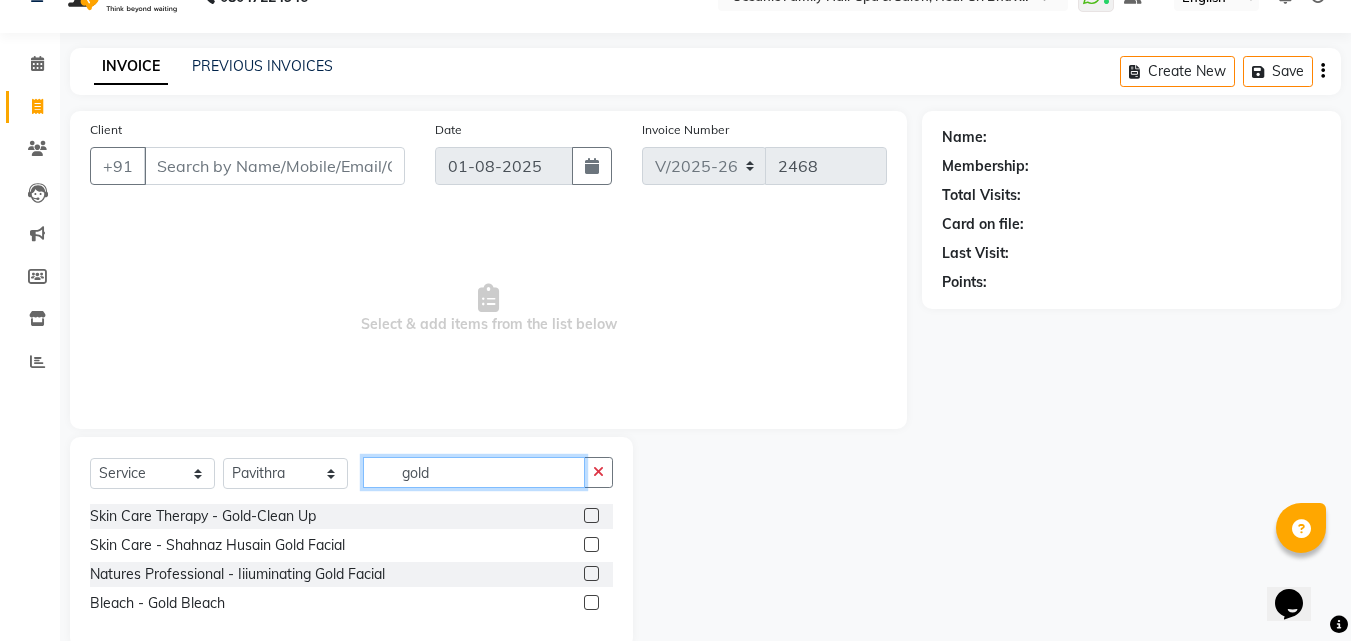 scroll, scrollTop: 76, scrollLeft: 0, axis: vertical 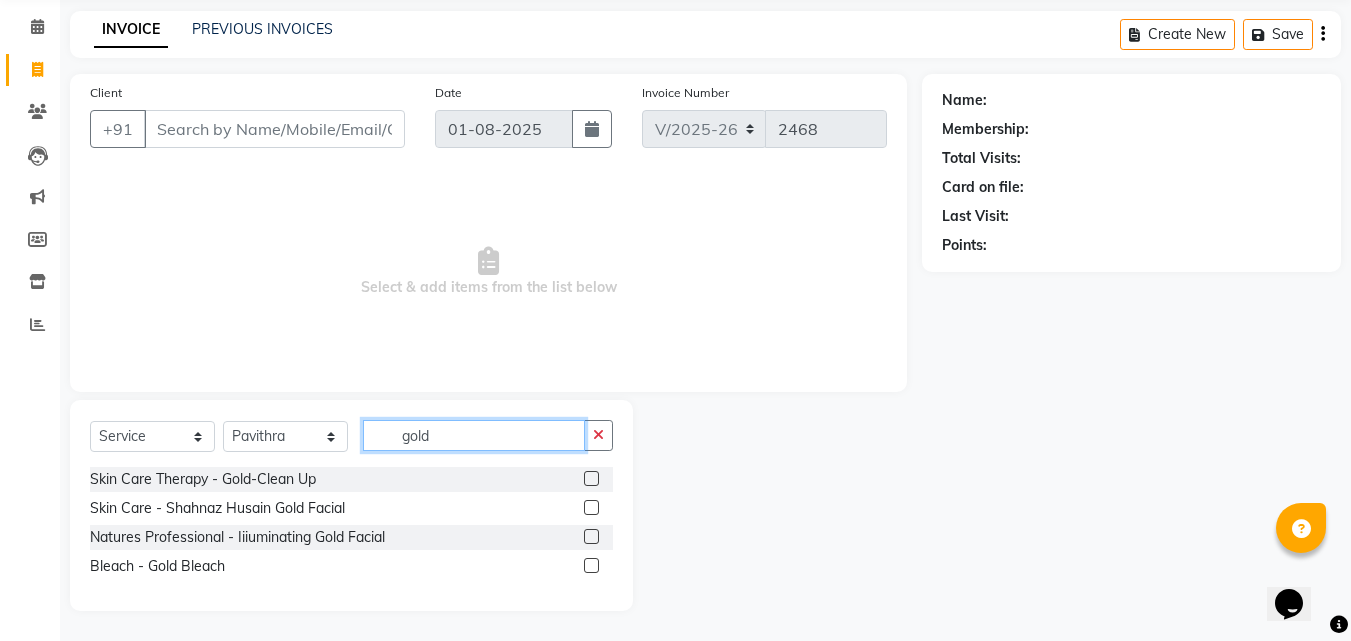 type on "gold" 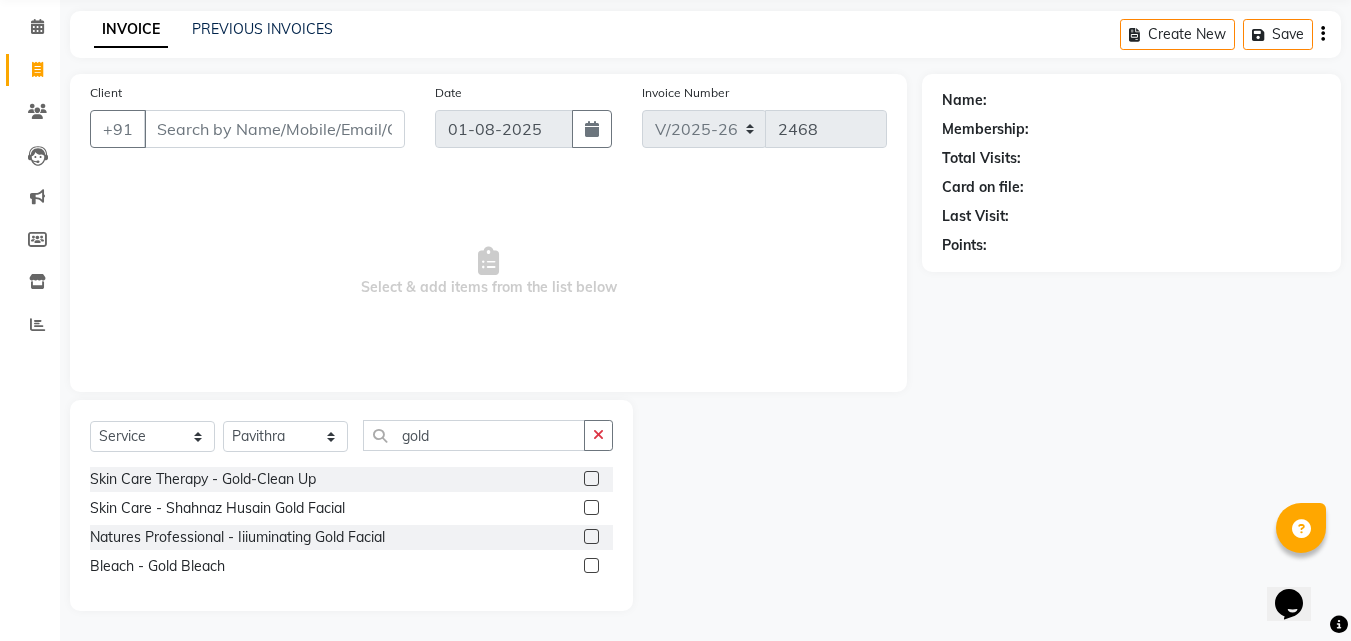 click 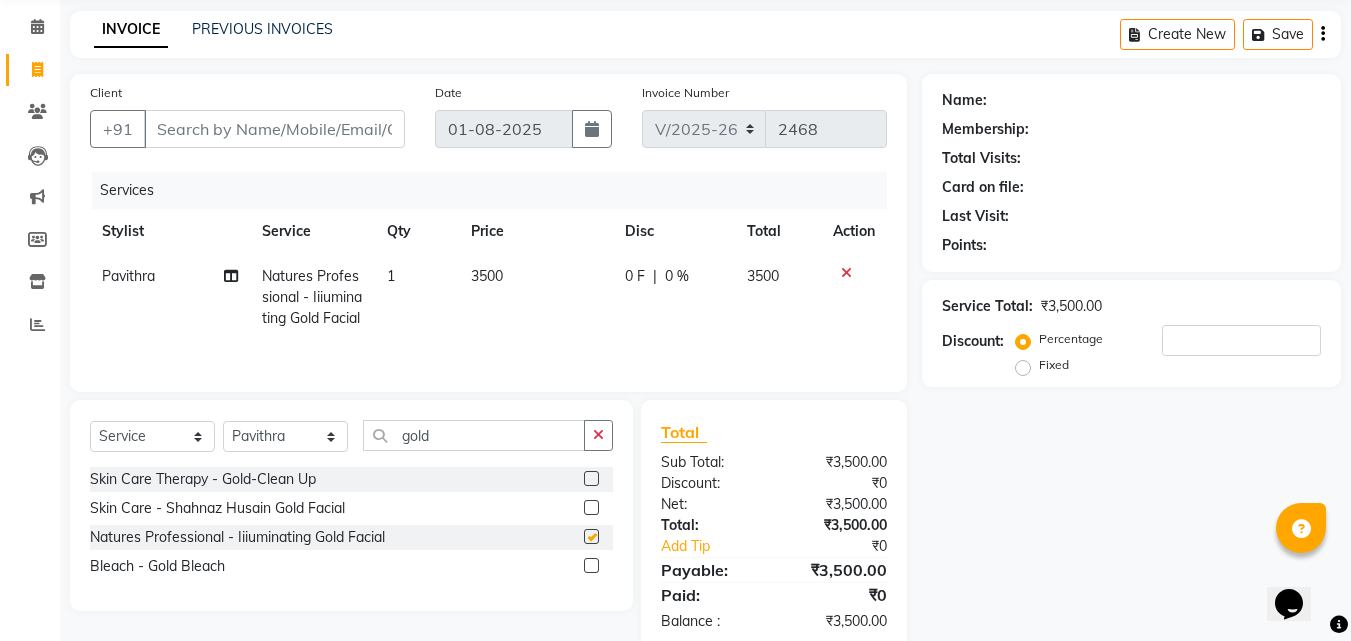 checkbox on "false" 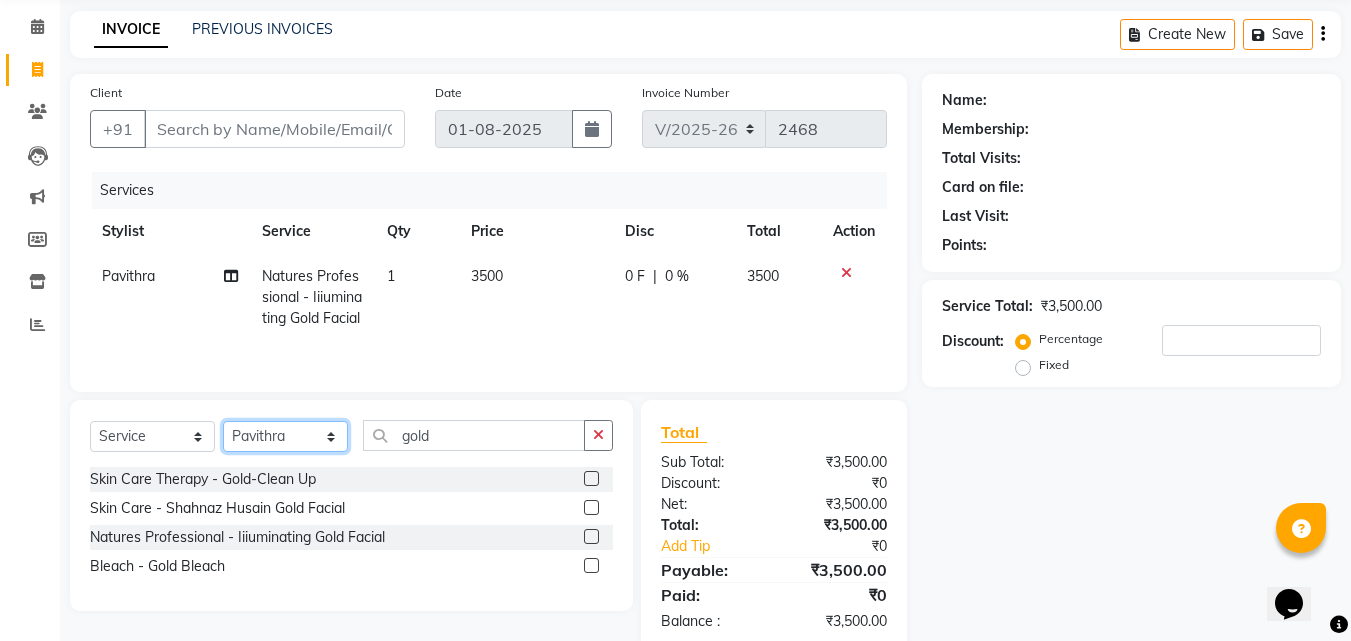 click on "Select Stylist [FIRST] [FIRST] [FIRST] [FIRST] [FIRST] [FIRST] [FIRST] [FIRST] [FIRST]  Hair - Ladies Hair Cut With Wash  x Waxing - Back Waxing - Stomach Waxing - Full Body  Waxing Waxing - Under Arms Waxing - Upper Lip Waxing - Full Hand Waxing - Face    Waxing Waxing - Full Legs   Waxing Waxing - Half Legs Skin Care Therapy - Extra Instant Glow Pack Skin Care Therapy - Back Polishing Skin Care Therapy - Basic Clean - Up  (Fruit) Skin Care Therapy - Lacto Protein - Clean-Up Skin Care Therapy - Instant Glow- Clean-Up Skin Care Therapy - Gold-Clean Up Skin Care Therapy - Instant Glow Exfoliation Skin Care Therapy - Honey Wanuka Skin Care Therapy - D-Tanning Exfoliation Skin Care Therapy - Aroma Clean - Up D  - Tanning (Natures) - D Tan Face Massages - Face Reflexology 2 500" 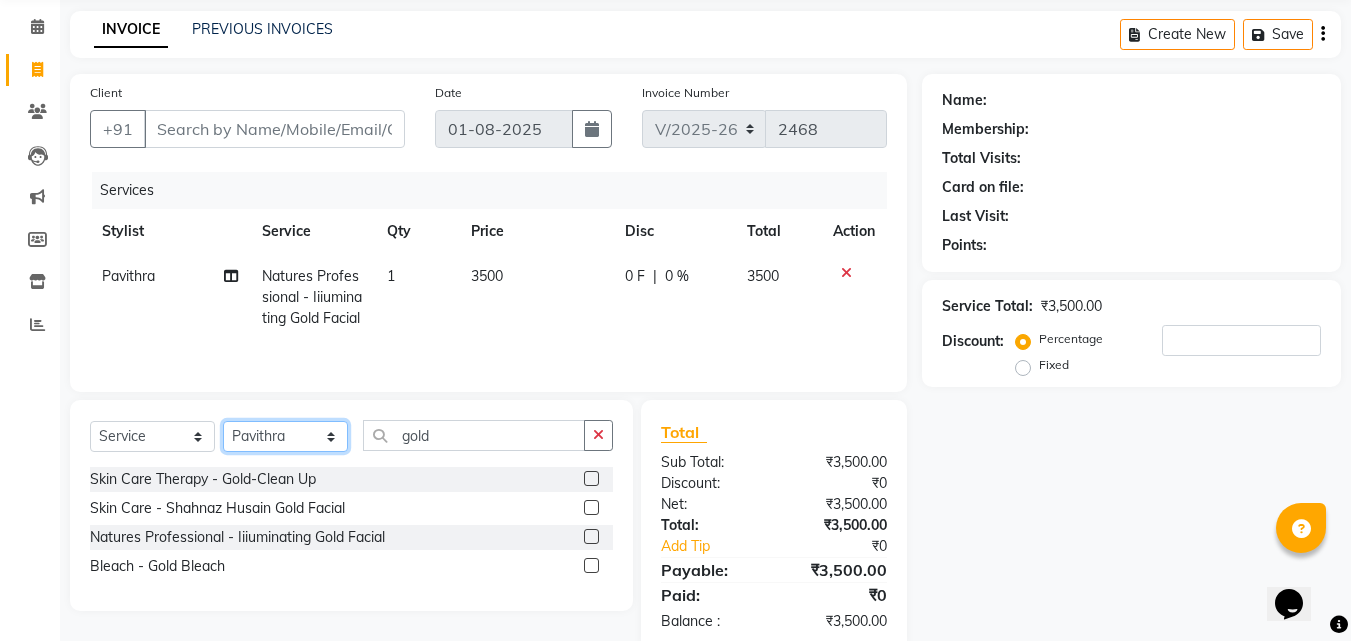 select on "23948" 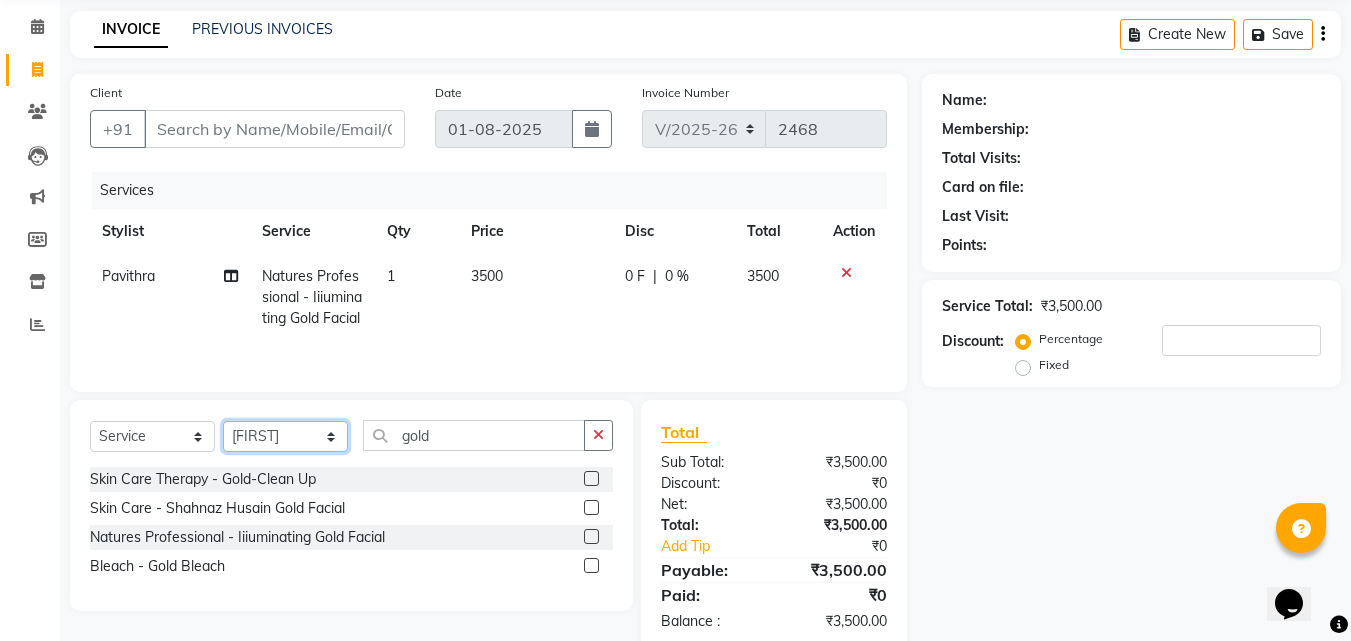 click on "Select Stylist [FIRST] [FIRST] [FIRST] [FIRST] [FIRST] [FIRST] [FIRST] [FIRST] [FIRST]  Hair - Ladies Hair Cut With Wash  x Waxing - Back Waxing - Stomach Waxing - Full Body  Waxing Waxing - Under Arms Waxing - Upper Lip Waxing - Full Hand Waxing - Face    Waxing Waxing - Full Legs   Waxing Waxing - Half Legs Skin Care Therapy - Extra Instant Glow Pack Skin Care Therapy - Back Polishing Skin Care Therapy - Basic Clean - Up  (Fruit) Skin Care Therapy - Lacto Protein - Clean-Up Skin Care Therapy - Instant Glow- Clean-Up Skin Care Therapy - Gold-Clean Up Skin Care Therapy - Instant Glow Exfoliation Skin Care Therapy - Honey Wanuka Skin Care Therapy - D-Tanning Exfoliation Skin Care Therapy - Aroma Clean - Up D  - Tanning (Natures) - D Tan Face Massages - Face Reflexology 2 500" 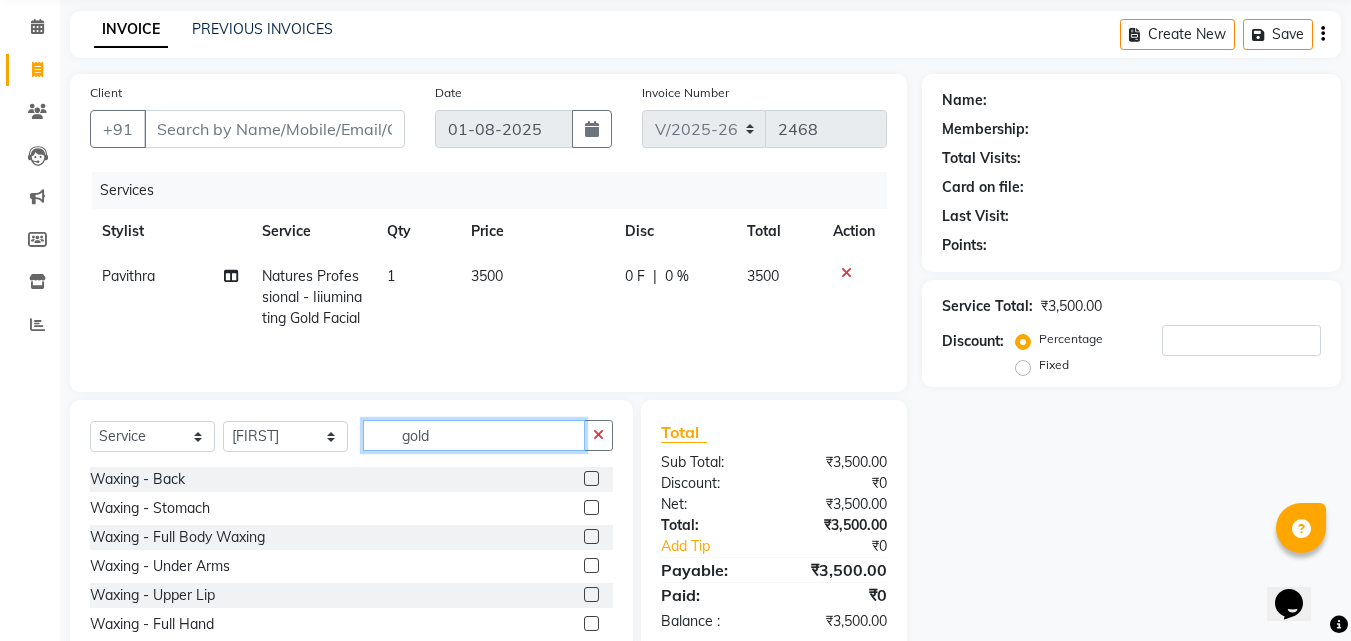 click on "gold" 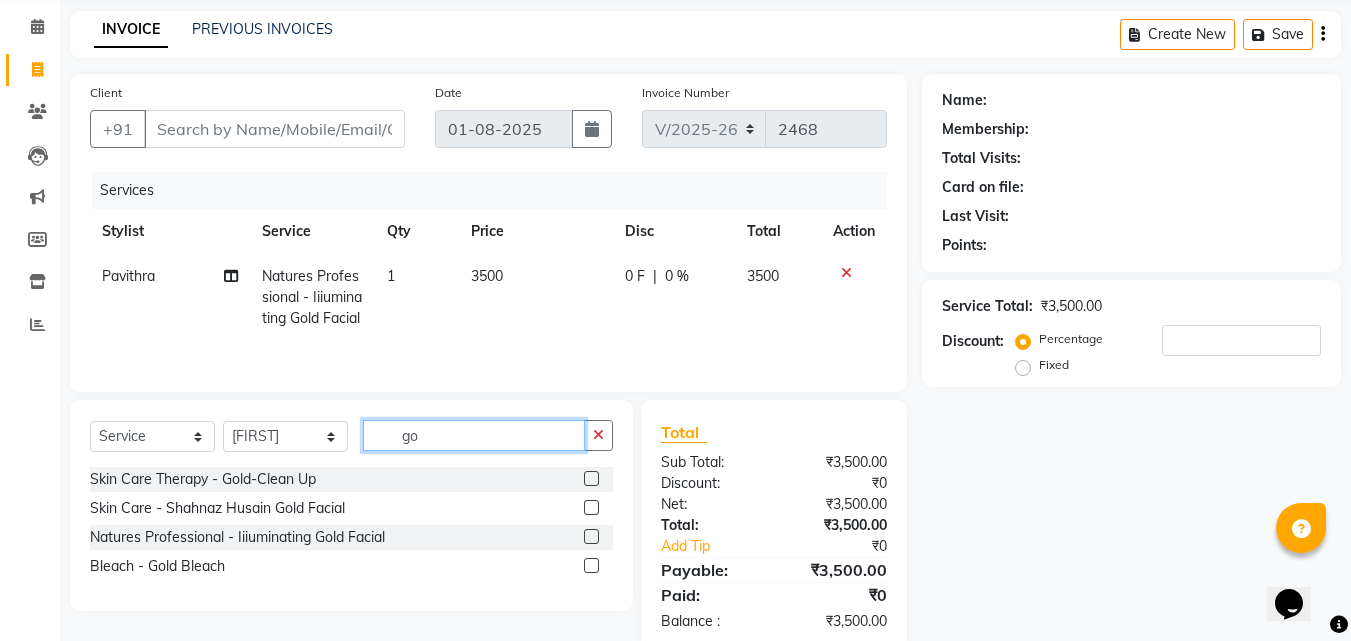 type on "g" 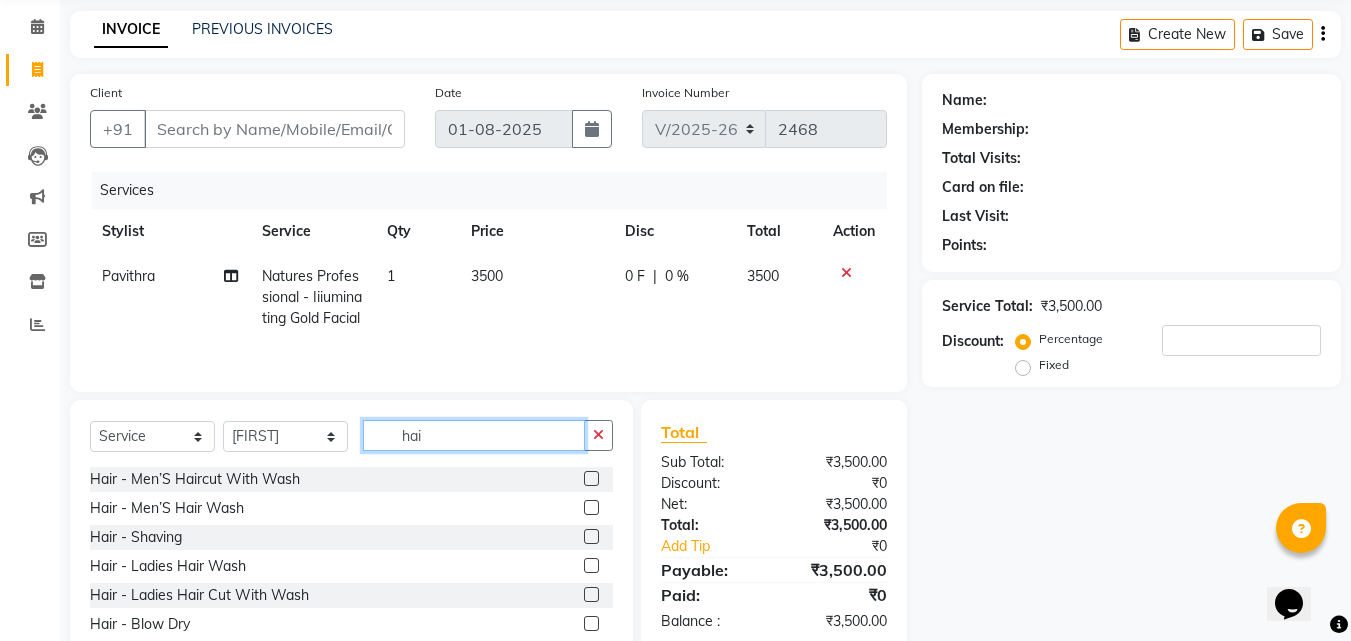 type on "hai" 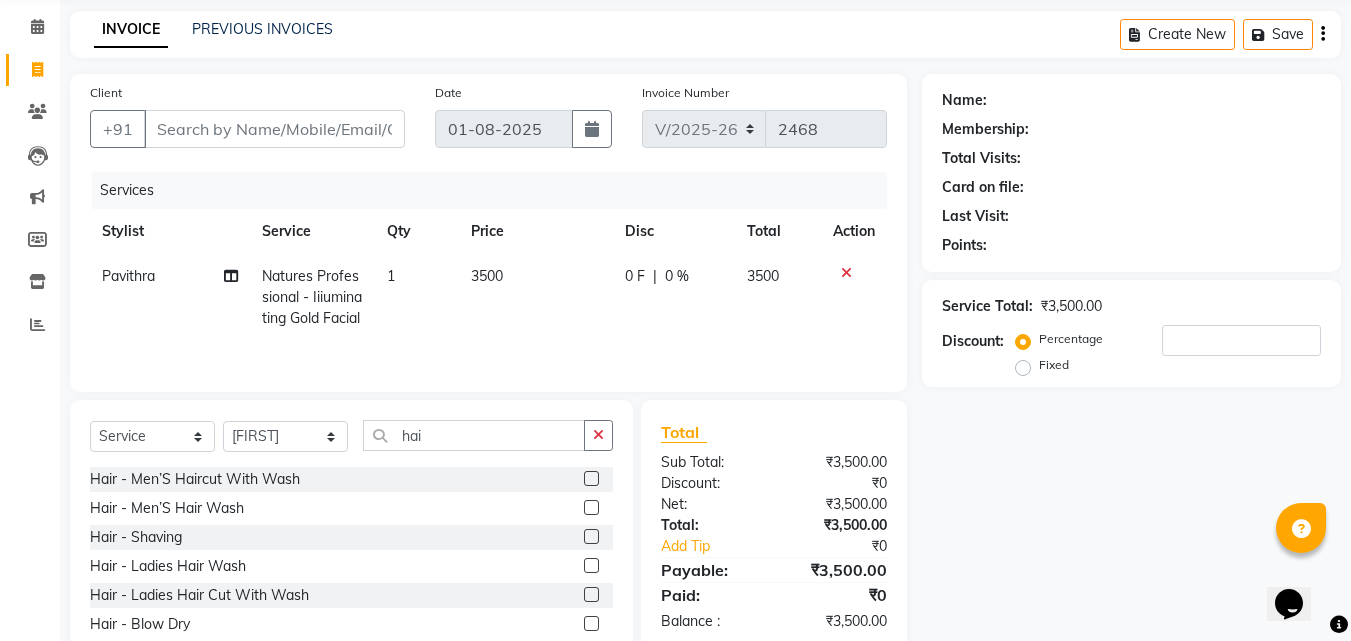 click 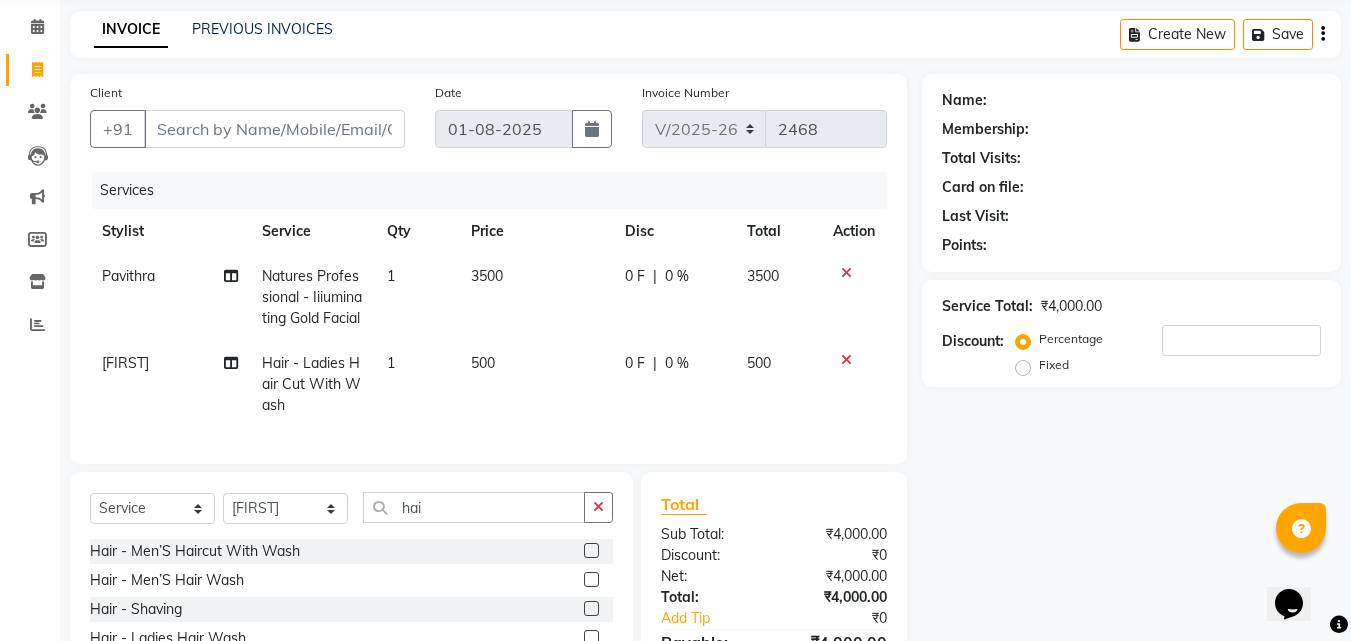 checkbox on "false" 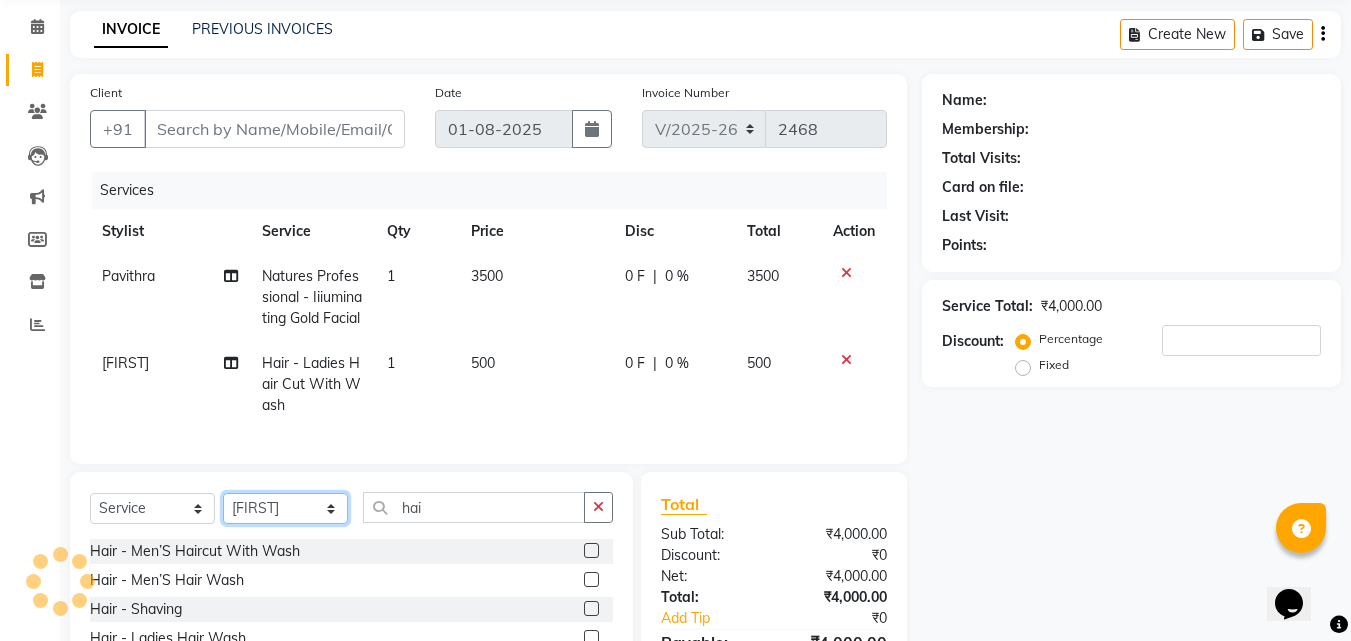 click on "Select Stylist [FIRST] [FIRST] [FIRST] [FIRST] [FIRST] [FIRST] [FIRST] [FIRST] [FIRST]  Hair - Ladies Hair Cut With Wash  x Waxing - Back Waxing - Stomach Waxing - Full Body  Waxing Waxing - Under Arms Waxing - Upper Lip Waxing - Full Hand Waxing - Face    Waxing Waxing - Full Legs   Waxing Waxing - Half Legs Skin Care Therapy - Extra Instant Glow Pack Skin Care Therapy - Back Polishing Skin Care Therapy - Basic Clean - Up  (Fruit) Skin Care Therapy - Lacto Protein - Clean-Up Skin Care Therapy - Instant Glow- Clean-Up Skin Care Therapy - Gold-Clean Up Skin Care Therapy - Instant Glow Exfoliation Skin Care Therapy - Honey Wanuka Skin Care Therapy - D-Tanning Exfoliation Skin Care Therapy - Aroma Clean - Up D  - Tanning (Natures) - D Tan Face Massages - Face Reflexology 2 500" 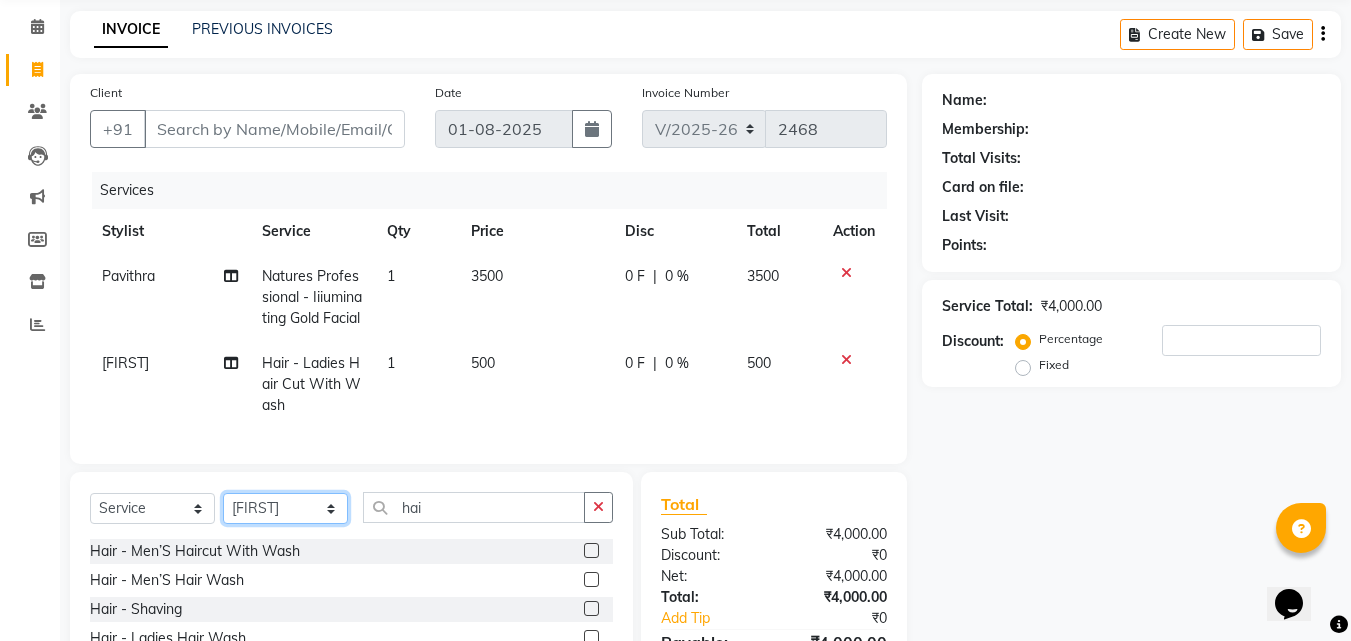 select on "86528" 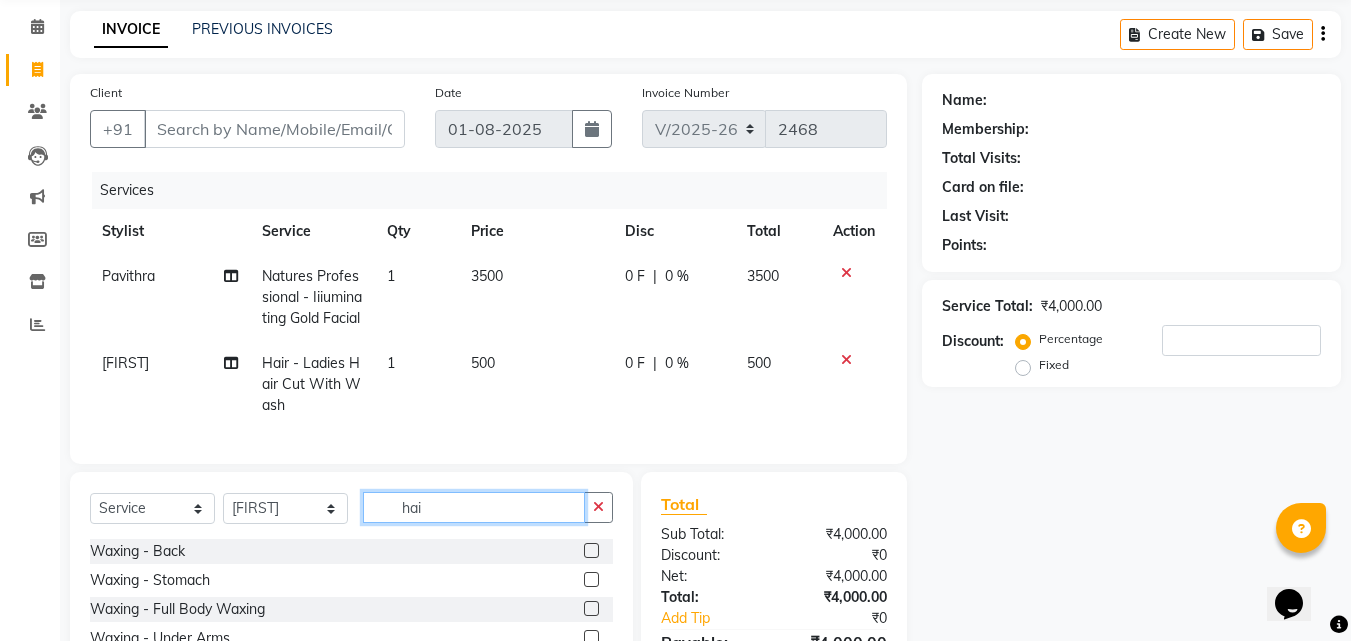 click on "hai" 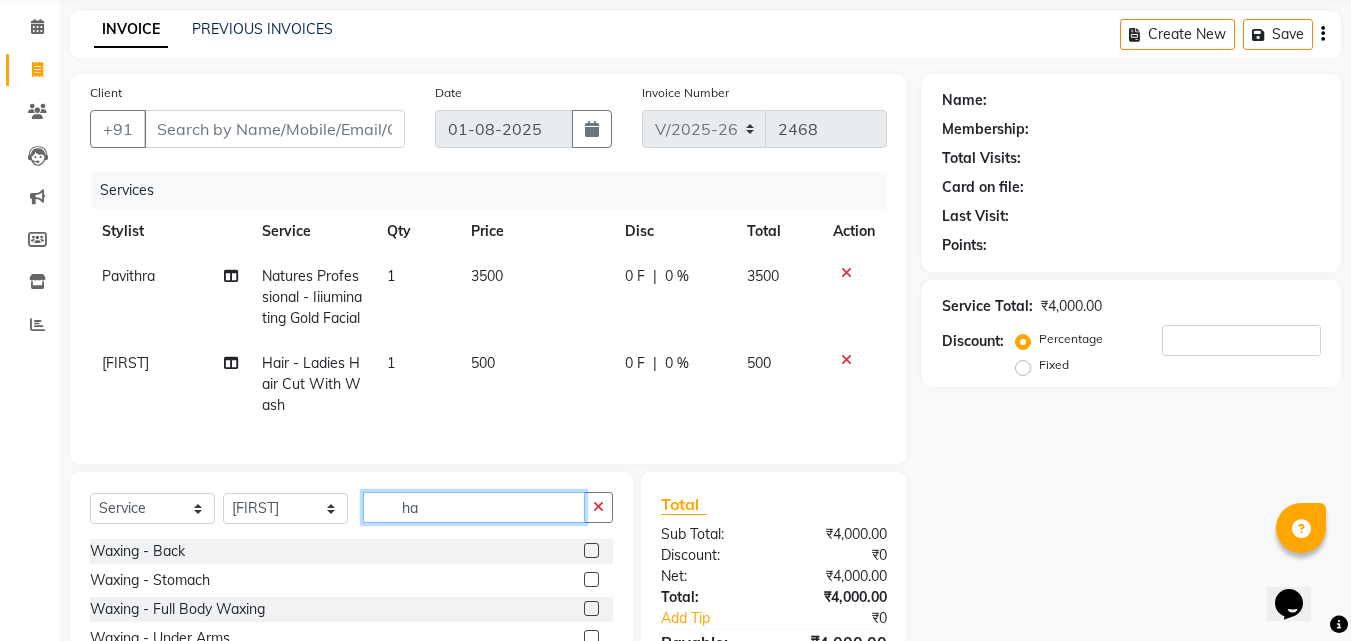 type on "h" 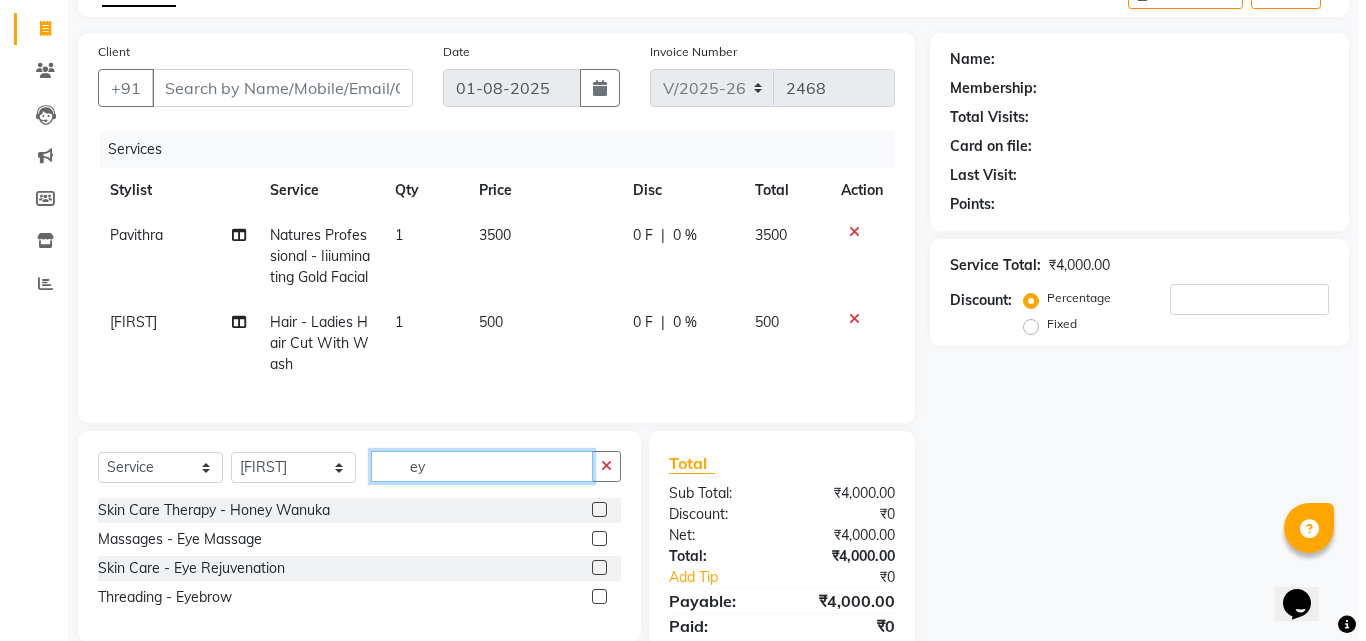 scroll, scrollTop: 125, scrollLeft: 0, axis: vertical 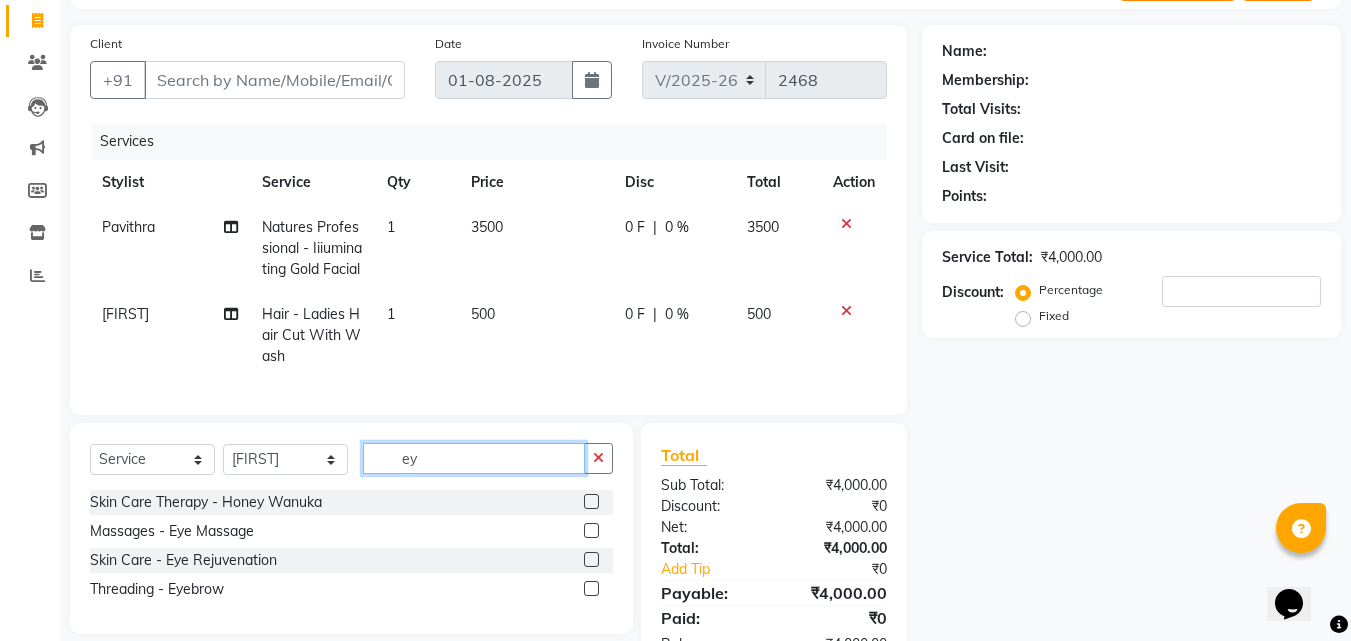 type on "ey" 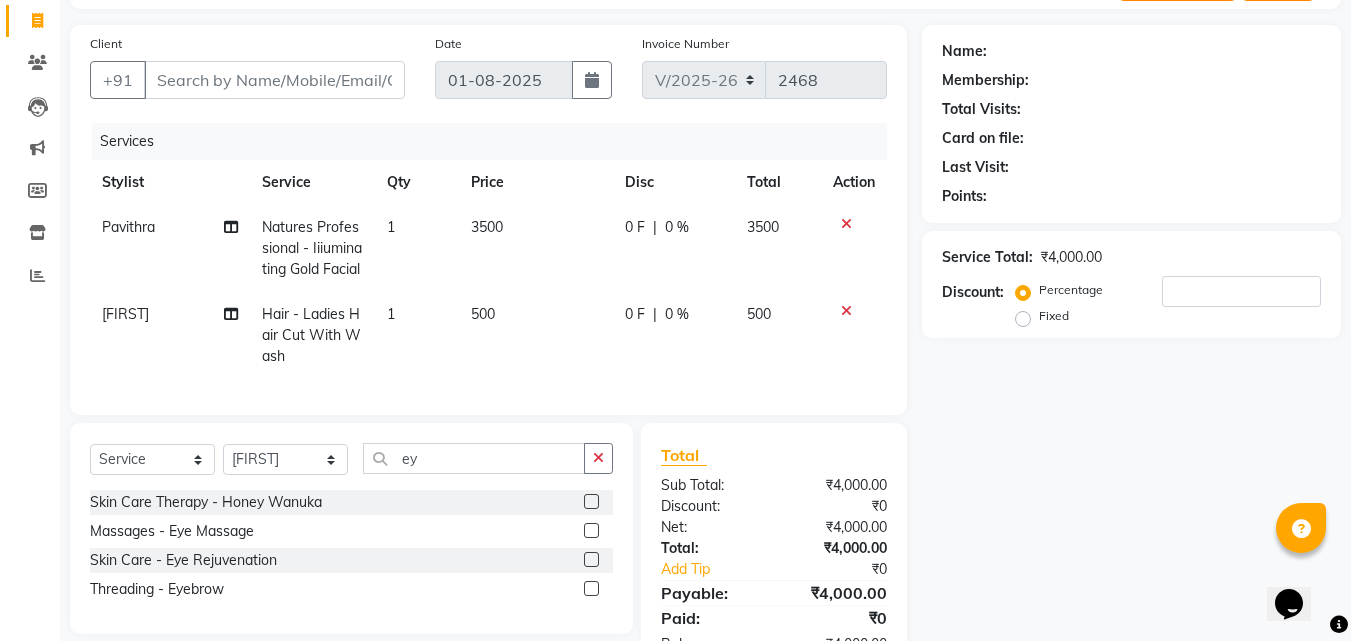 click 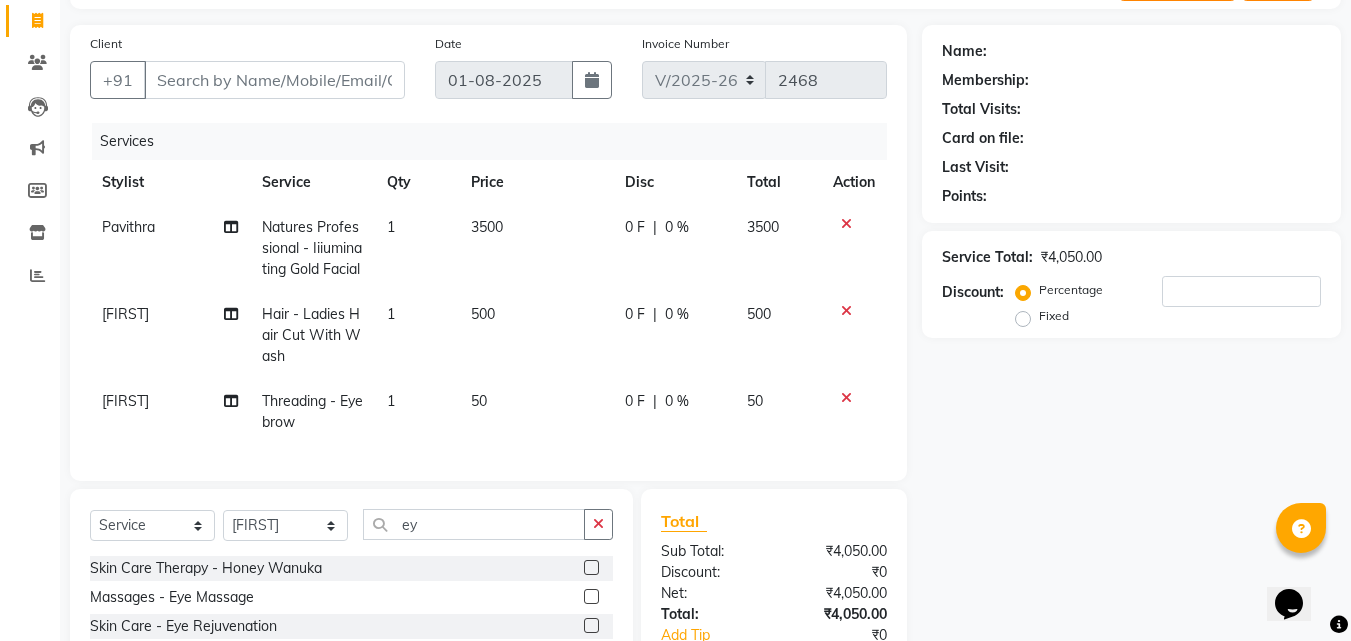 checkbox on "false" 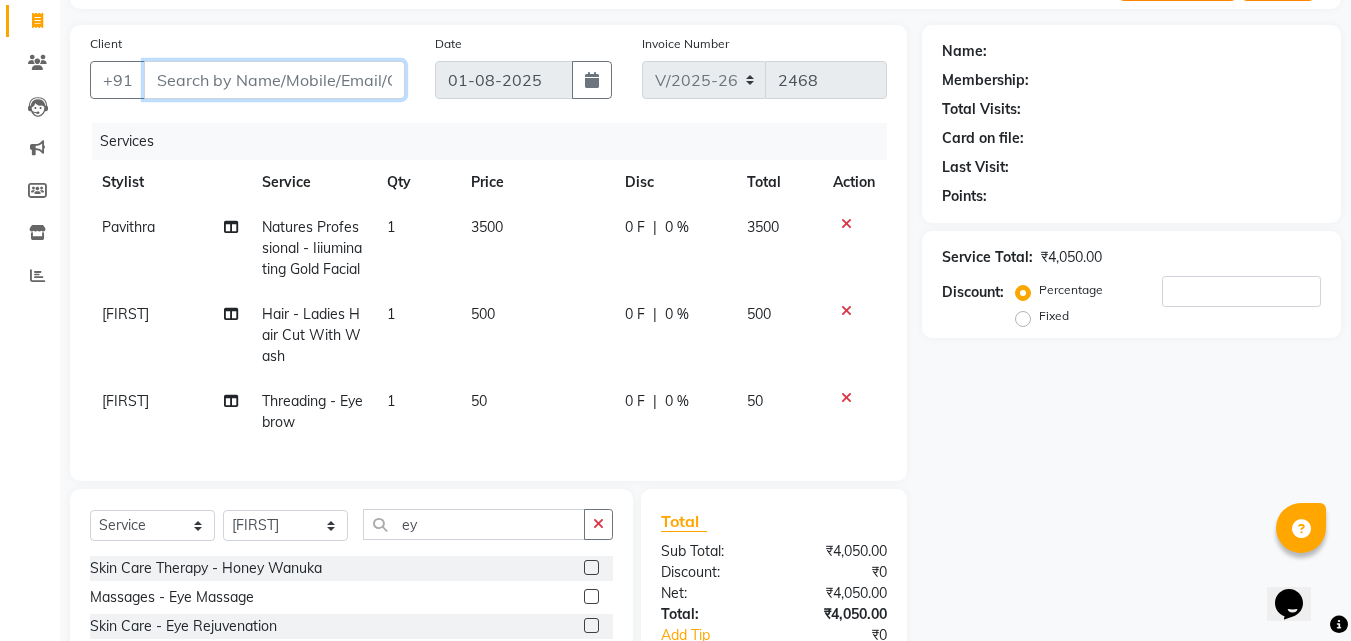 click on "Client" at bounding box center [274, 80] 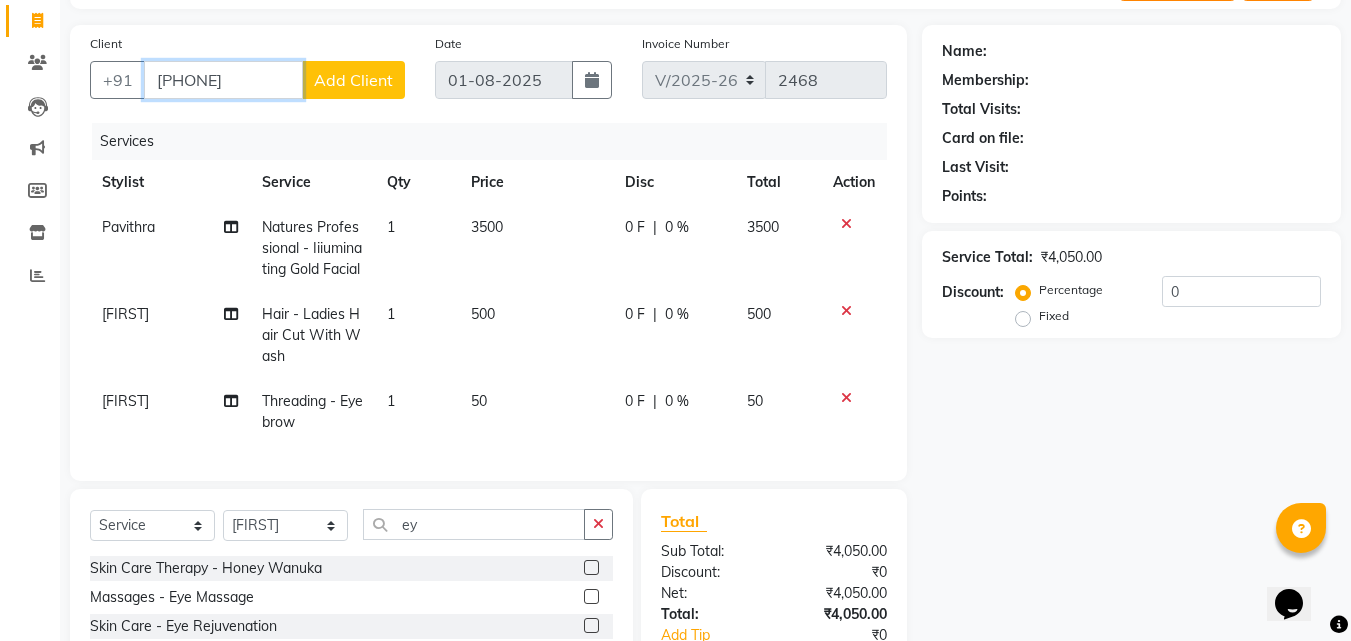 type on "[PHONE]" 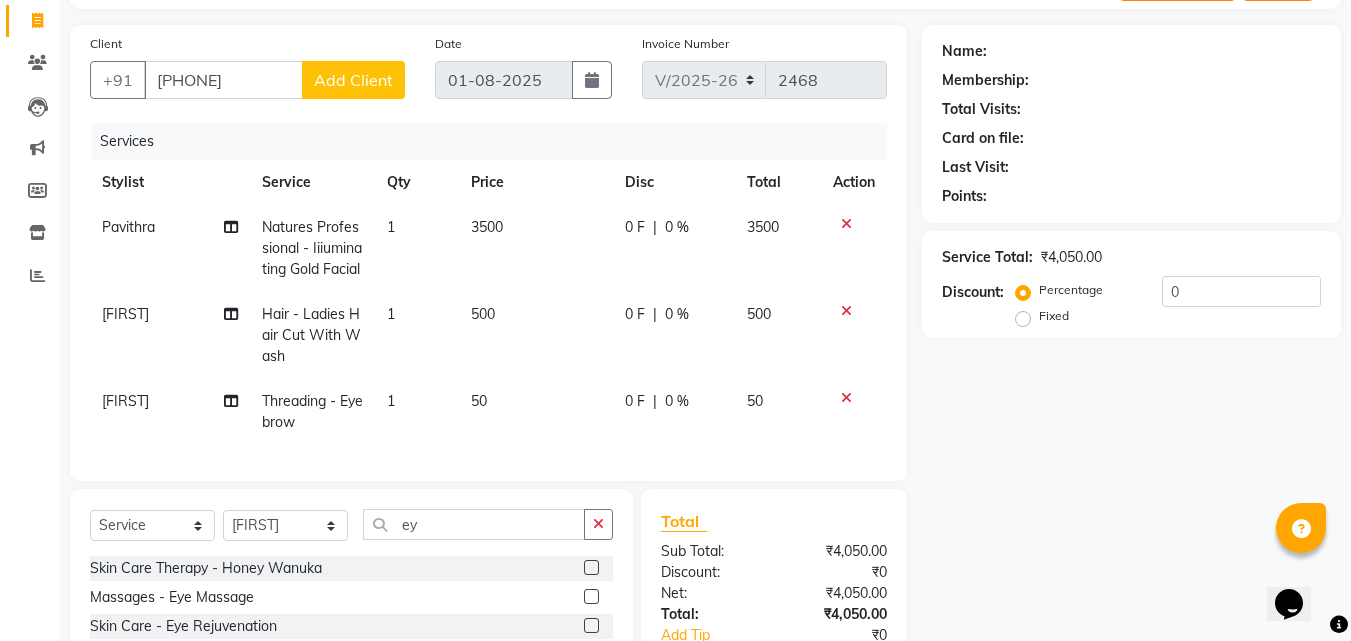 click on "Add Client" 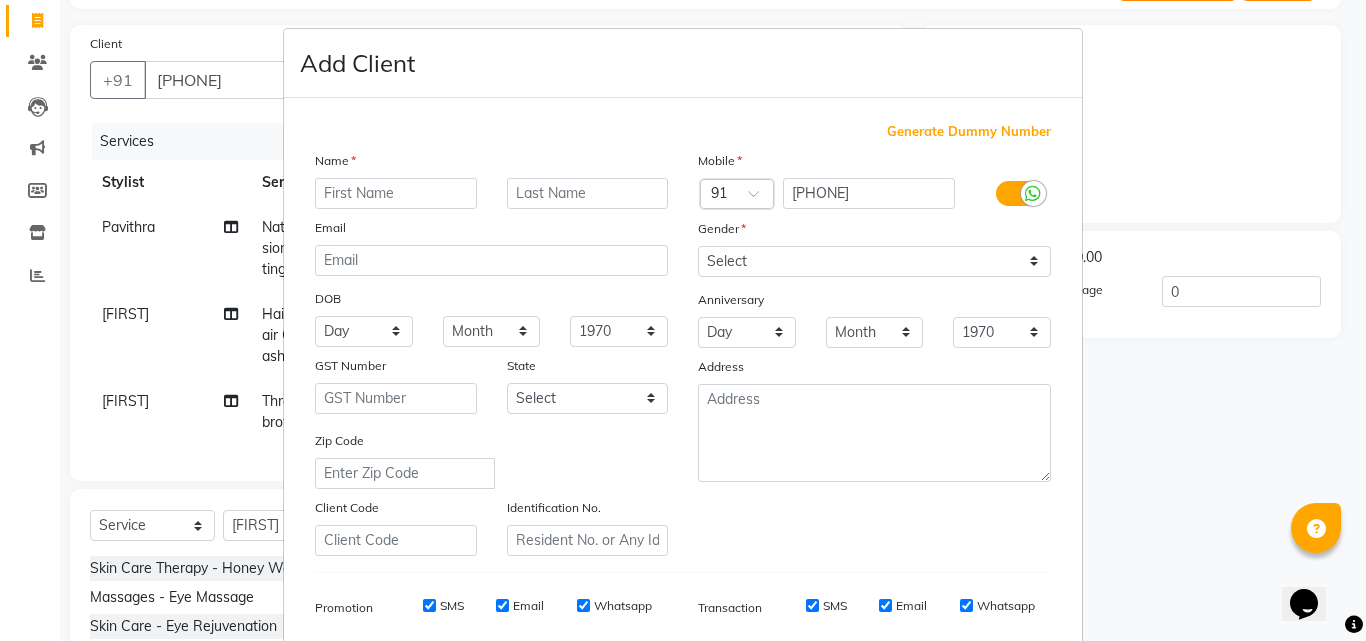 click at bounding box center (396, 193) 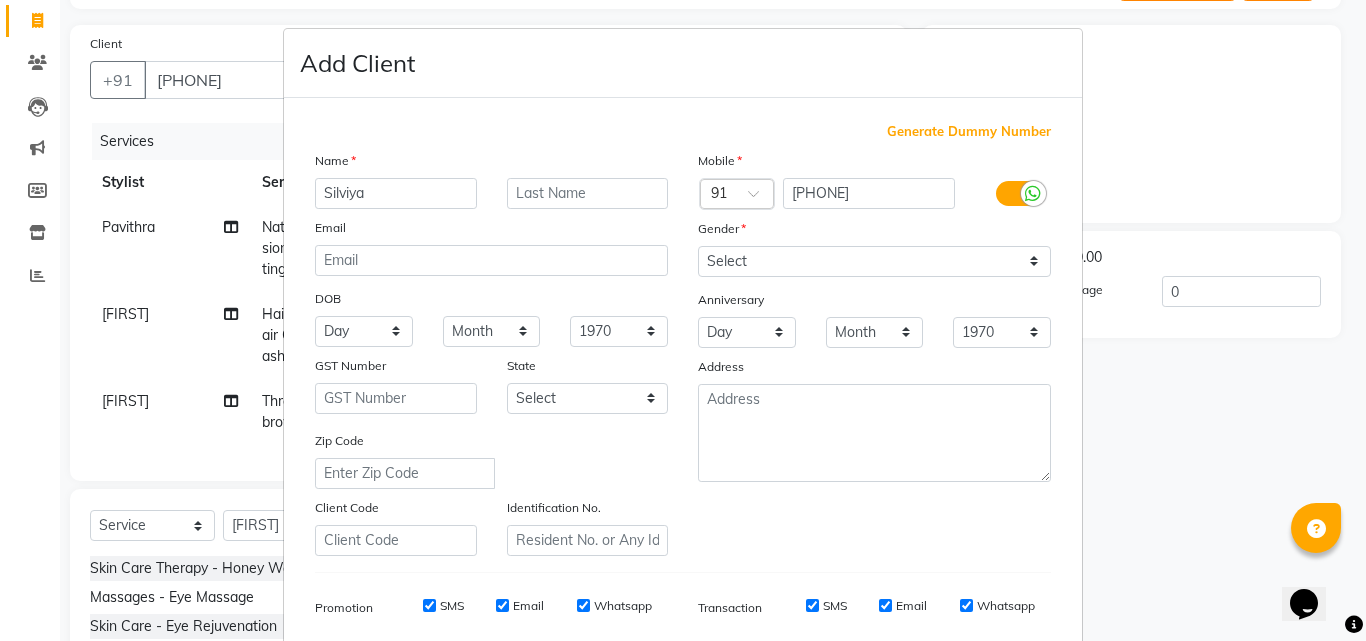 type on "Silviya" 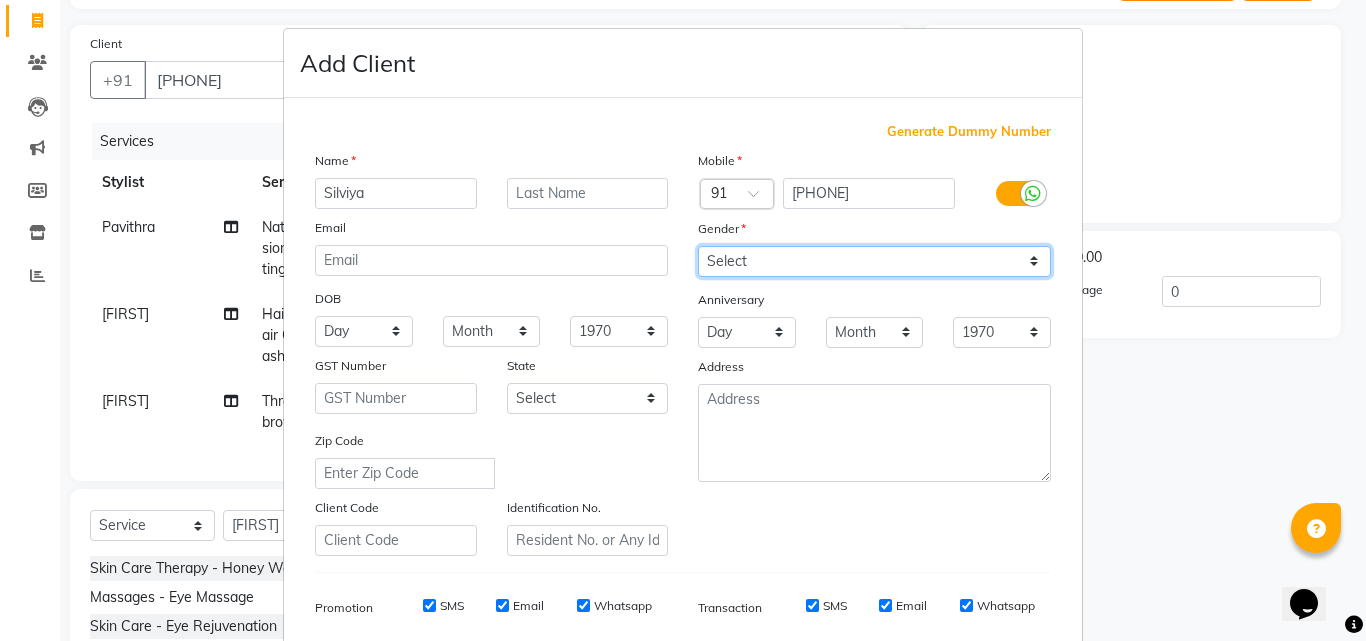 click on "Select Male Female Other Prefer Not To Say" at bounding box center (874, 261) 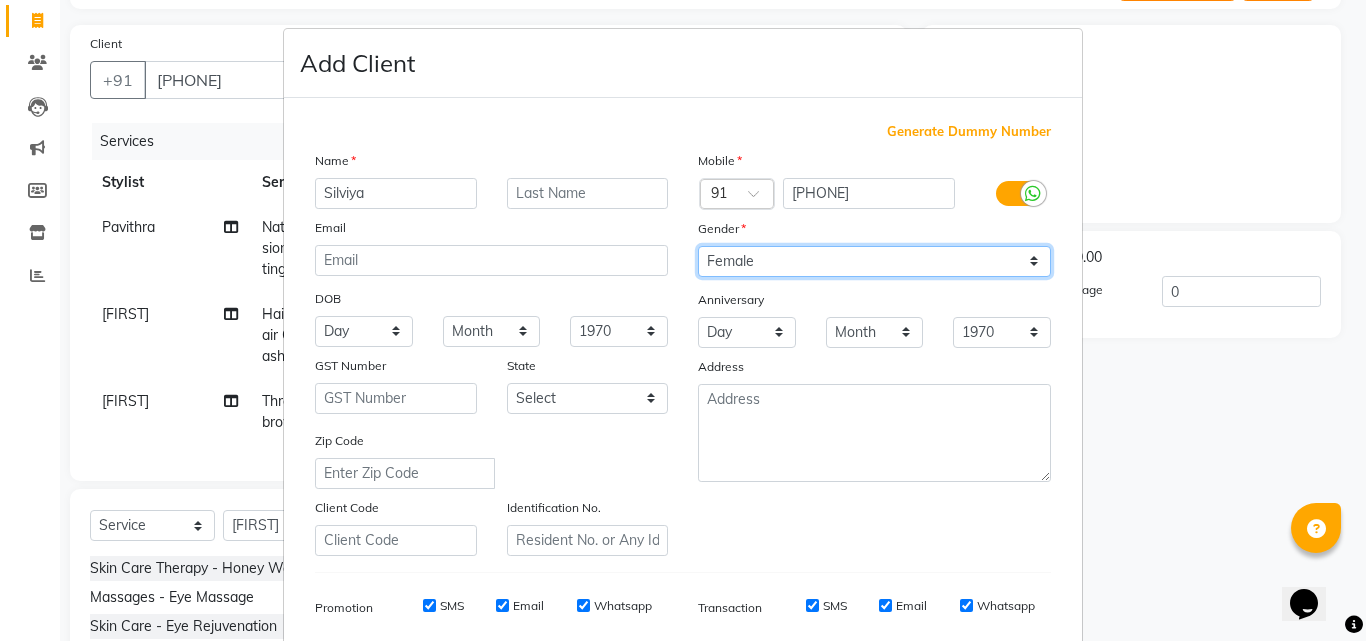 click on "Select Male Female Other Prefer Not To Say" at bounding box center (874, 261) 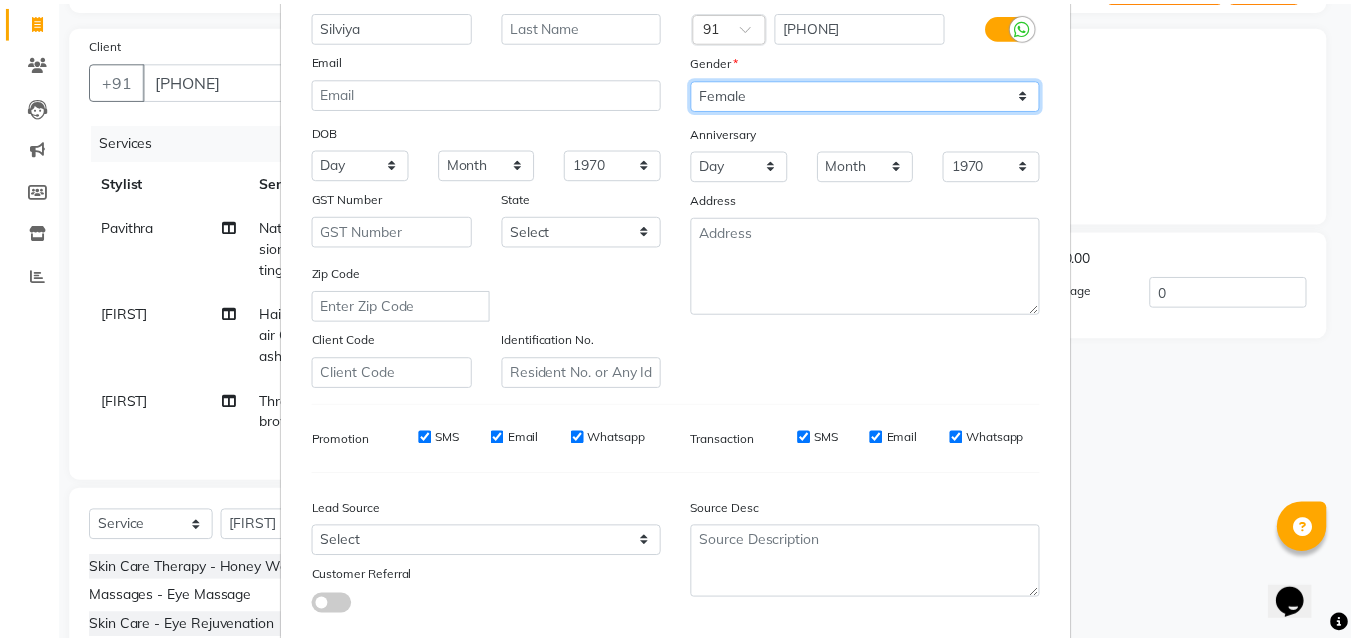scroll, scrollTop: 282, scrollLeft: 0, axis: vertical 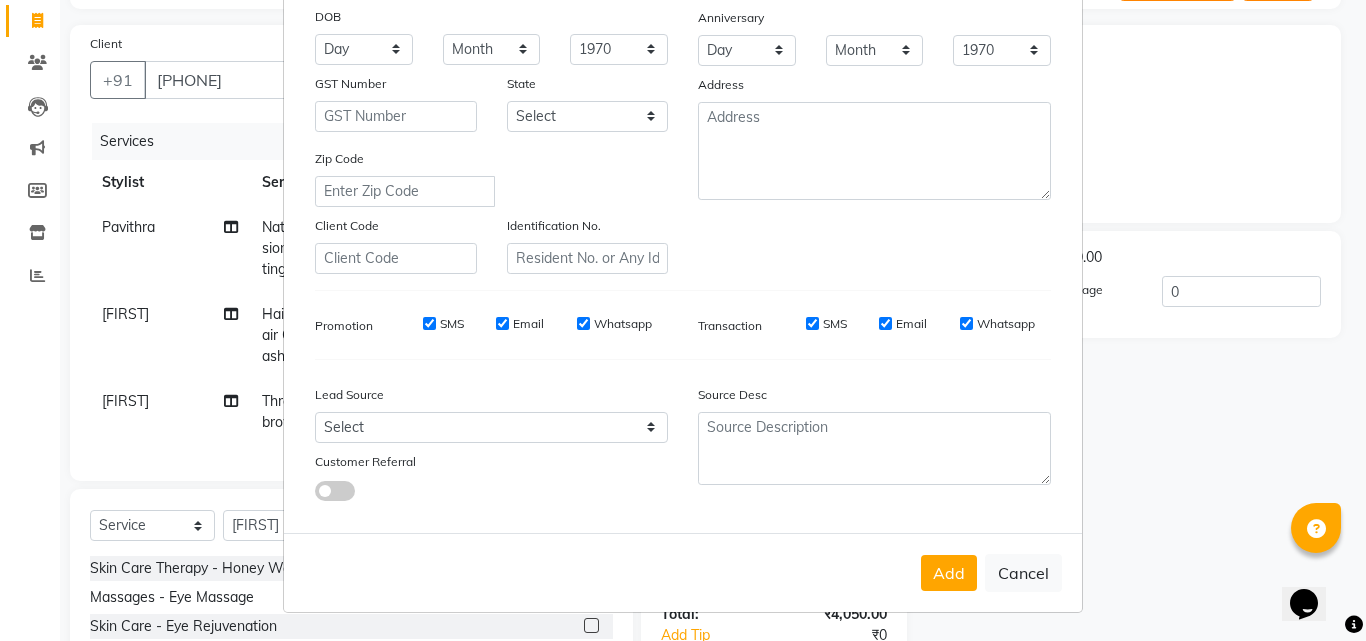 click on "Add" at bounding box center [949, 573] 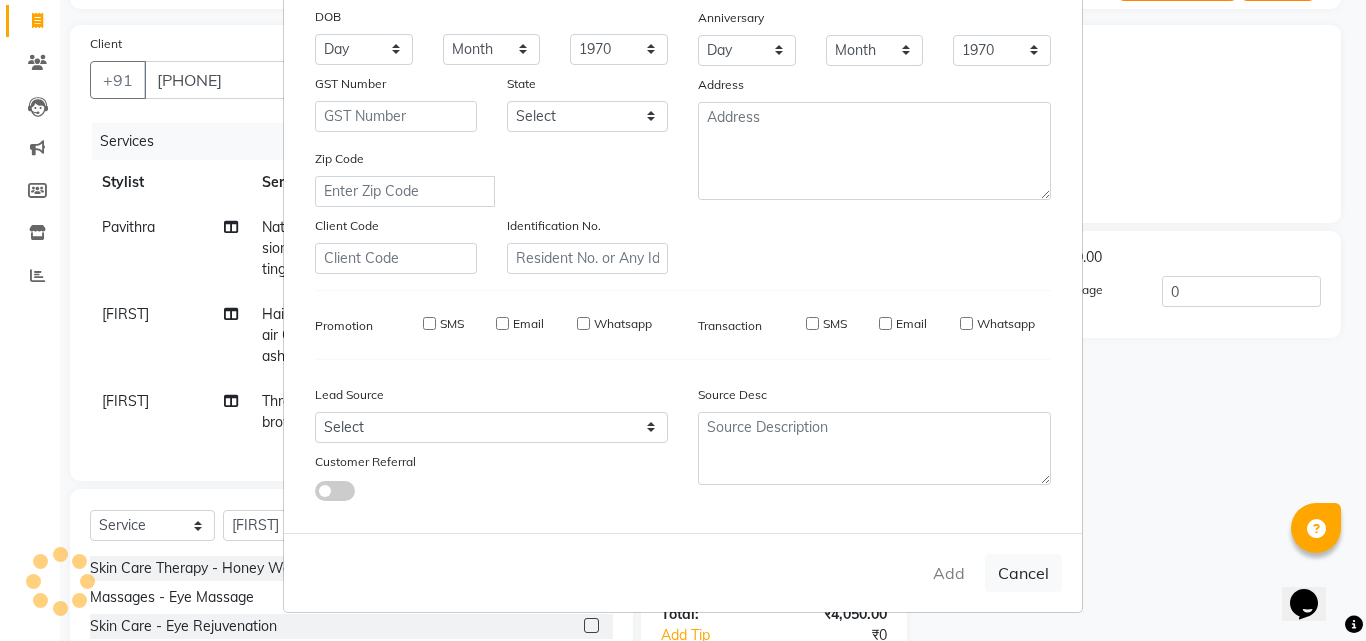 type 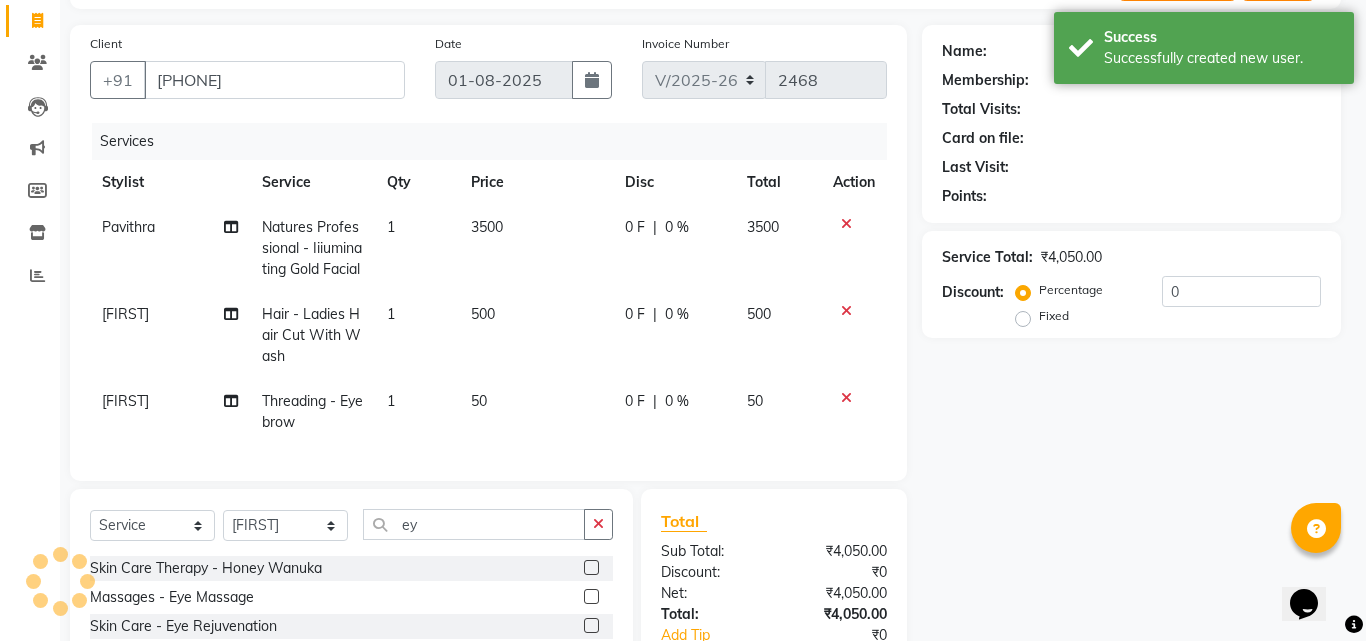 select on "1: Object" 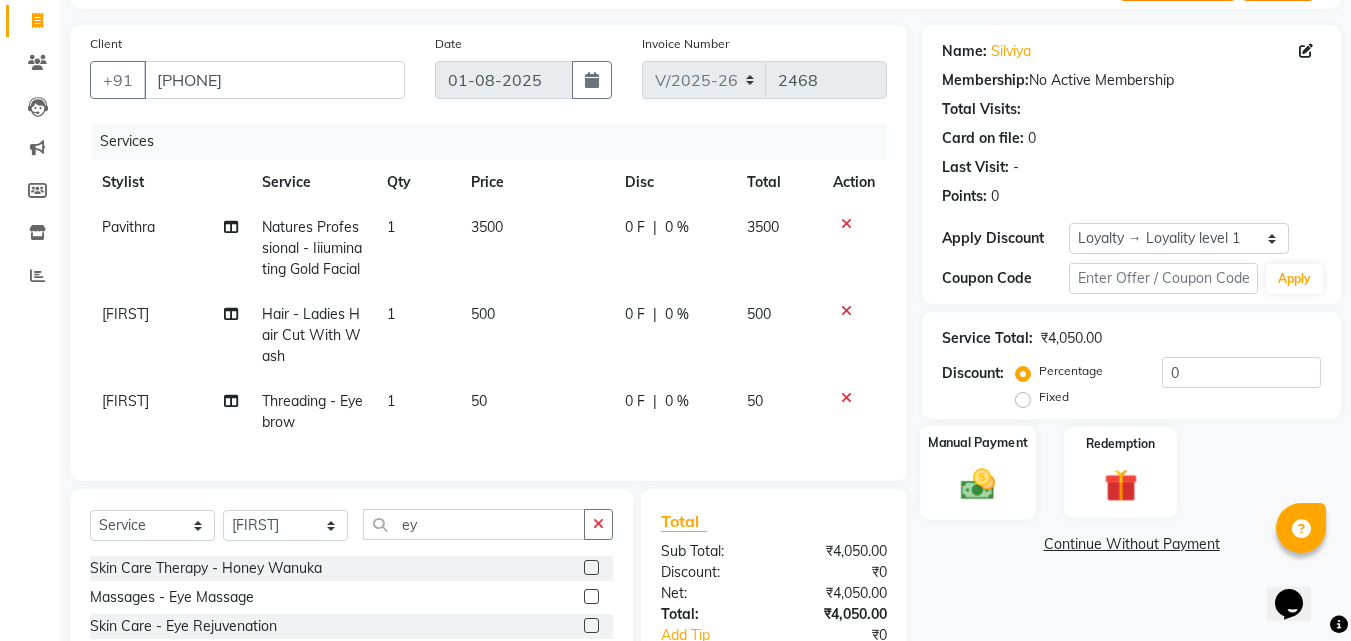 click 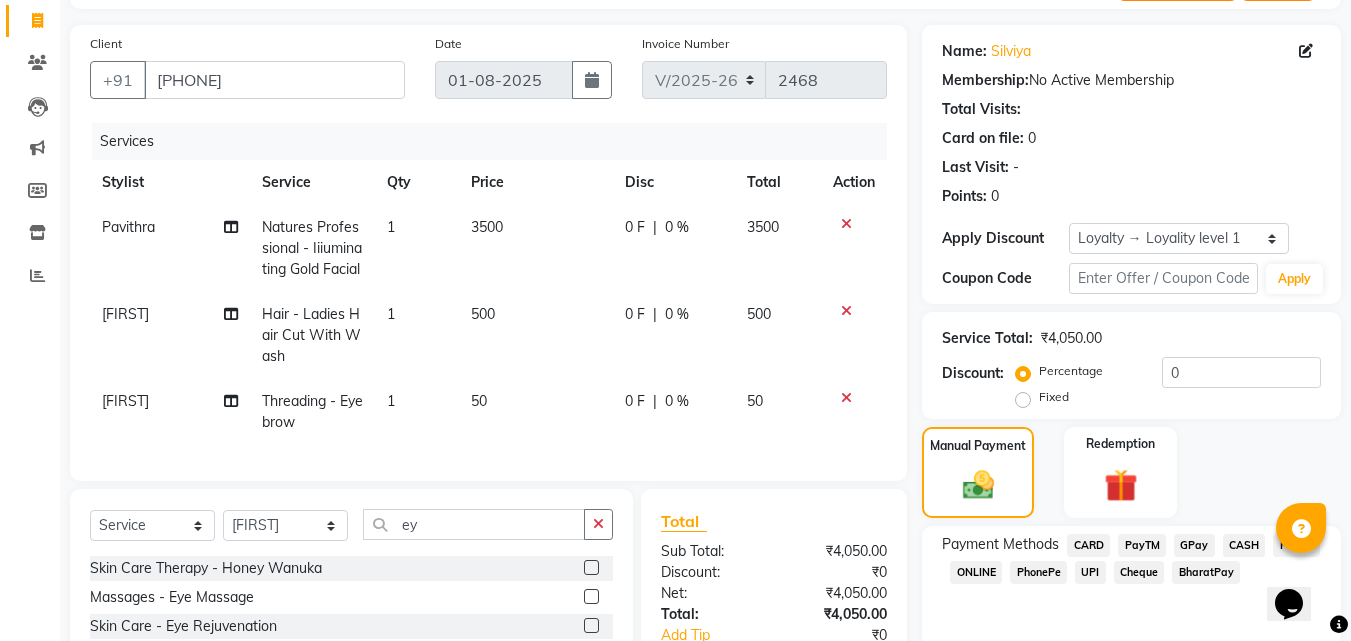 click on "PayTM" 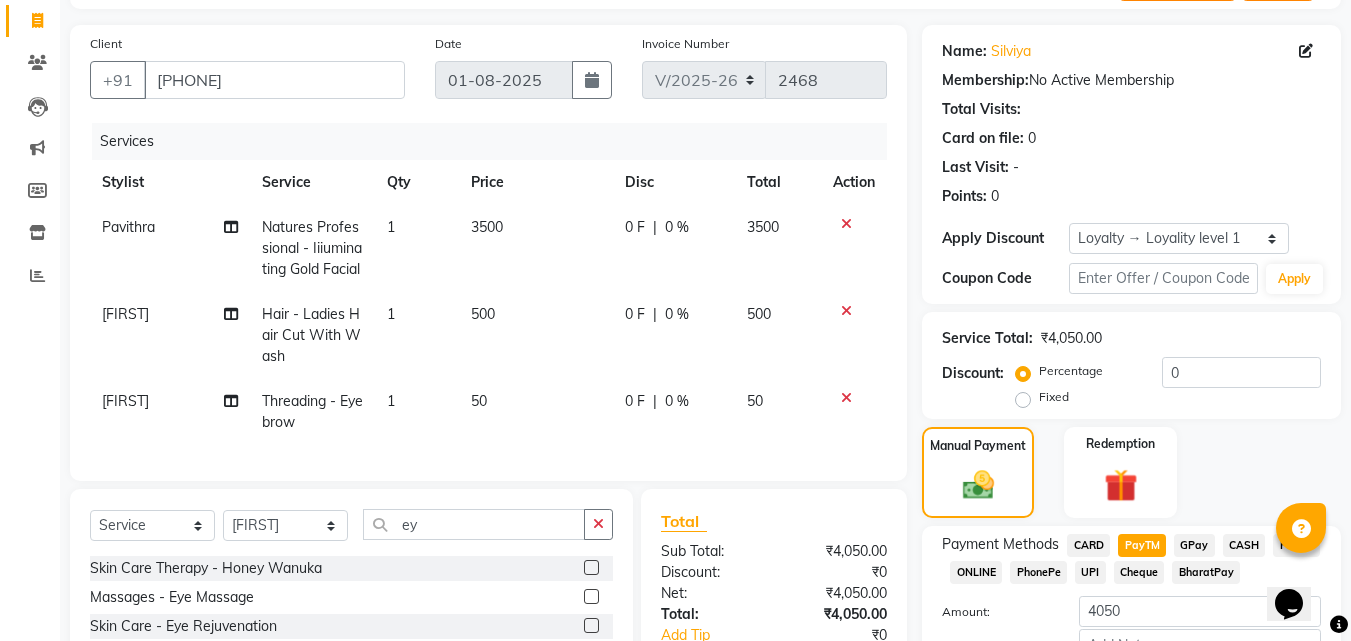scroll, scrollTop: 213, scrollLeft: 0, axis: vertical 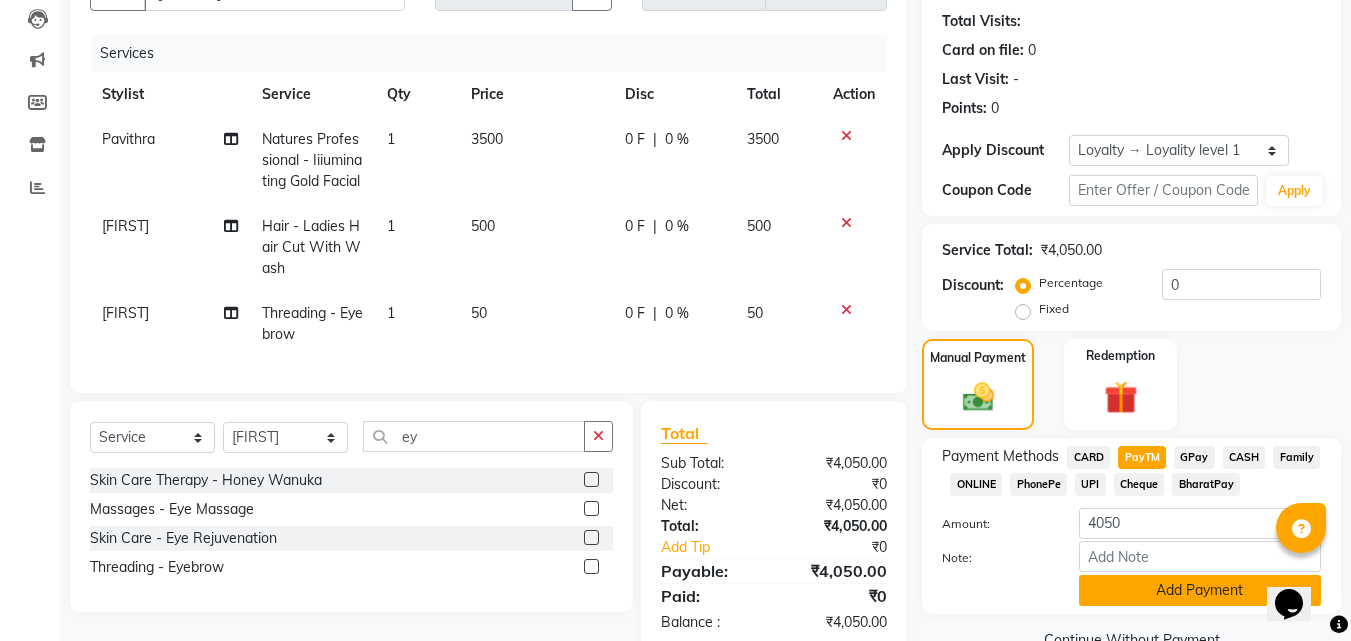 click on "Add Payment" 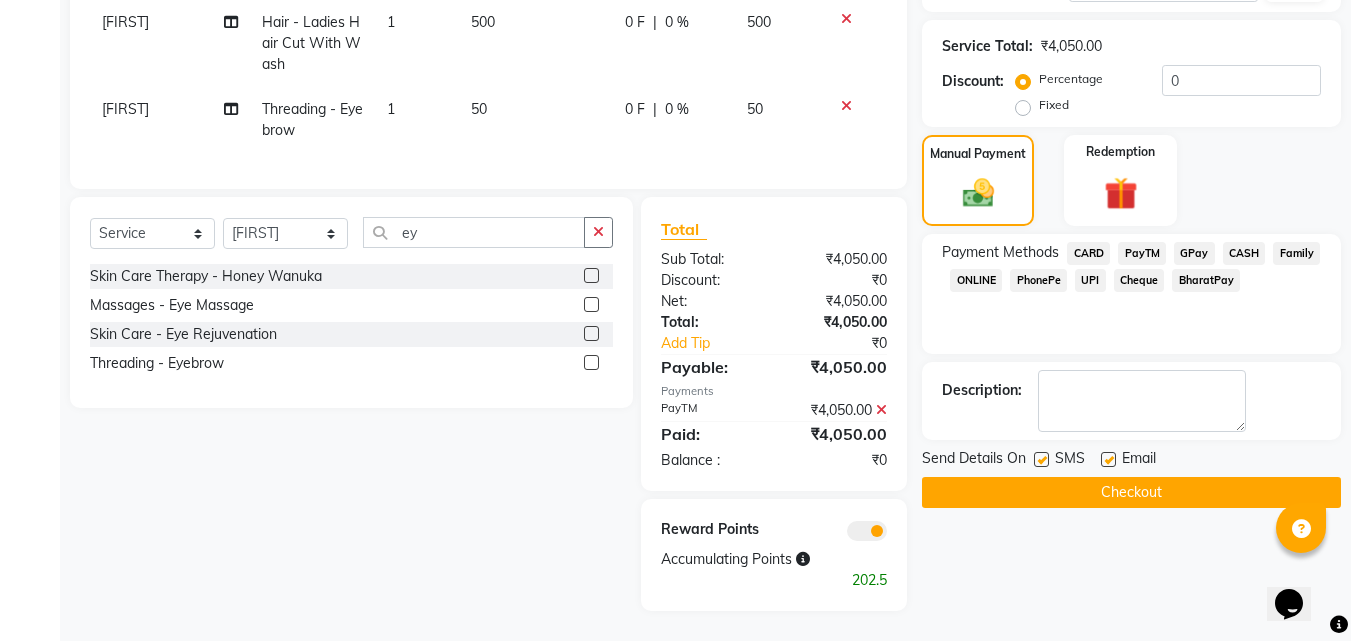 scroll, scrollTop: 453, scrollLeft: 0, axis: vertical 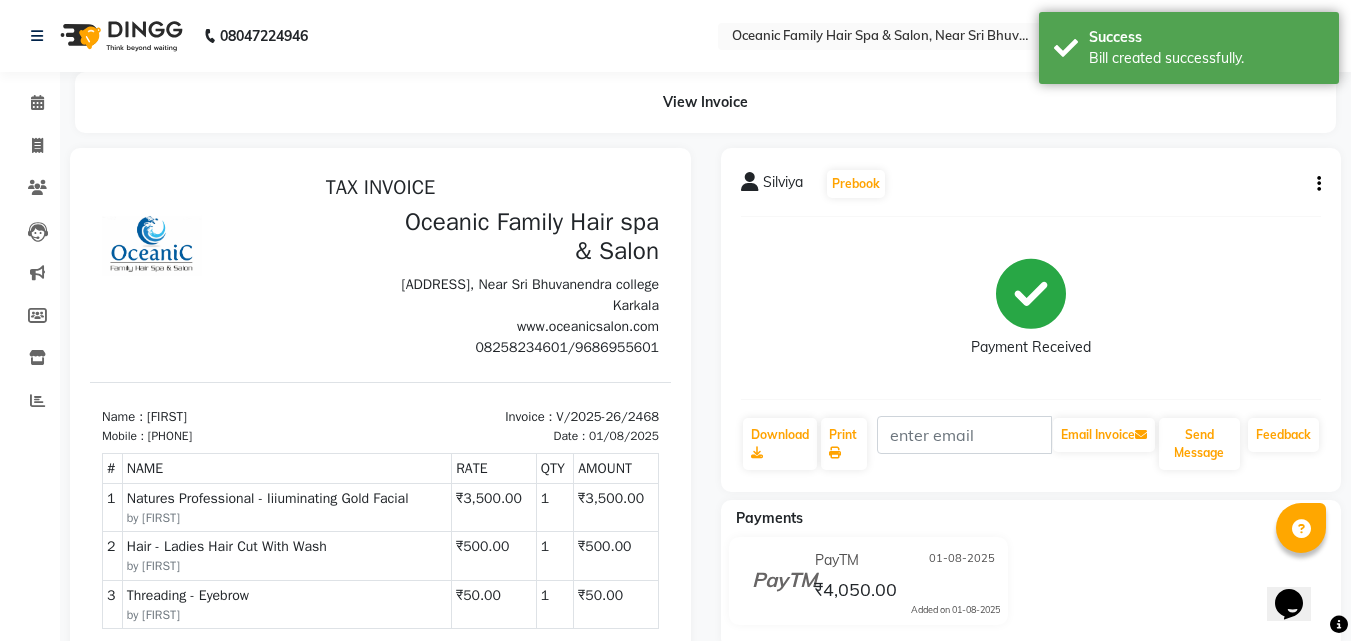drag, startPoint x: 455, startPoint y: 28, endPoint x: 177, endPoint y: 159, distance: 307.31906 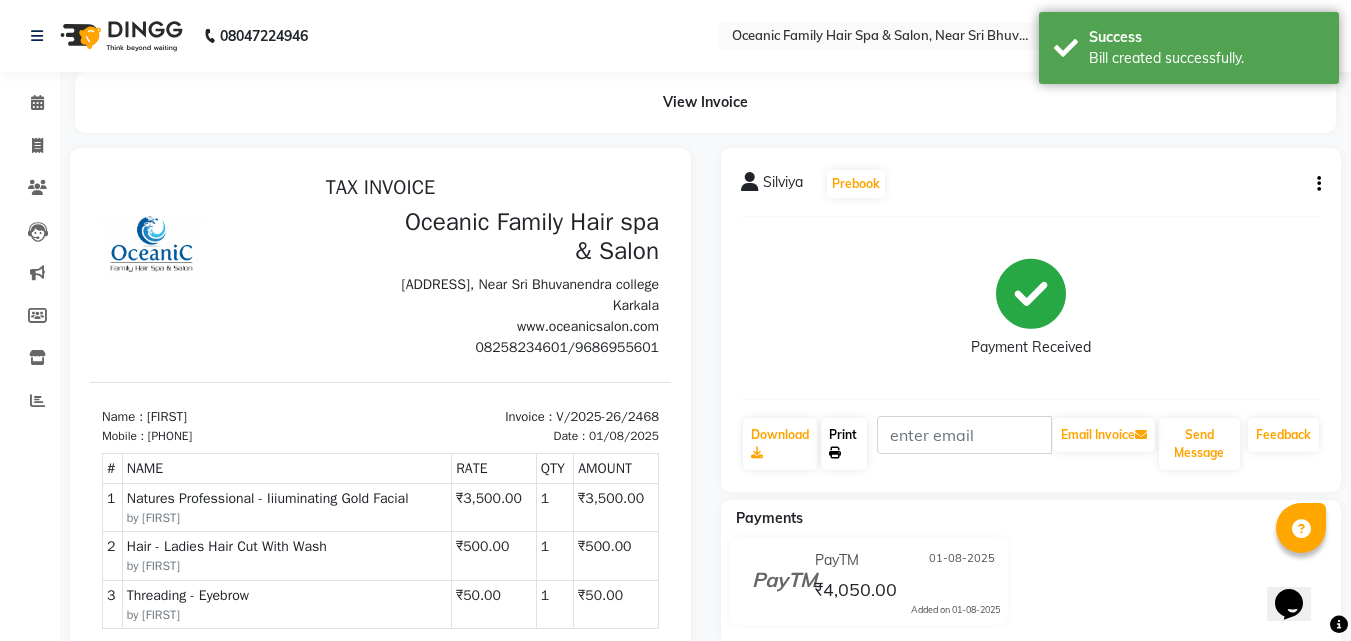 click on "Print" 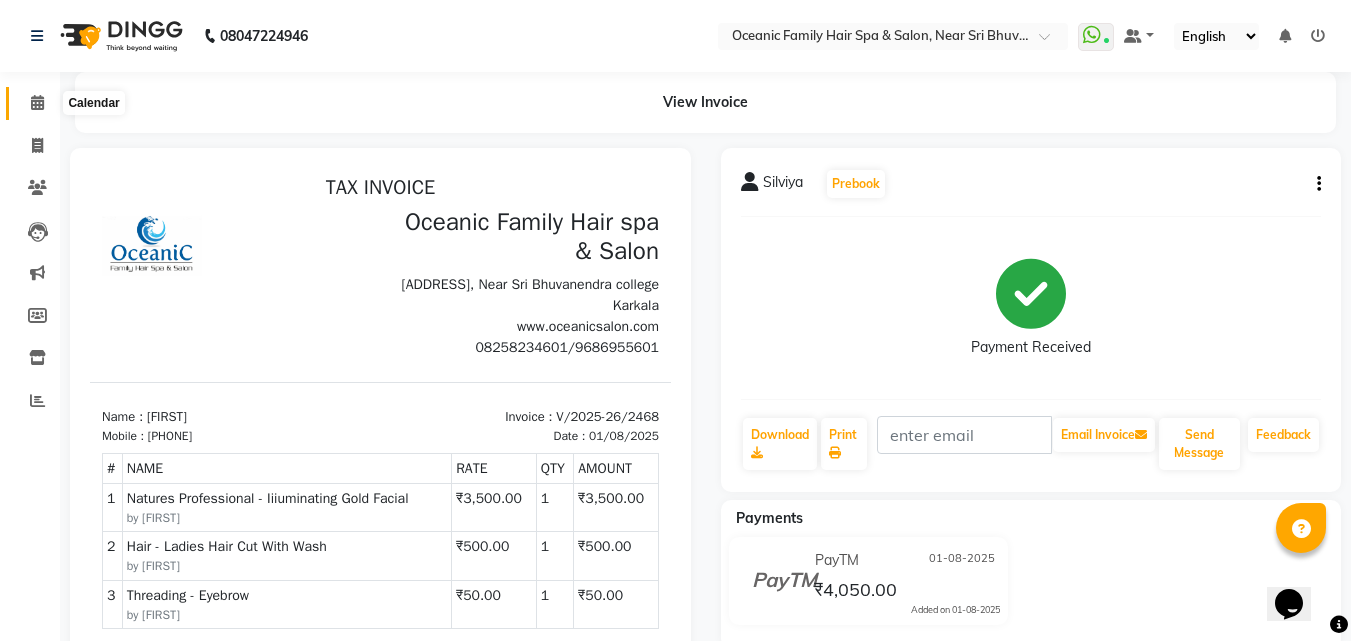 click 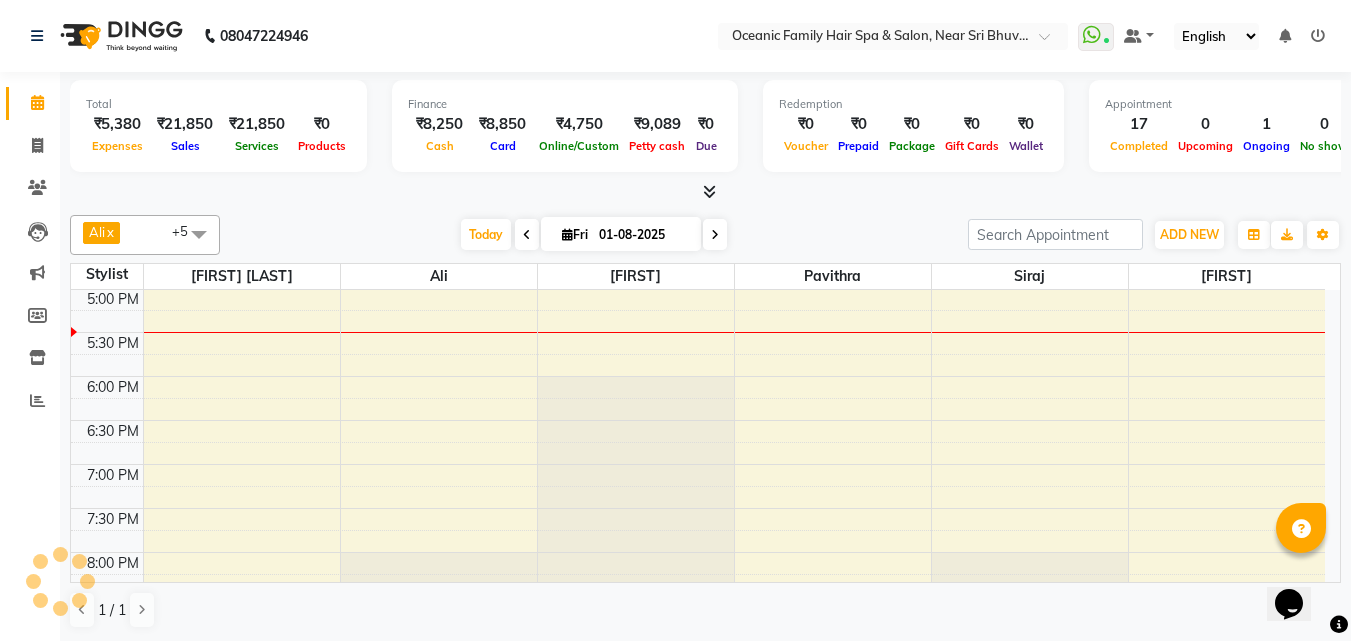 scroll, scrollTop: 0, scrollLeft: 0, axis: both 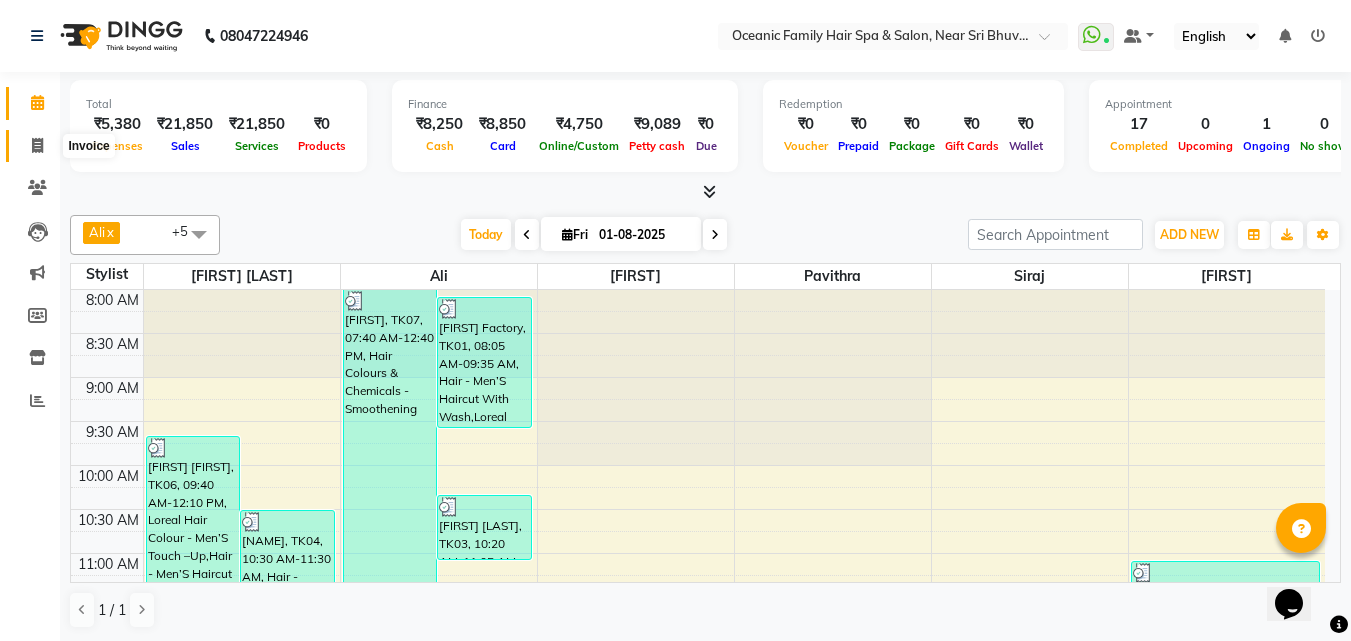 click 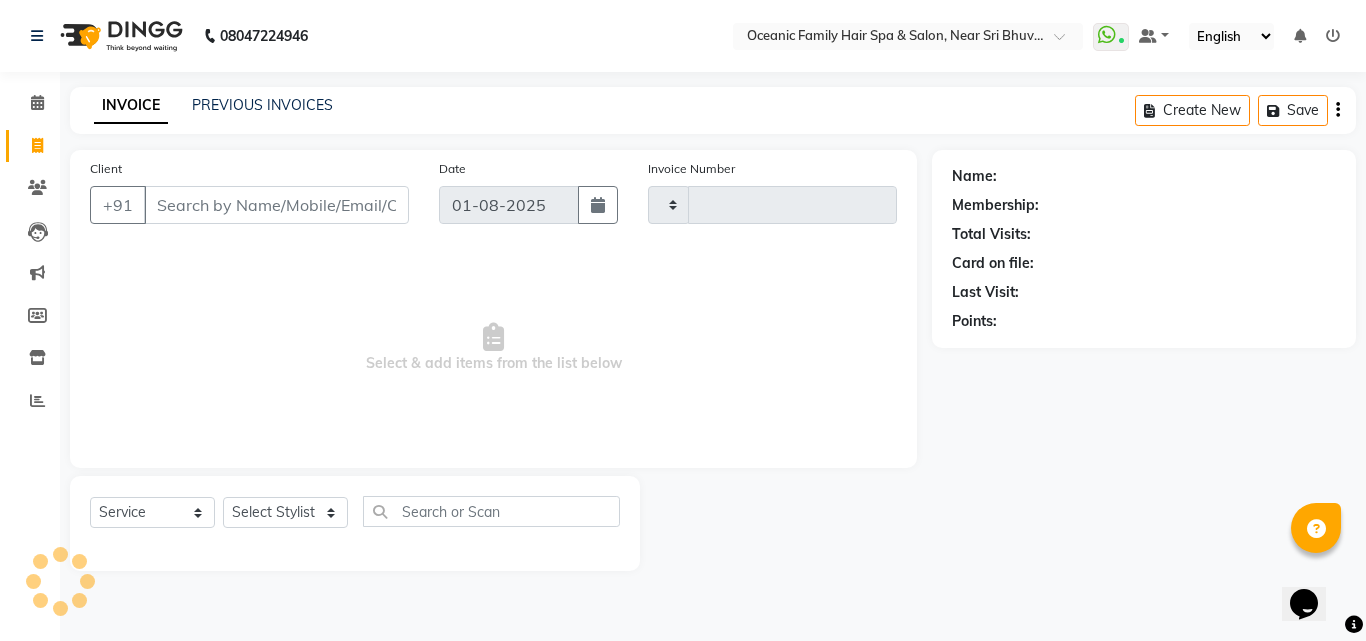 type on "2469" 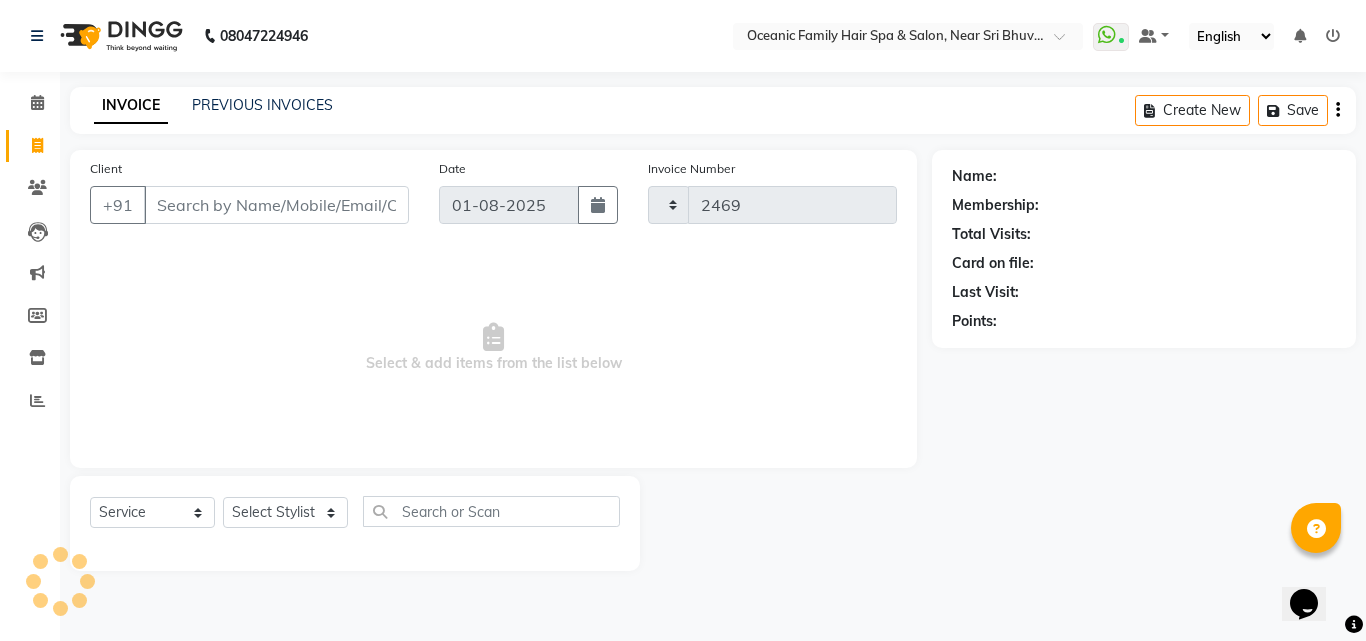 select on "4366" 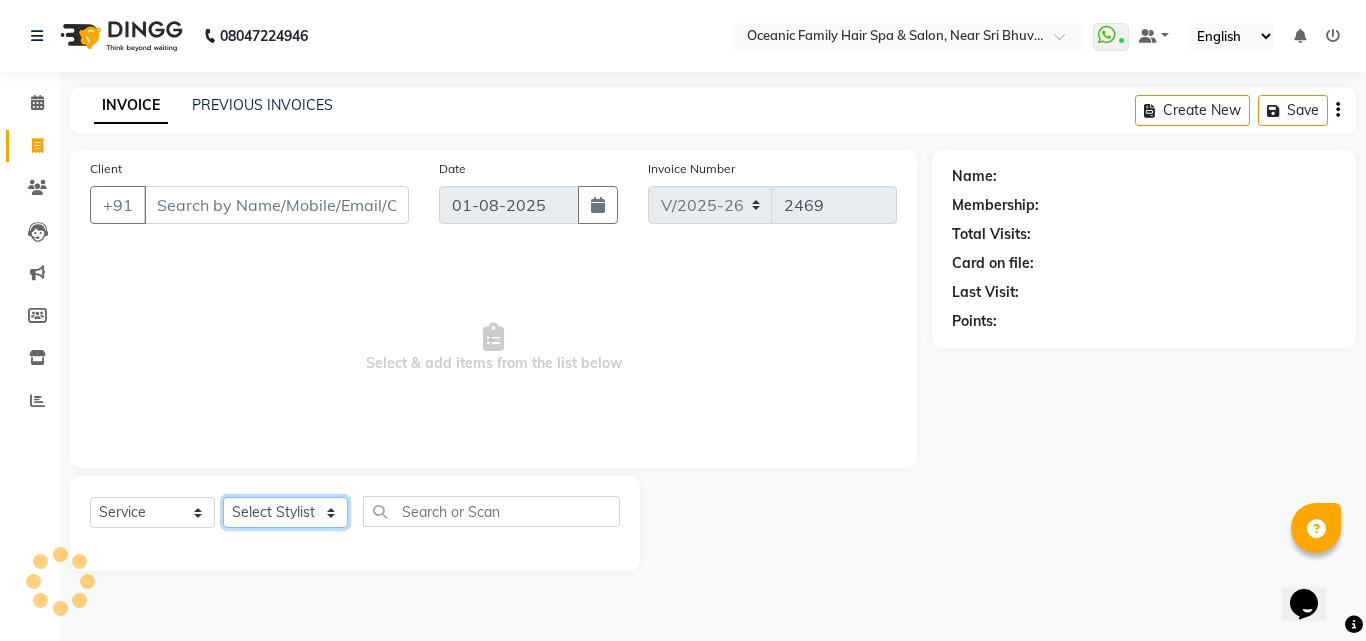 click on "Select Stylist [FIRST] [FIRST] [FIRST] [FIRST] [FIRST] [FIRST] [FIRST] [FIRST] [FIRST]  Hair - Ladies Hair Cut With Wash  x Waxing - Back Waxing - Stomach Waxing - Full Body  Waxing Waxing - Under Arms Waxing - Upper Lip Waxing - Full Hand Waxing - Face    Waxing Waxing - Full Legs   Waxing Waxing - Half Legs Skin Care Therapy - Extra Instant Glow Pack Skin Care Therapy - Back Polishing Skin Care Therapy - Basic Clean - Up  (Fruit) Skin Care Therapy - Lacto Protein - Clean-Up Skin Care Therapy - Instant Glow- Clean-Up Skin Care Therapy - Gold-Clean Up Skin Care Therapy - Instant Glow Exfoliation Skin Care Therapy - Honey Wanuka Skin Care Therapy - D-Tanning Exfoliation Skin Care Therapy - Aroma Clean - Up D  - Tanning (Natures) - D Tan Face Massages - Face Reflexology 2 500" 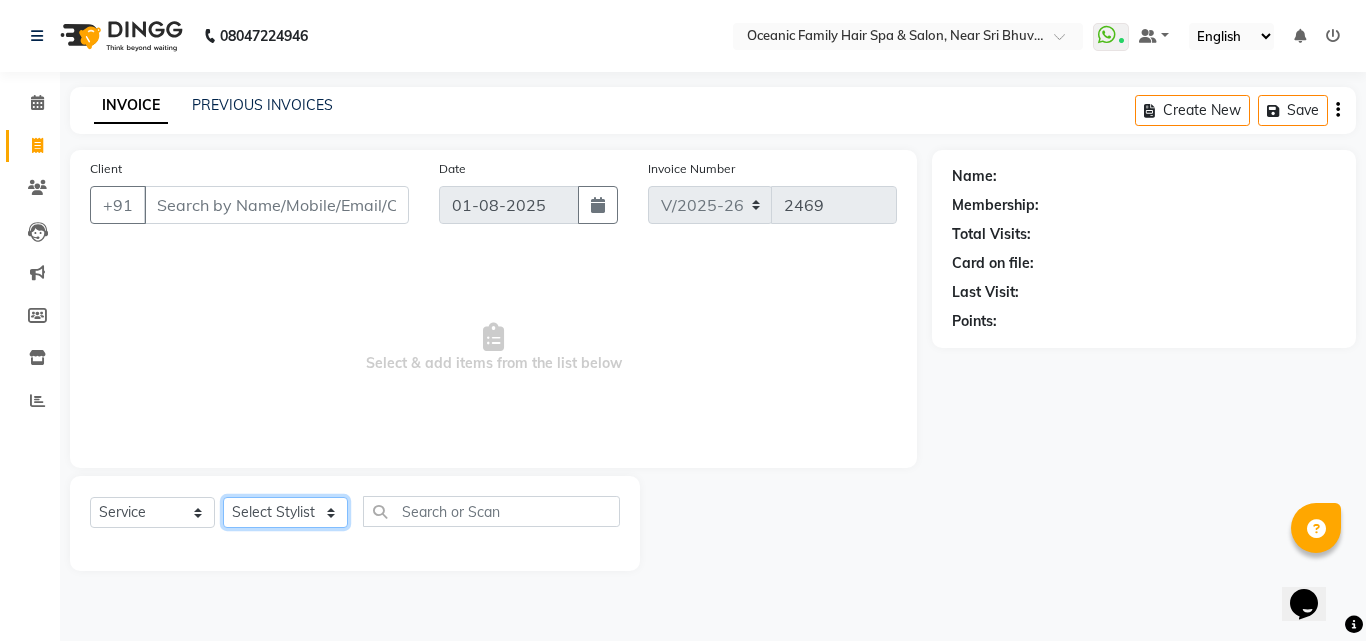 select on "23948" 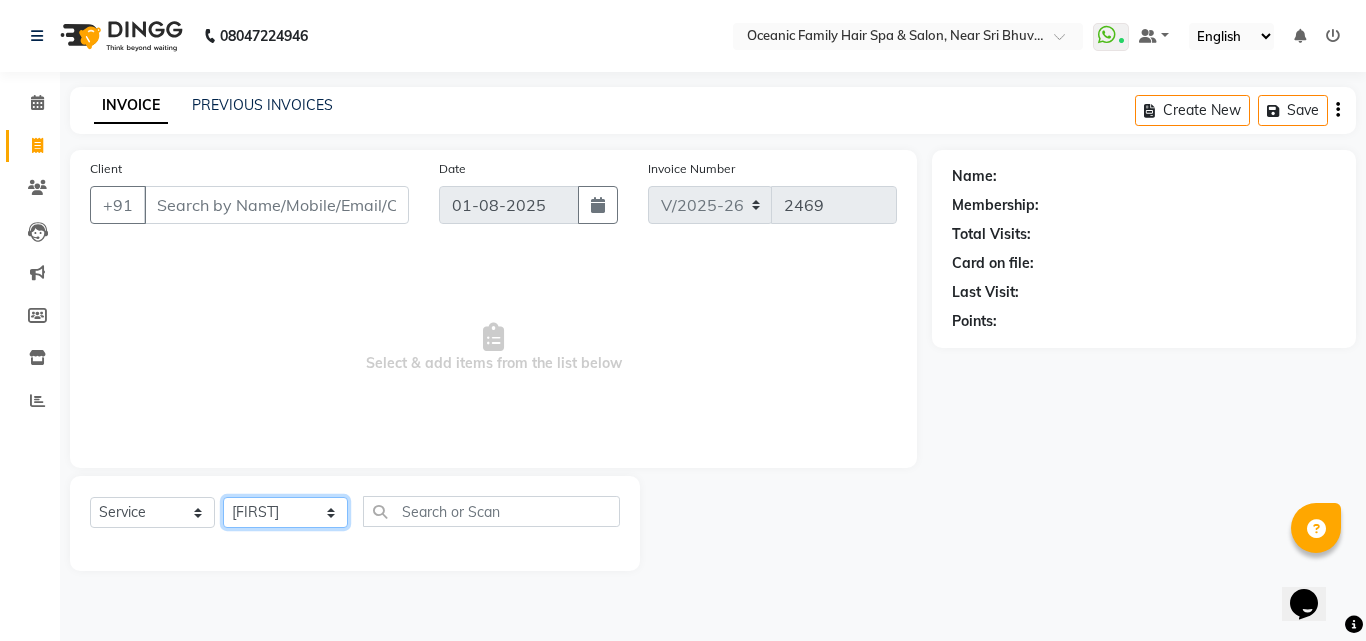 click on "Select Stylist [FIRST] [FIRST] [FIRST] [FIRST] [FIRST] [FIRST] [FIRST] [FIRST] [FIRST]  Hair - Ladies Hair Cut With Wash  x Waxing - Back Waxing - Stomach Waxing - Full Body  Waxing Waxing - Under Arms Waxing - Upper Lip Waxing - Full Hand Waxing - Face    Waxing Waxing - Full Legs   Waxing Waxing - Half Legs Skin Care Therapy - Extra Instant Glow Pack Skin Care Therapy - Back Polishing Skin Care Therapy - Basic Clean - Up  (Fruit) Skin Care Therapy - Lacto Protein - Clean-Up Skin Care Therapy - Instant Glow- Clean-Up Skin Care Therapy - Gold-Clean Up Skin Care Therapy - Instant Glow Exfoliation Skin Care Therapy - Honey Wanuka Skin Care Therapy - D-Tanning Exfoliation Skin Care Therapy - Aroma Clean - Up D  - Tanning (Natures) - D Tan Face Massages - Face Reflexology 2 500" 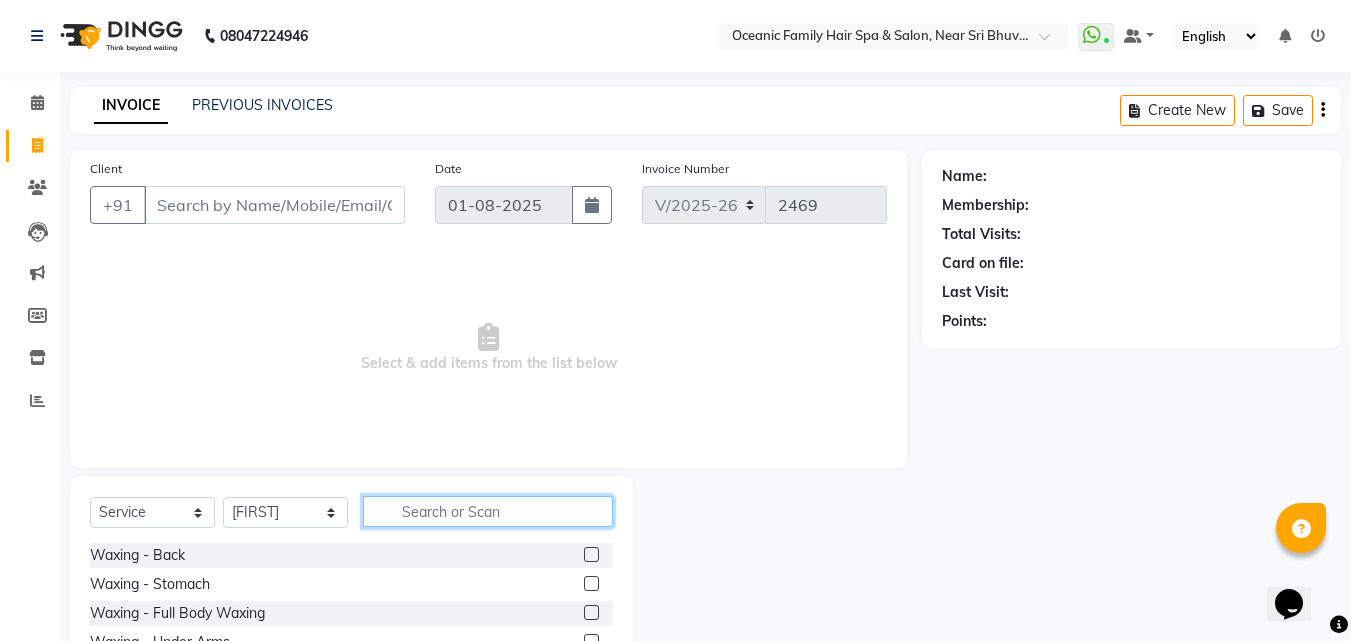 click 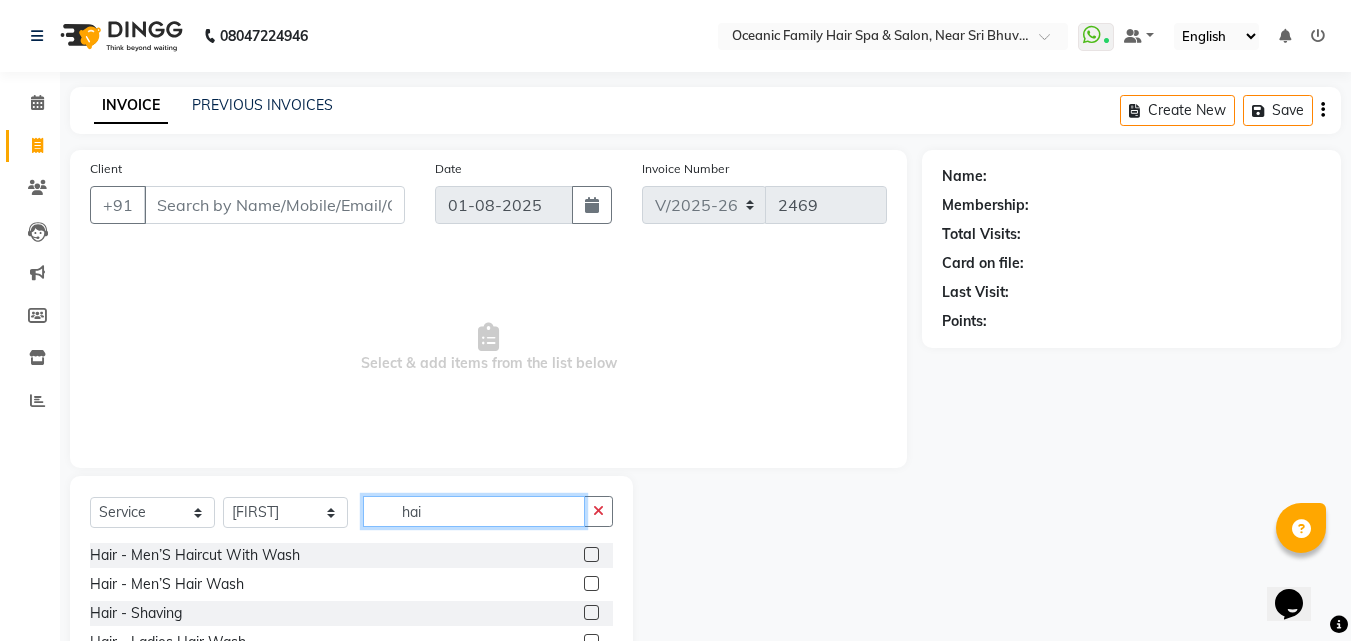 type on "hai" 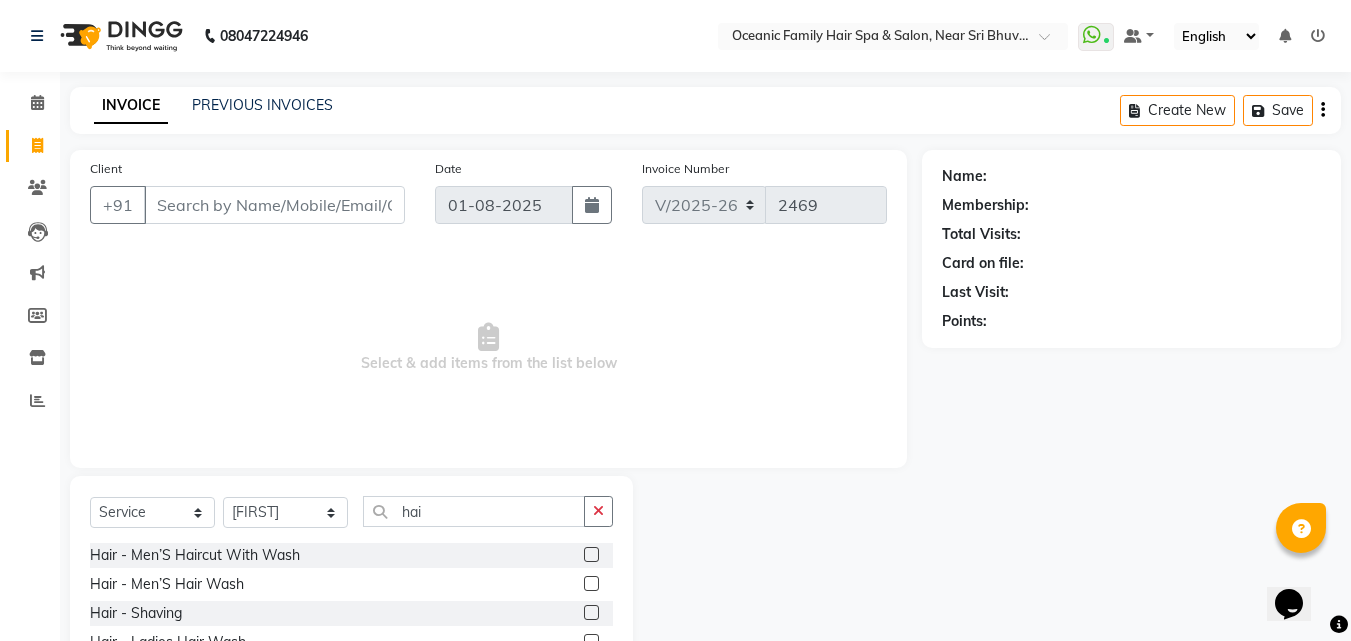 click 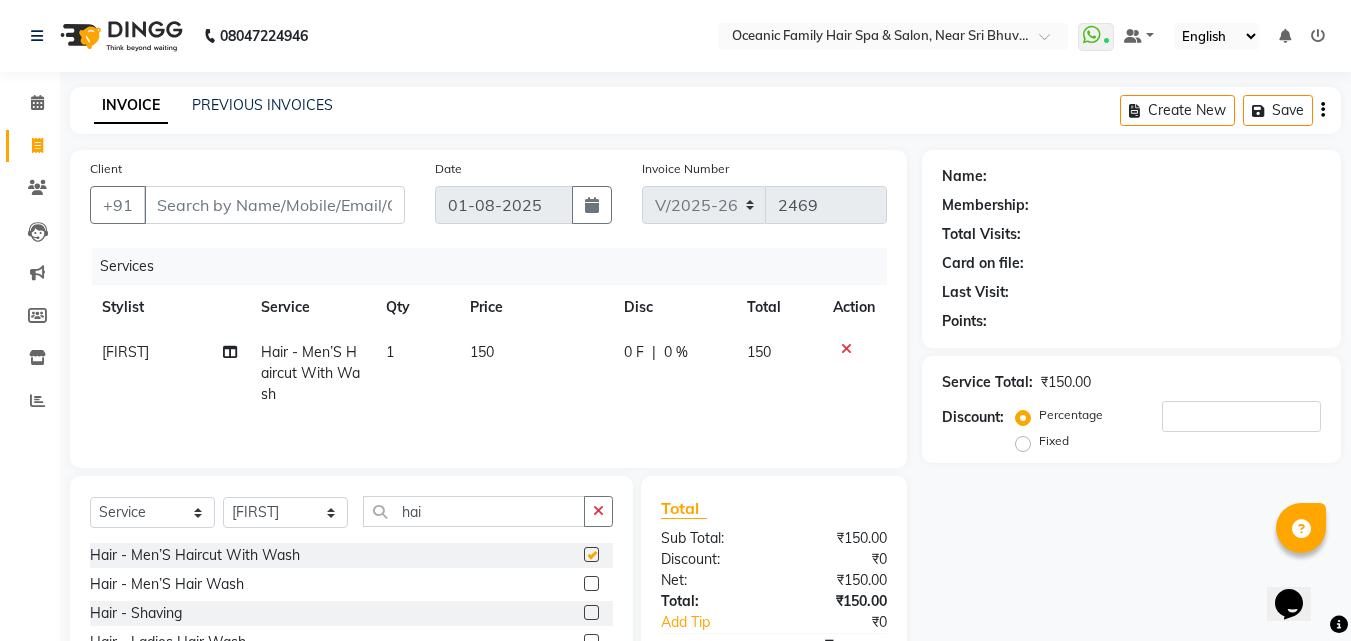 checkbox on "false" 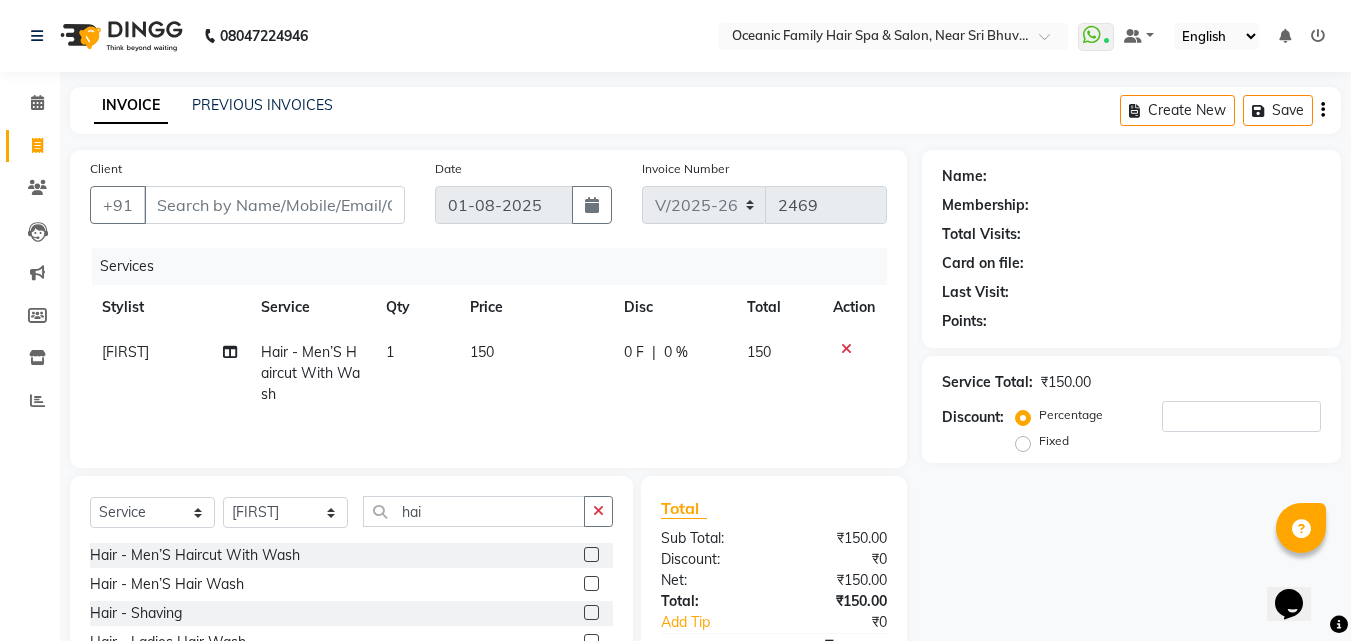 click 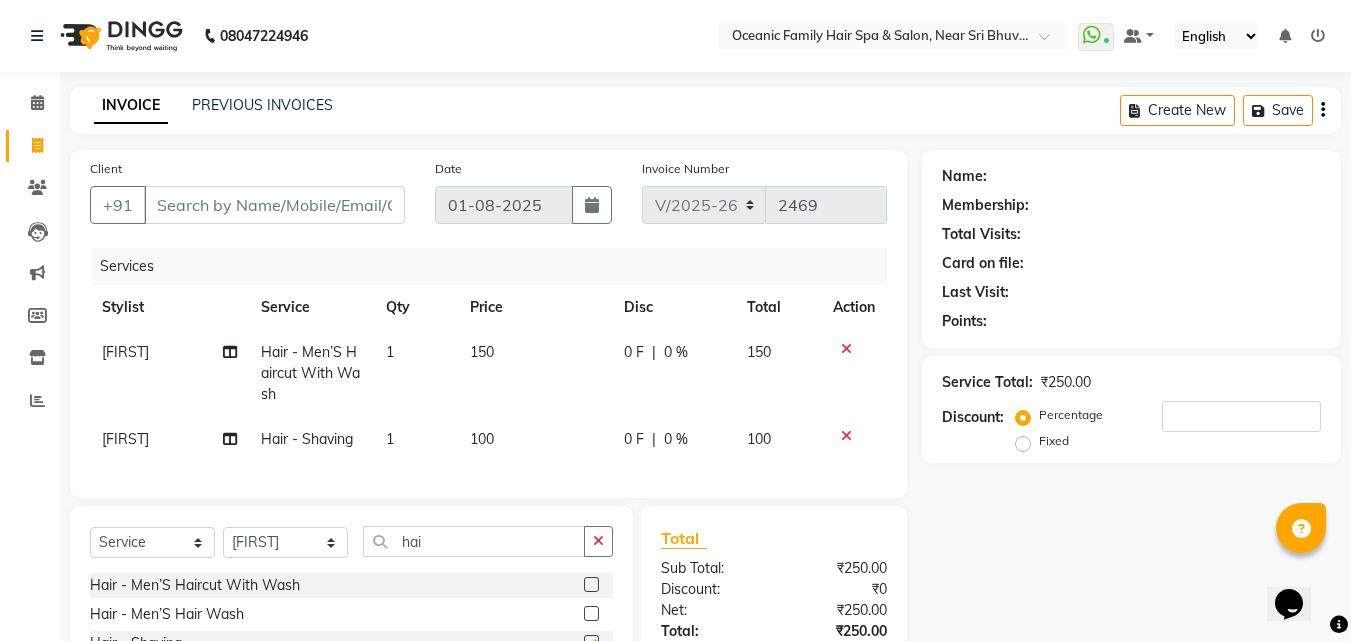 checkbox on "false" 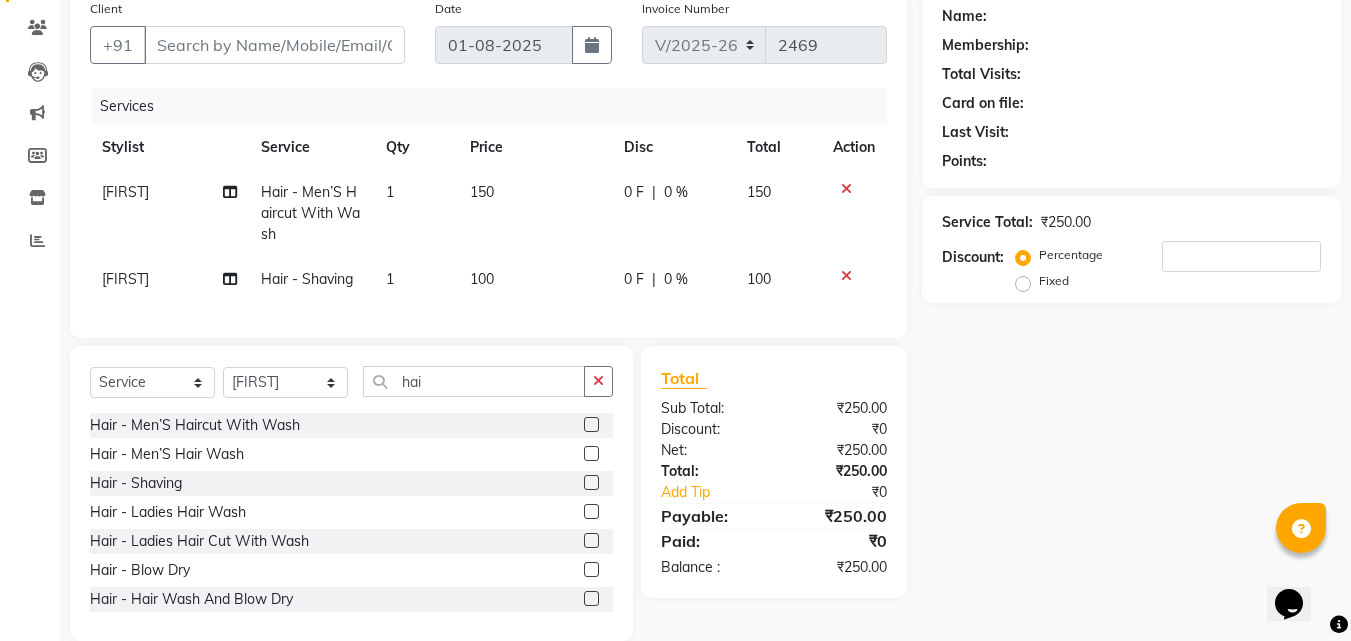 scroll, scrollTop: 200, scrollLeft: 0, axis: vertical 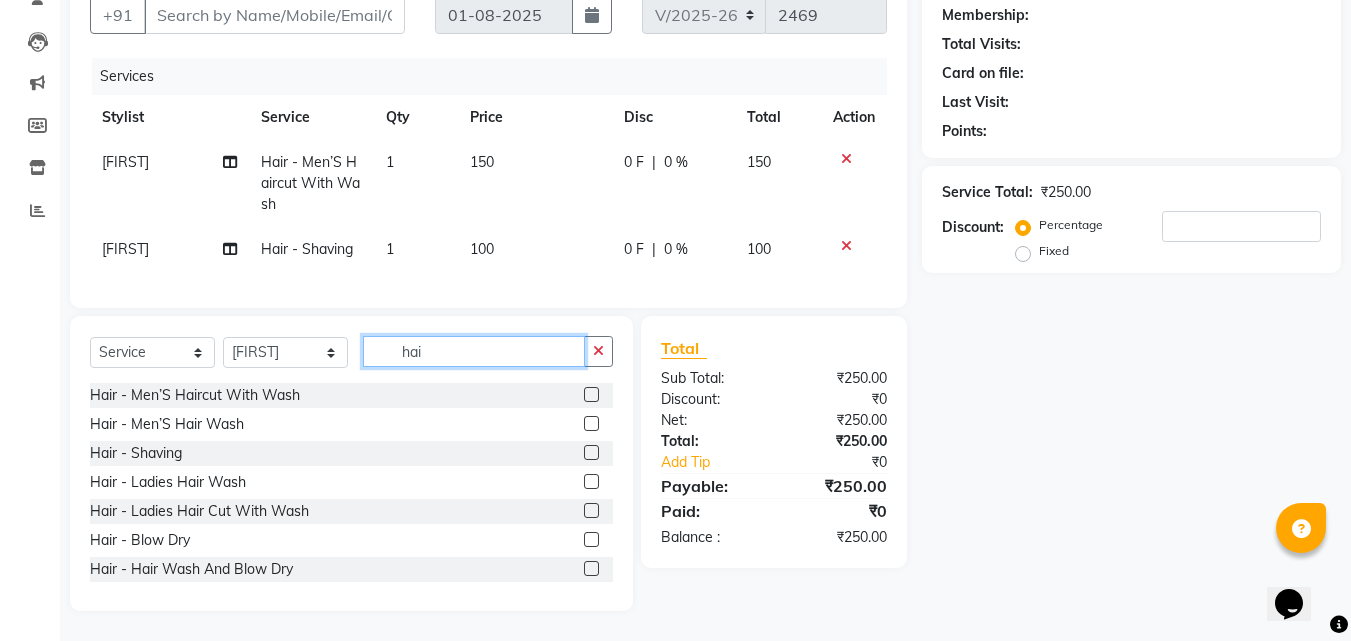 click on "hai" 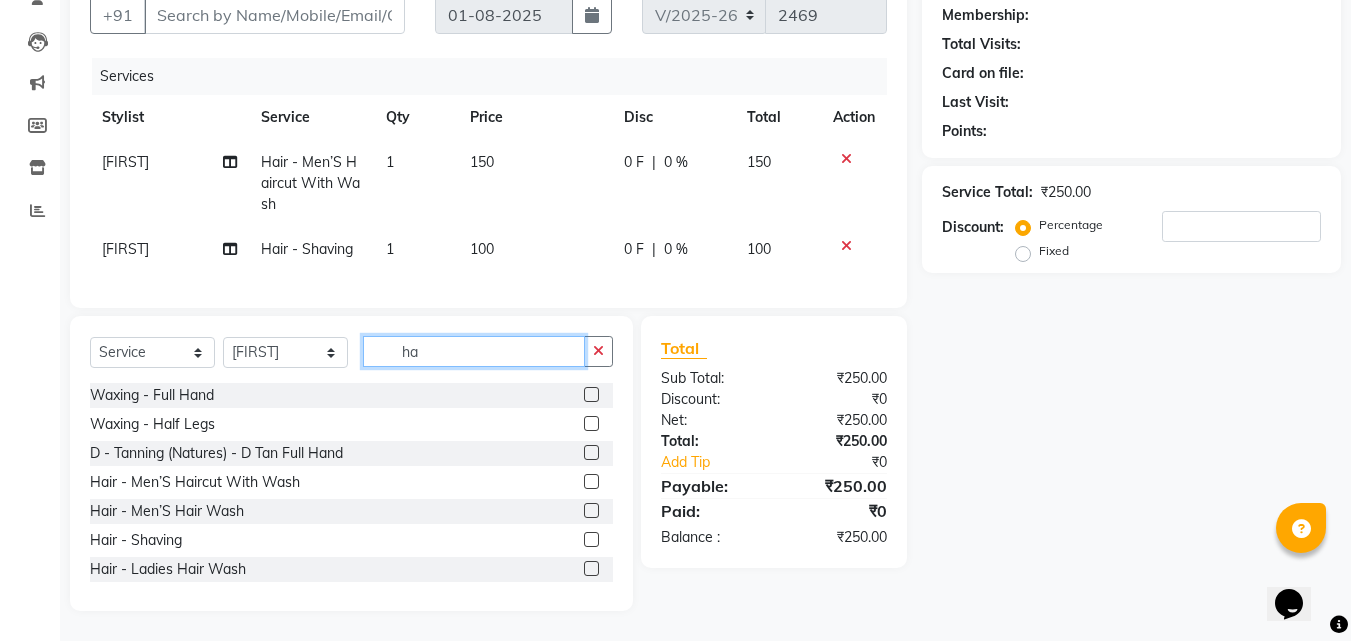 type on "h" 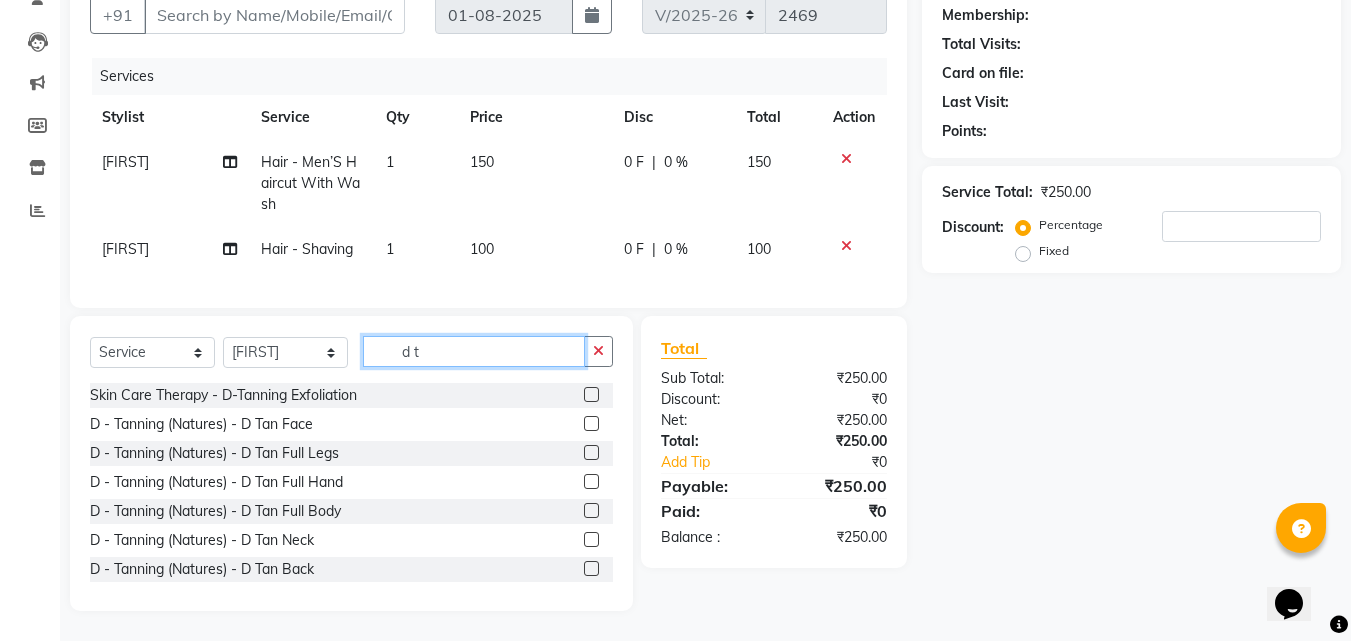 type on "d t" 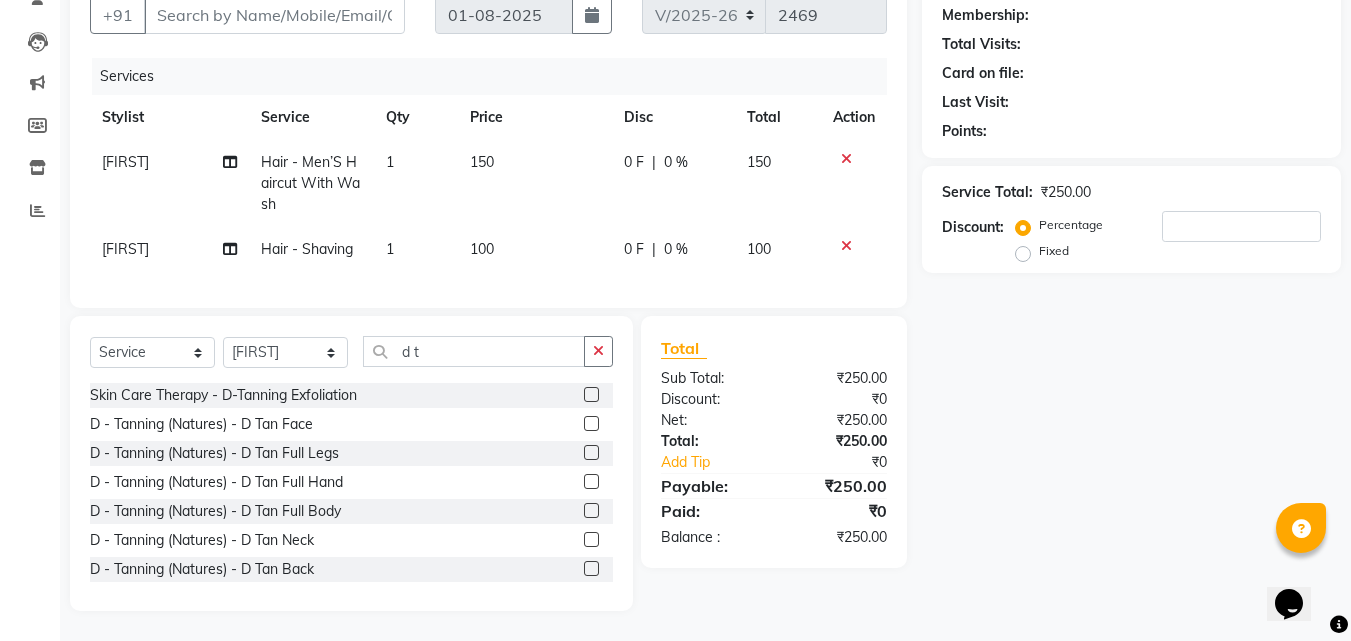 click 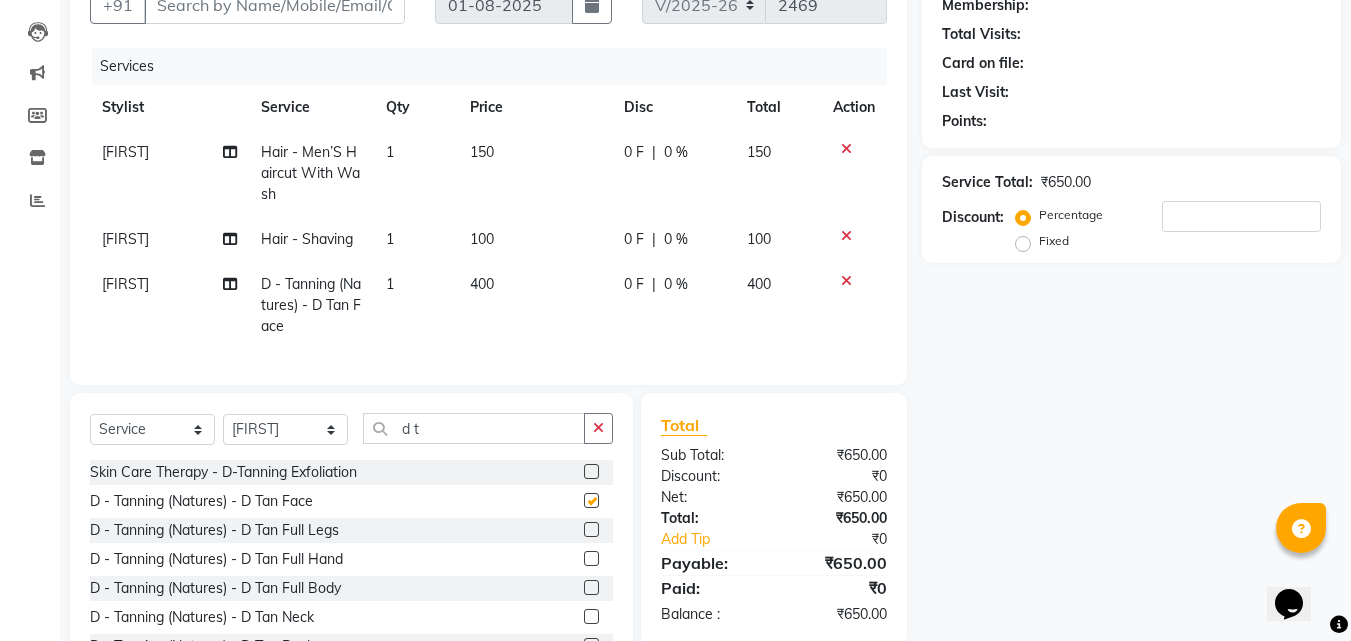 checkbox on "false" 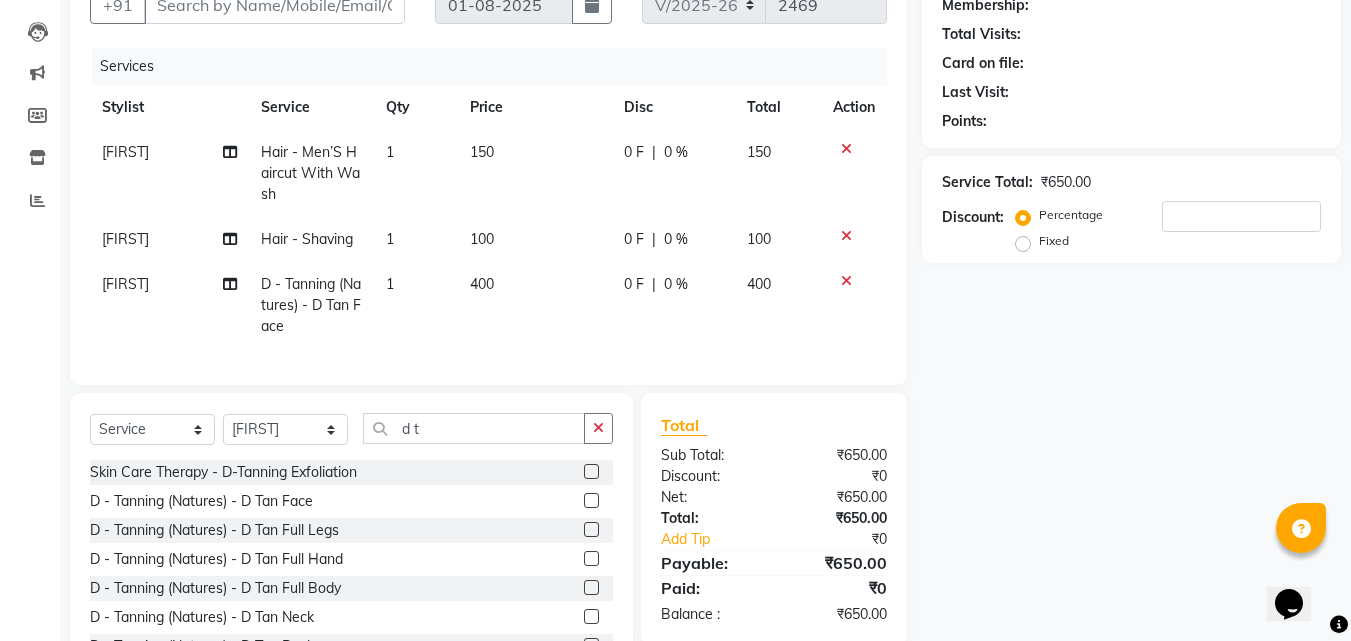 click 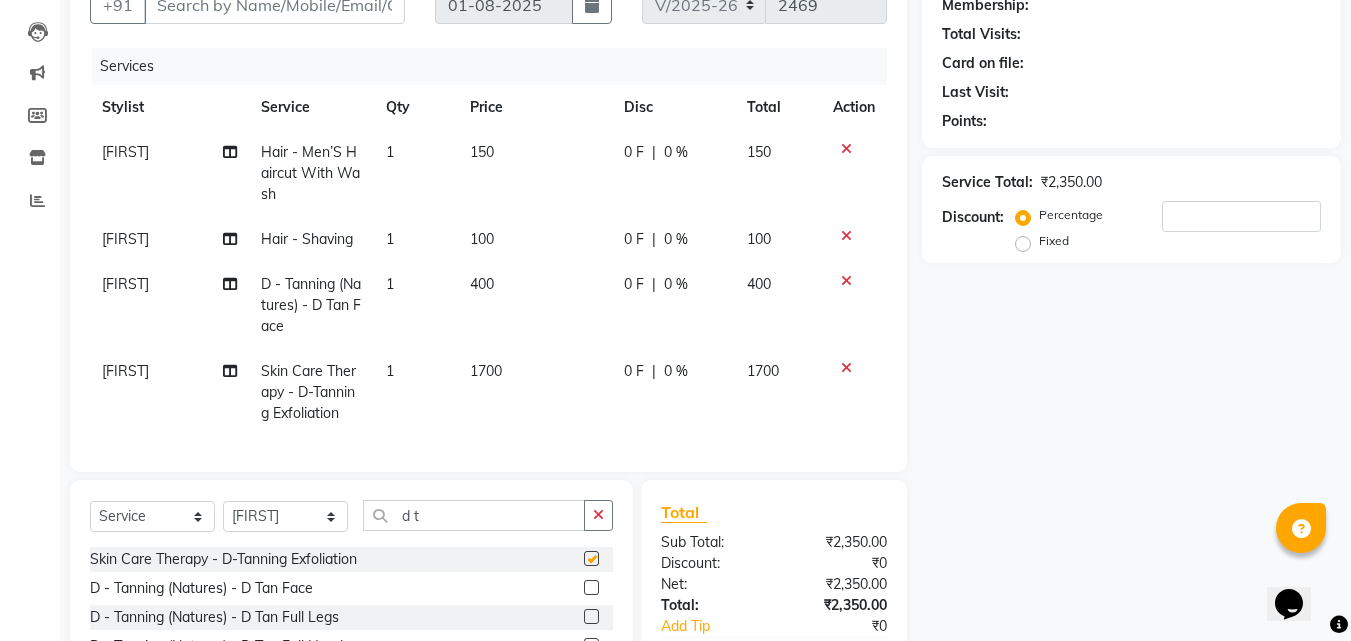 checkbox on "false" 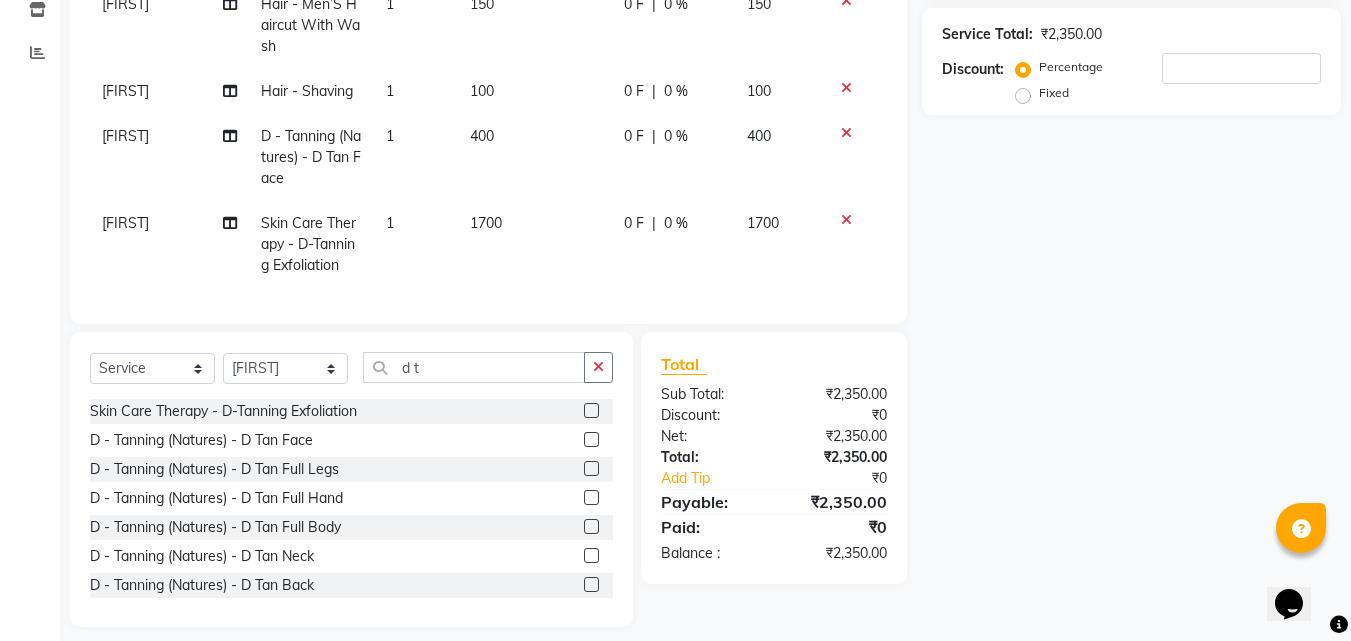 scroll, scrollTop: 379, scrollLeft: 0, axis: vertical 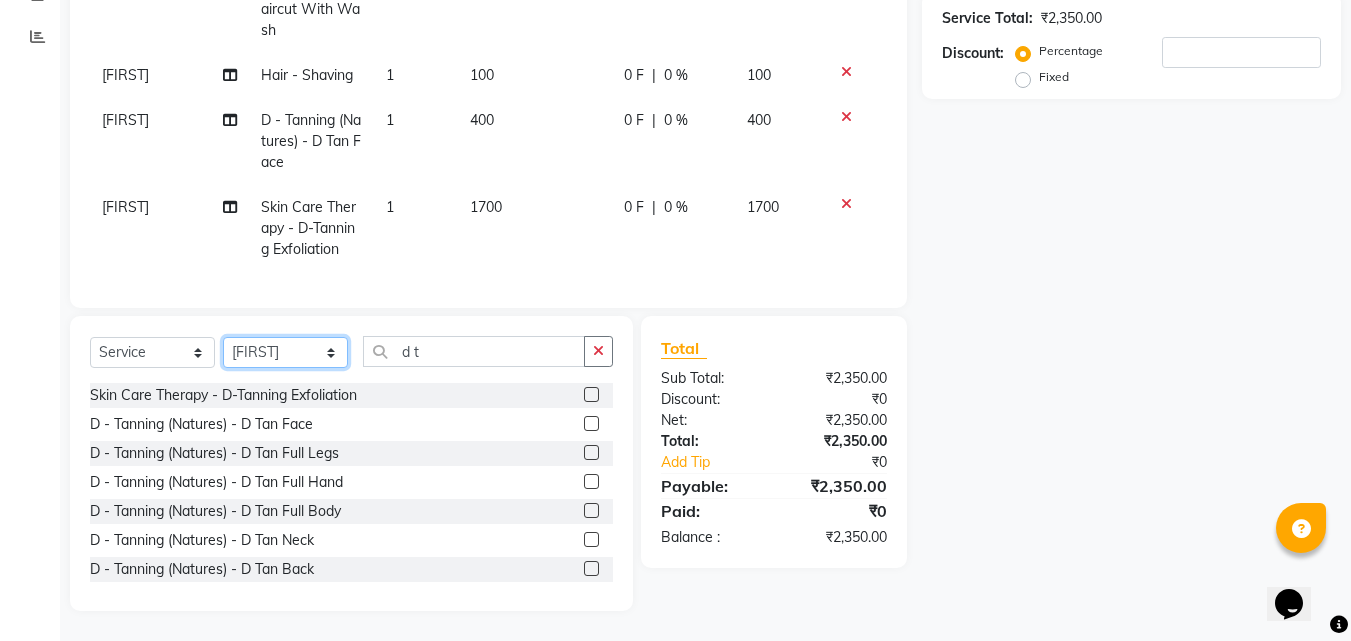 click on "Select Stylist [FIRST] [FIRST] [FIRST] [FIRST] [FIRST] [FIRST] [FIRST] [FIRST] [FIRST]  Hair - Ladies Hair Cut With Wash  x Waxing - Back Waxing - Stomach Waxing - Full Body  Waxing Waxing - Under Arms Waxing - Upper Lip Waxing - Full Hand Waxing - Face    Waxing Waxing - Full Legs   Waxing Waxing - Half Legs Skin Care Therapy - Extra Instant Glow Pack Skin Care Therapy - Back Polishing Skin Care Therapy - Basic Clean - Up  (Fruit) Skin Care Therapy - Lacto Protein - Clean-Up Skin Care Therapy - Instant Glow- Clean-Up Skin Care Therapy - Gold-Clean Up Skin Care Therapy - Instant Glow Exfoliation Skin Care Therapy - Honey Wanuka Skin Care Therapy - D-Tanning Exfoliation Skin Care Therapy - Aroma Clean - Up D  - Tanning (Natures) - D Tan Face Massages - Face Reflexology 2 500" 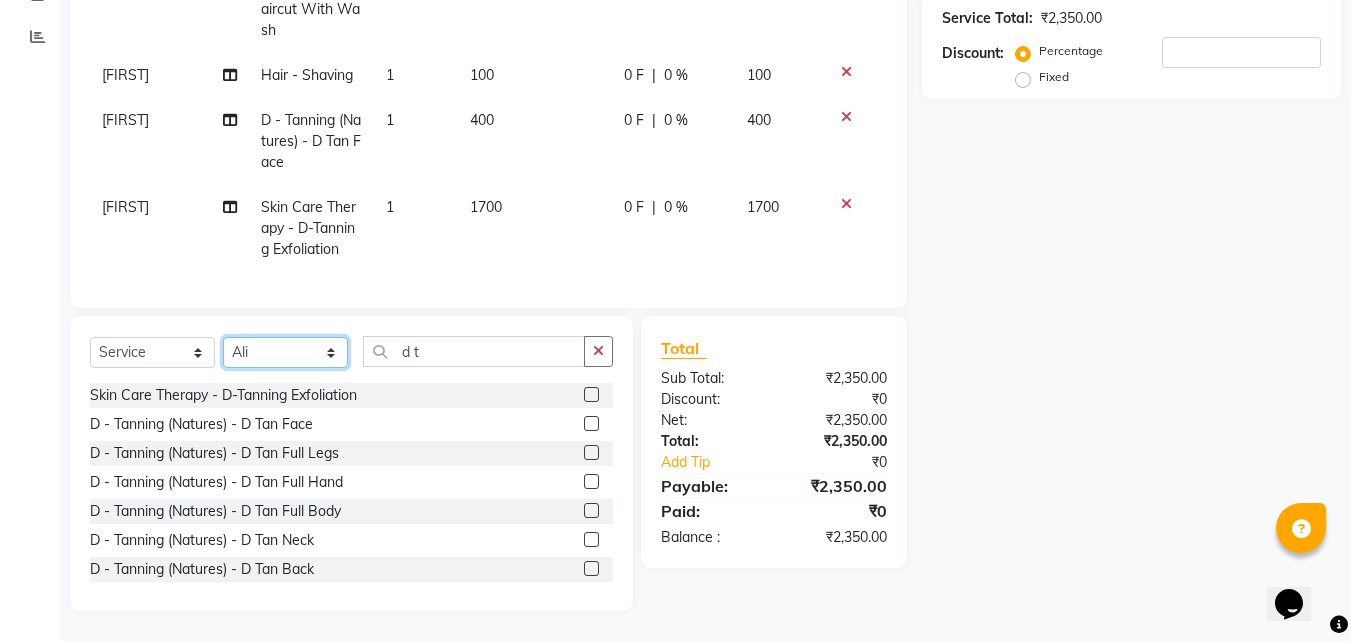 click on "Select Stylist [FIRST] [FIRST] [FIRST] [FIRST] [FIRST] [FIRST] [FIRST] [FIRST] [FIRST]  Hair - Ladies Hair Cut With Wash  x Waxing - Back Waxing - Stomach Waxing - Full Body  Waxing Waxing - Under Arms Waxing - Upper Lip Waxing - Full Hand Waxing - Face    Waxing Waxing - Full Legs   Waxing Waxing - Half Legs Skin Care Therapy - Extra Instant Glow Pack Skin Care Therapy - Back Polishing Skin Care Therapy - Basic Clean - Up  (Fruit) Skin Care Therapy - Lacto Protein - Clean-Up Skin Care Therapy - Instant Glow- Clean-Up Skin Care Therapy - Gold-Clean Up Skin Care Therapy - Instant Glow Exfoliation Skin Care Therapy - Honey Wanuka Skin Care Therapy - D-Tanning Exfoliation Skin Care Therapy - Aroma Clean - Up D  - Tanning (Natures) - D Tan Face Massages - Face Reflexology 2 500" 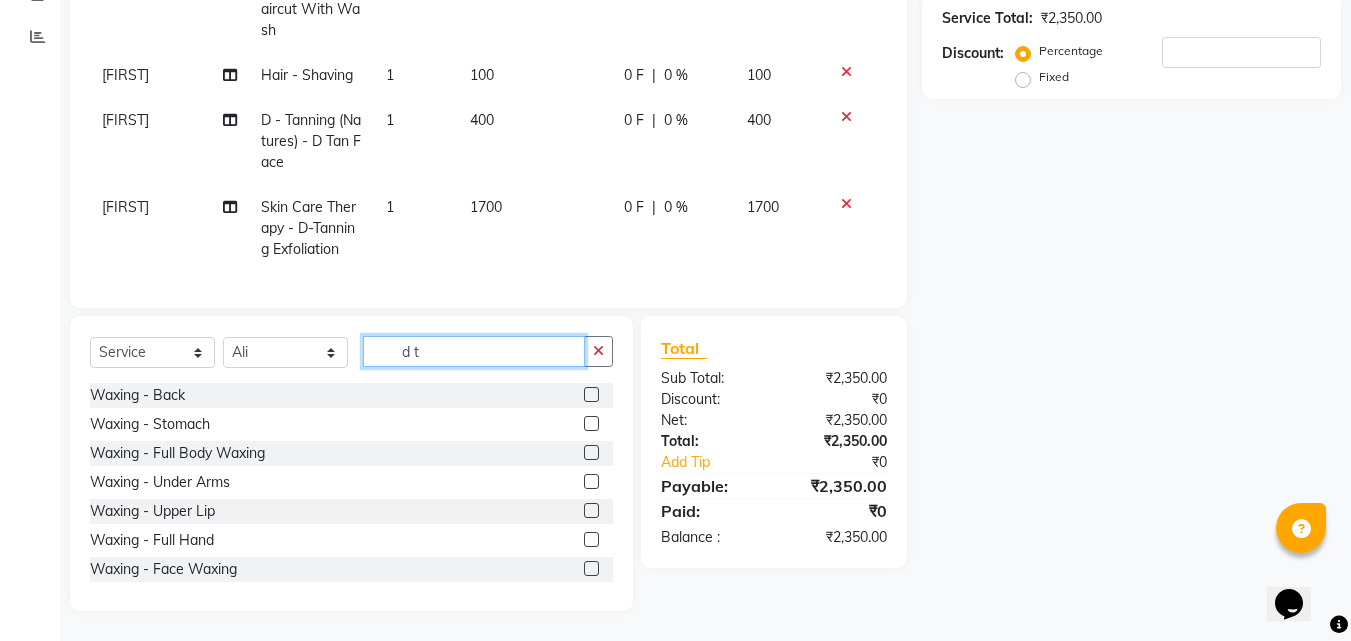 click on "d t" 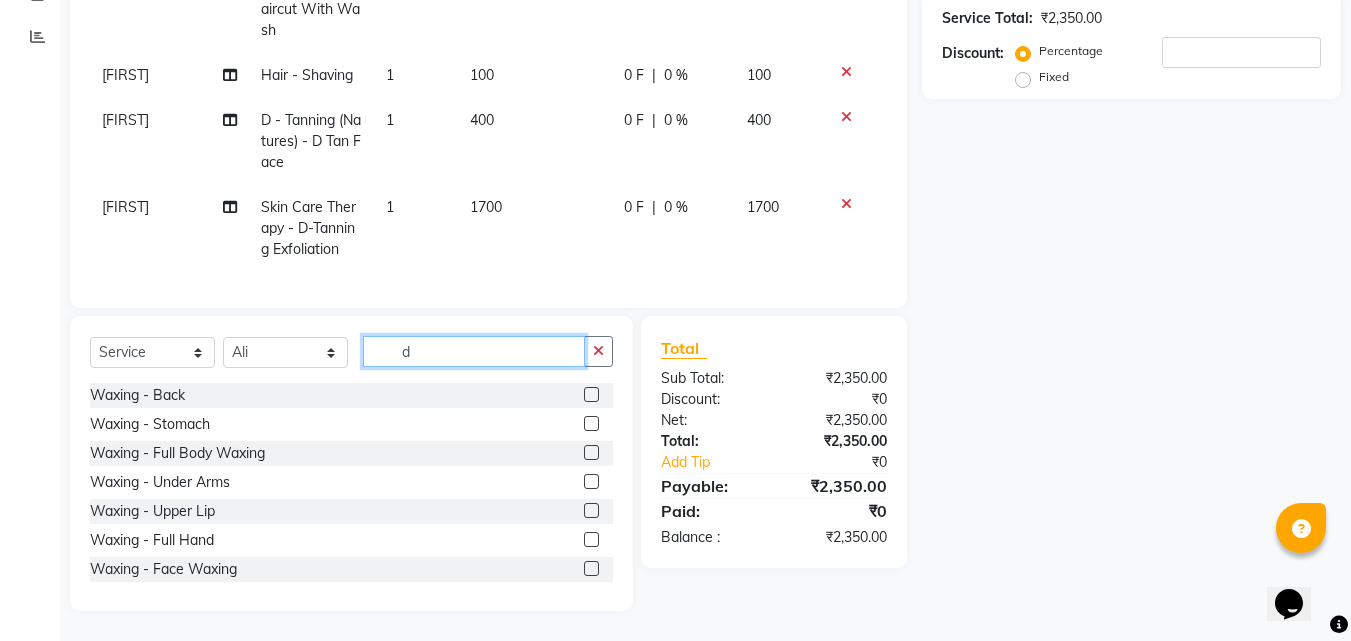 type on "d" 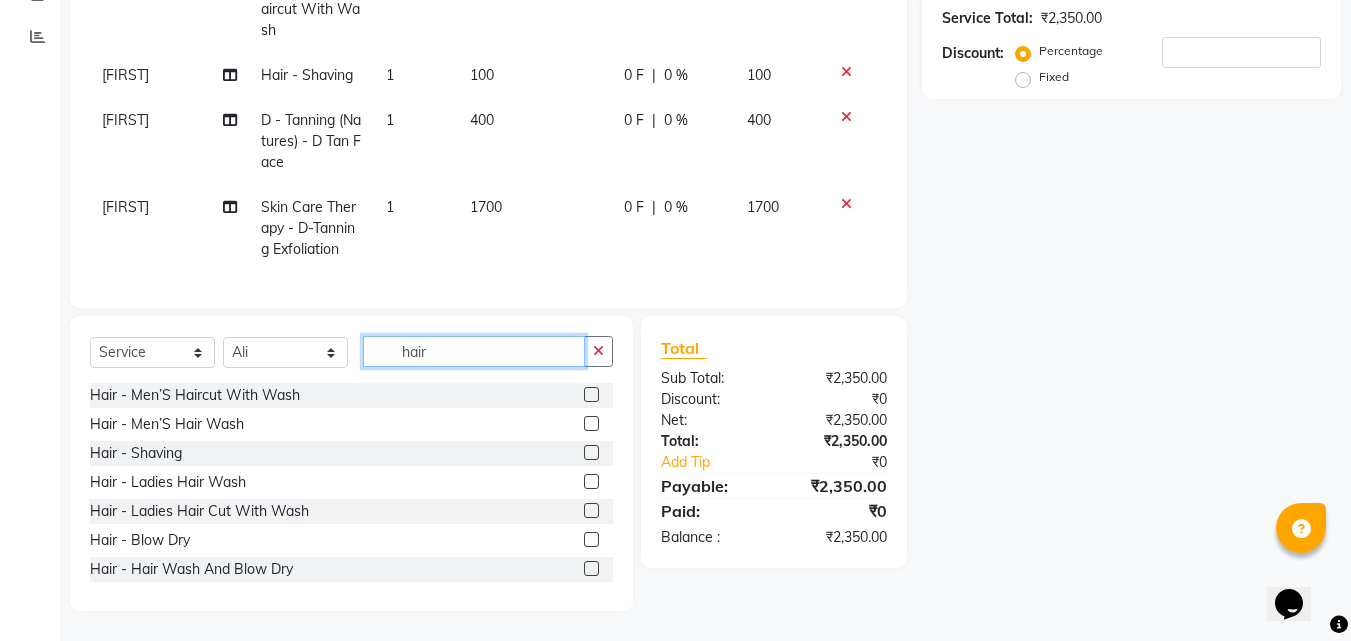 type on "hair" 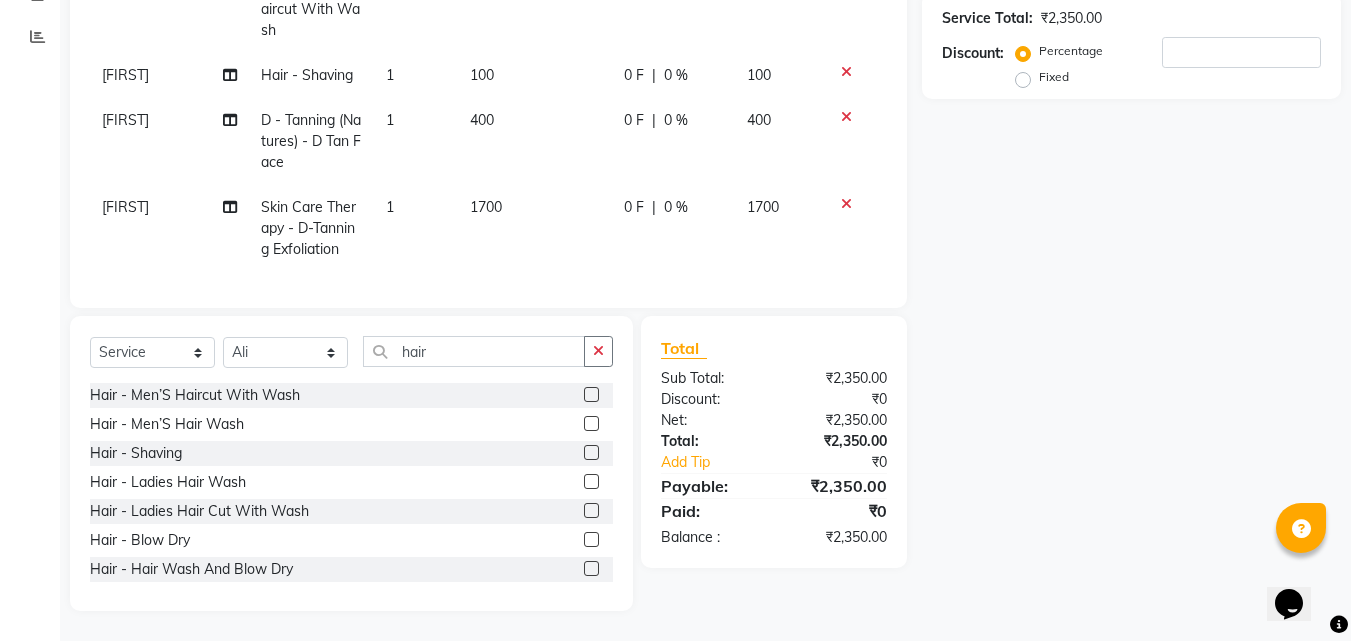click 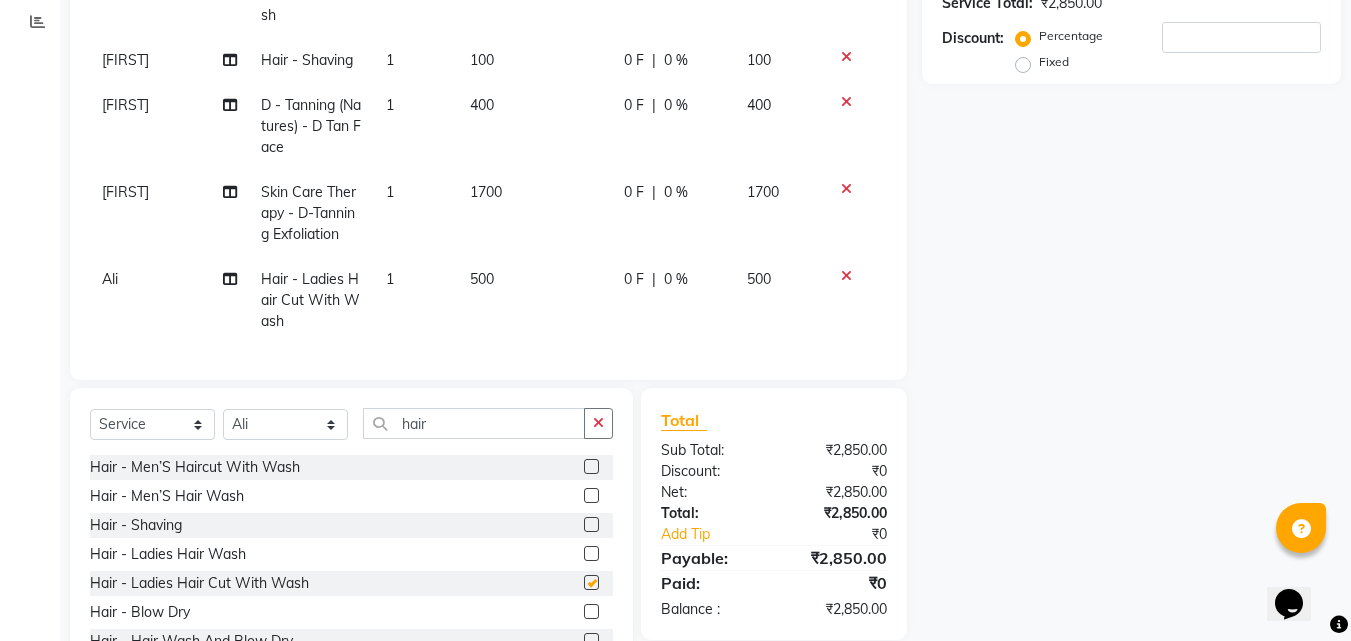 checkbox on "false" 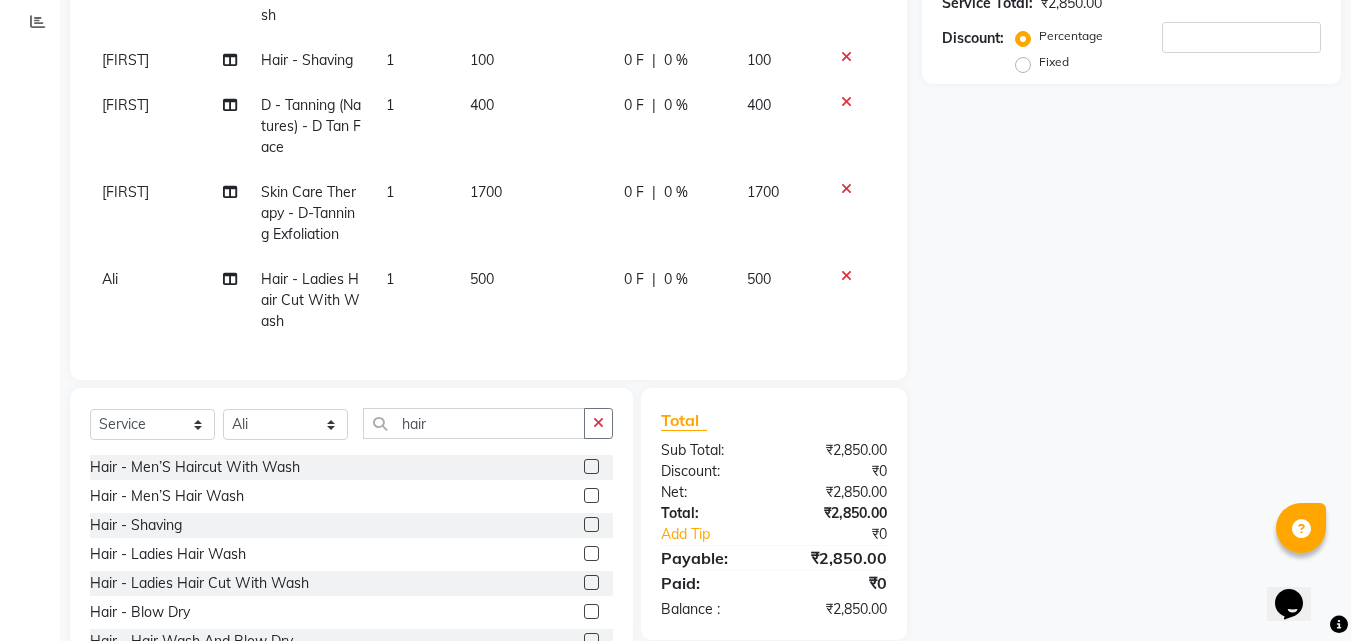click on "1" 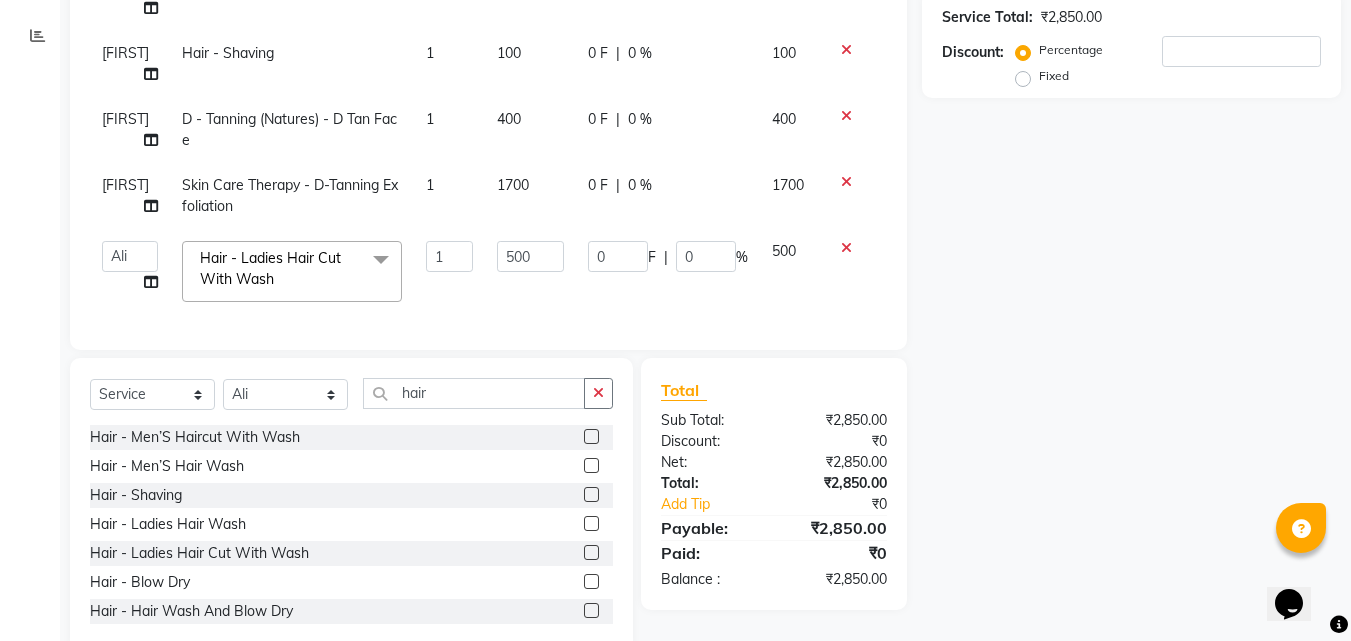scroll, scrollTop: 379, scrollLeft: 0, axis: vertical 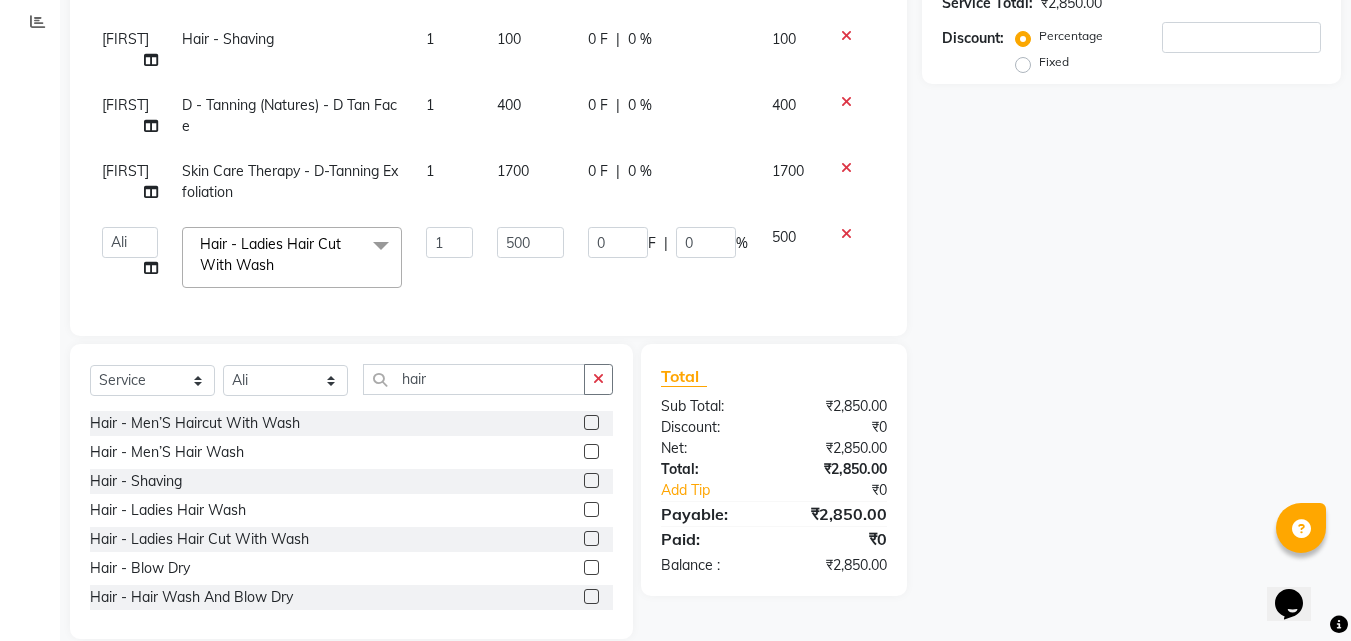 click on "1" 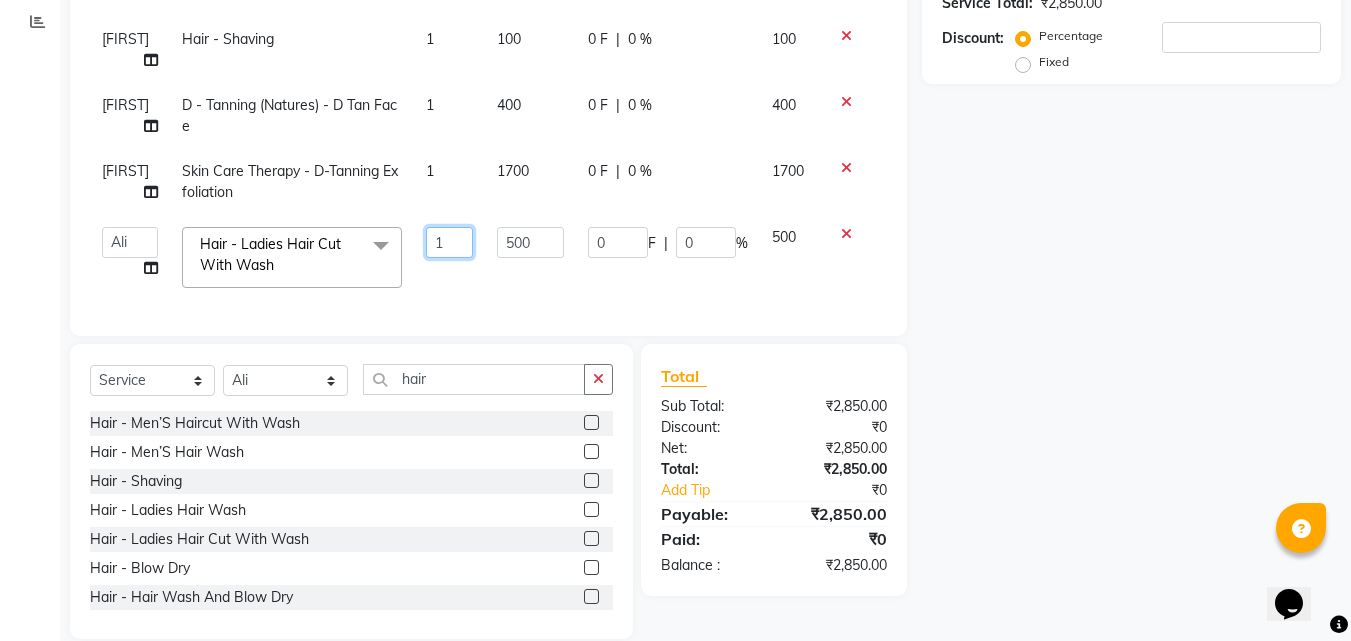click on "1" 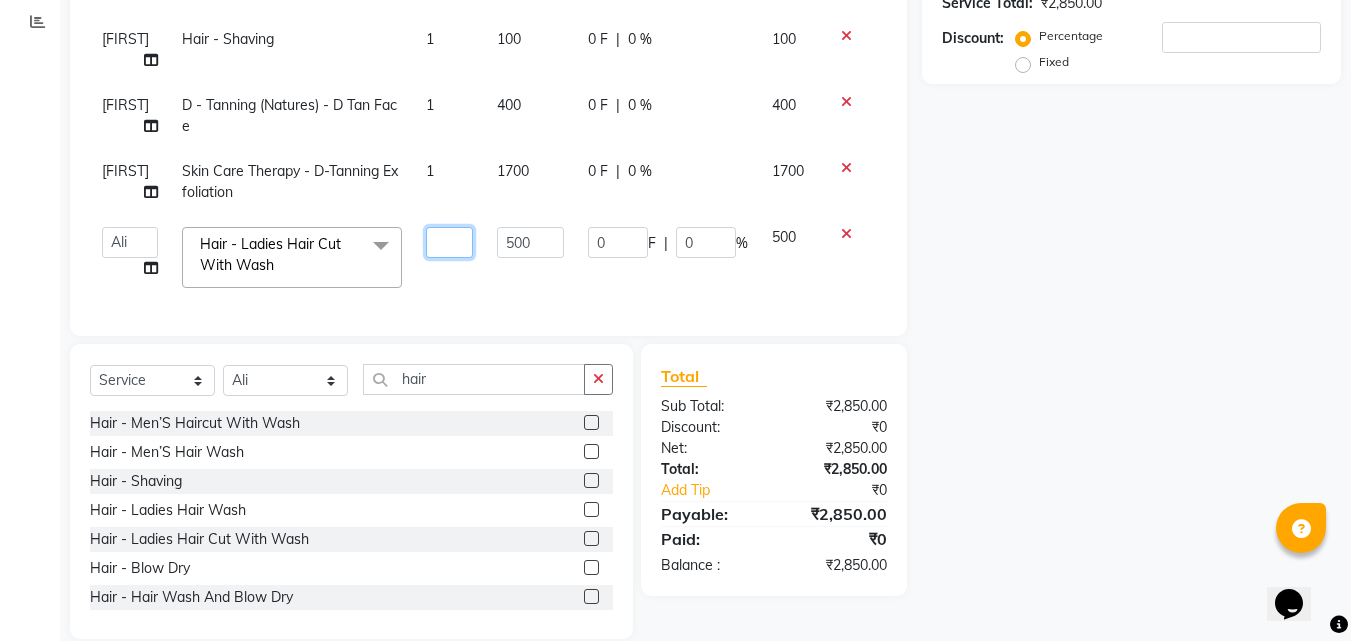 type on "2" 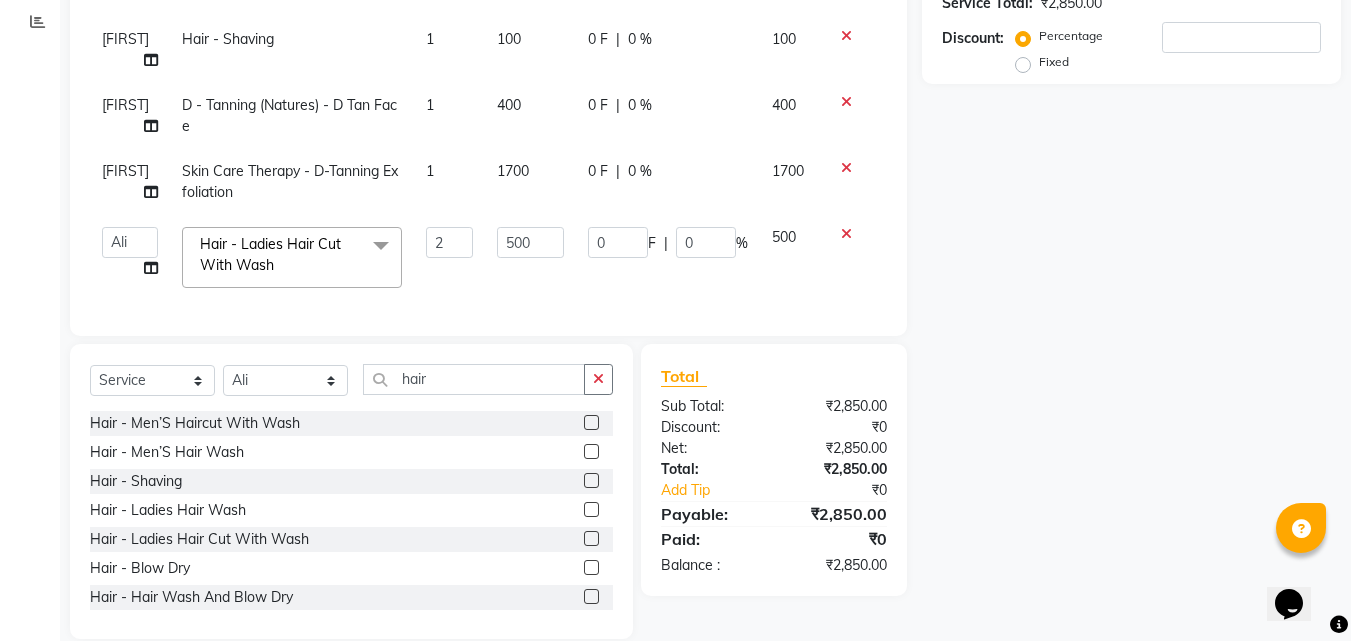 click on "Afsar Hair - Men’S Haircut With Wash 1 150 0 F | 0 % 150 Afsar Hair - Shaving 1 100 0 F | 0 % 100 Afsar D  - Tanning (Natures) - D Tan Face 1 400 0 F | 0 % 400 Afsar Skin Care Therapy - D-Tanning Exfoliation 1 1700 0 F | 0 % 1700  [NAME]   [NAME]   [NAME]   [NAME]   [NAME]   [NAME]   [NAME]   [NAME]   [NAME]  Hair - Ladies Hair Cut With Wash  x Waxing - Back Waxing - Stomach Waxing - Full Body  Waxing Waxing - Under Arms Waxing - Upper Lip Waxing - Full Hand Waxing - Face    Waxing Waxing - Full Legs   Waxing Waxing - Half Legs Skin Care Therapy - Extra Instant Glow Pack Skin Care Therapy - Back Polishing Skin Care Therapy - Basic Clean - Up  (Fruit) Skin Care Therapy - Lacto Protein - Clean-Up Skin Care Therapy - Instant Glow- Clean-Up Skin Care Therapy - Gold-Clean Up Skin Care Therapy - Instant Glow Exfoliation Skin Care Therapy - Honey Wanuka Skin Care Therapy - D-Tanning Exfoliation Skin Care Therapy - Aroma Clean - Up D  - Tanning (Natures) - D Tan Face Massages - Face Reflexology 2 500" 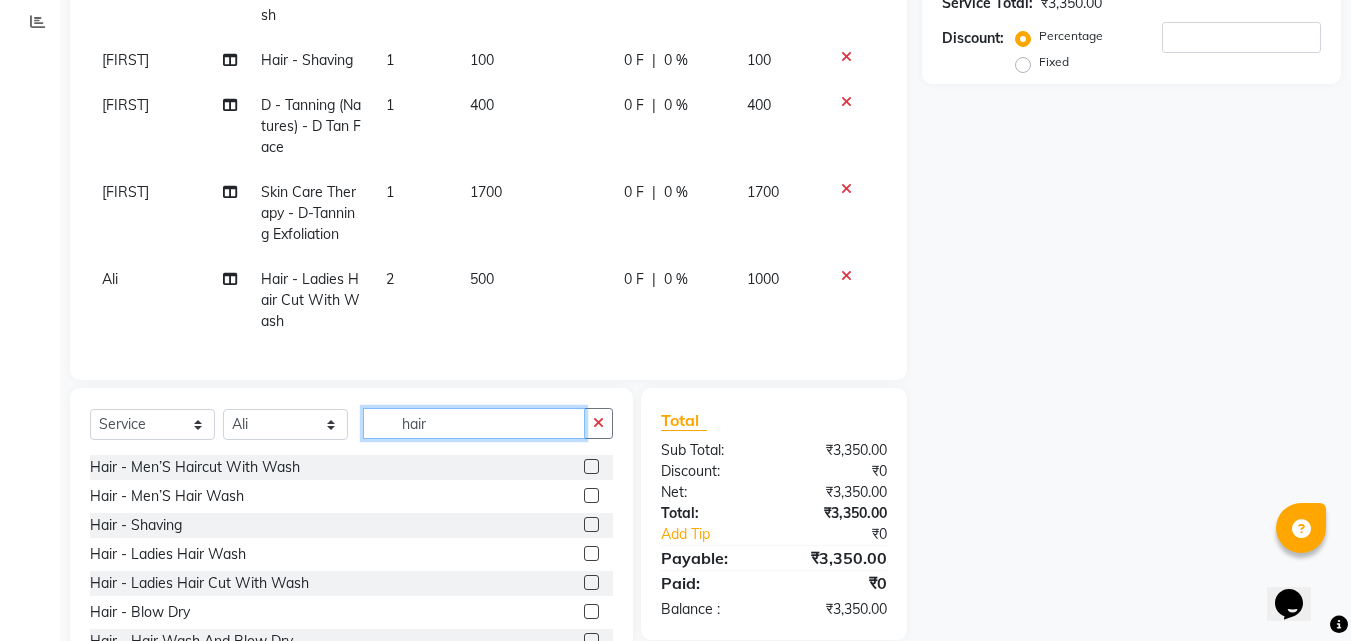 click on "hair" 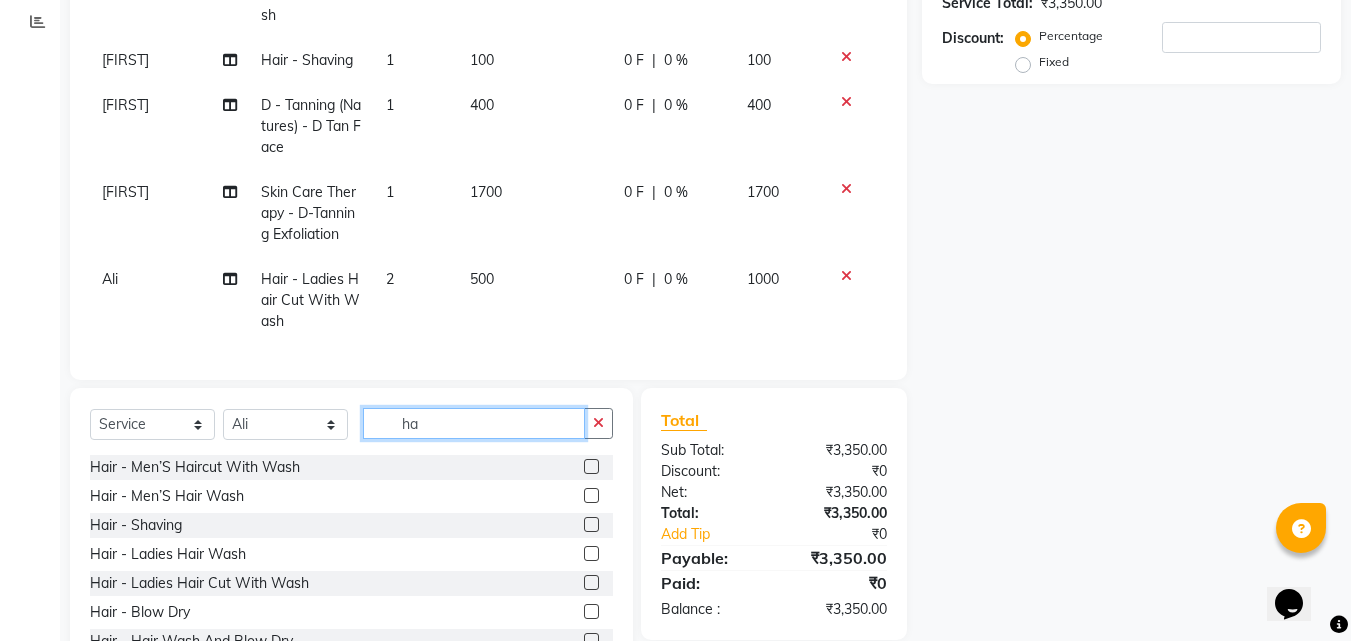 type on "h" 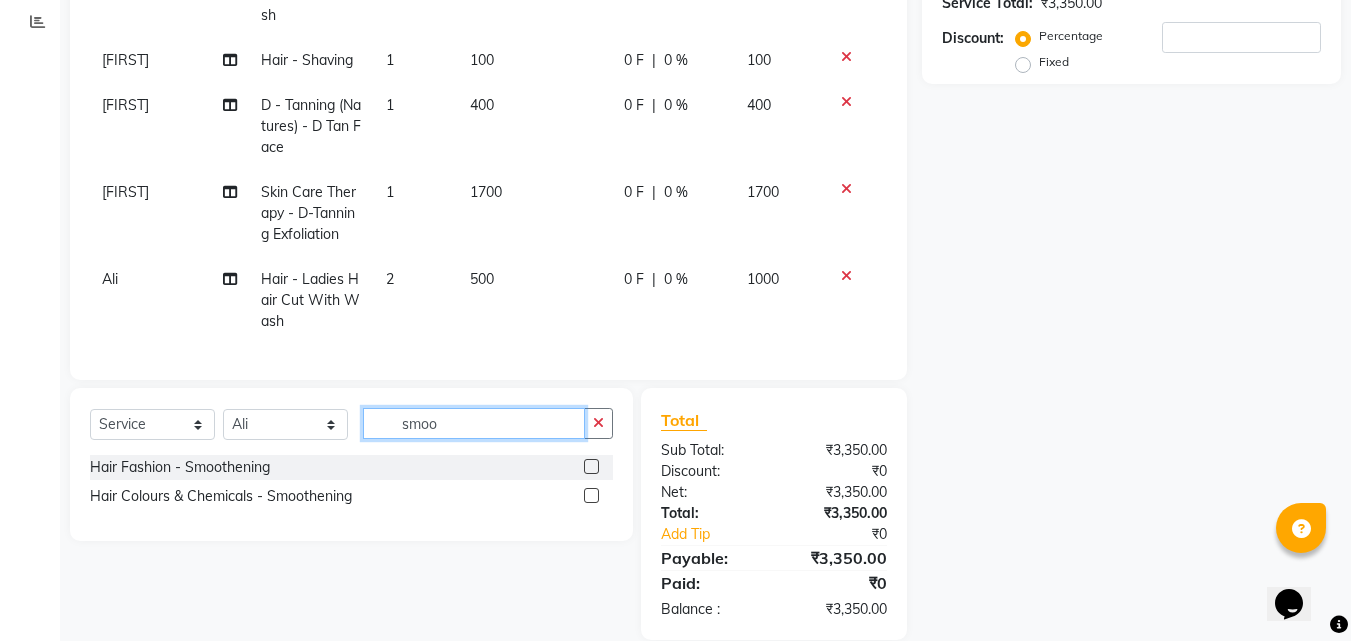type on "smoo" 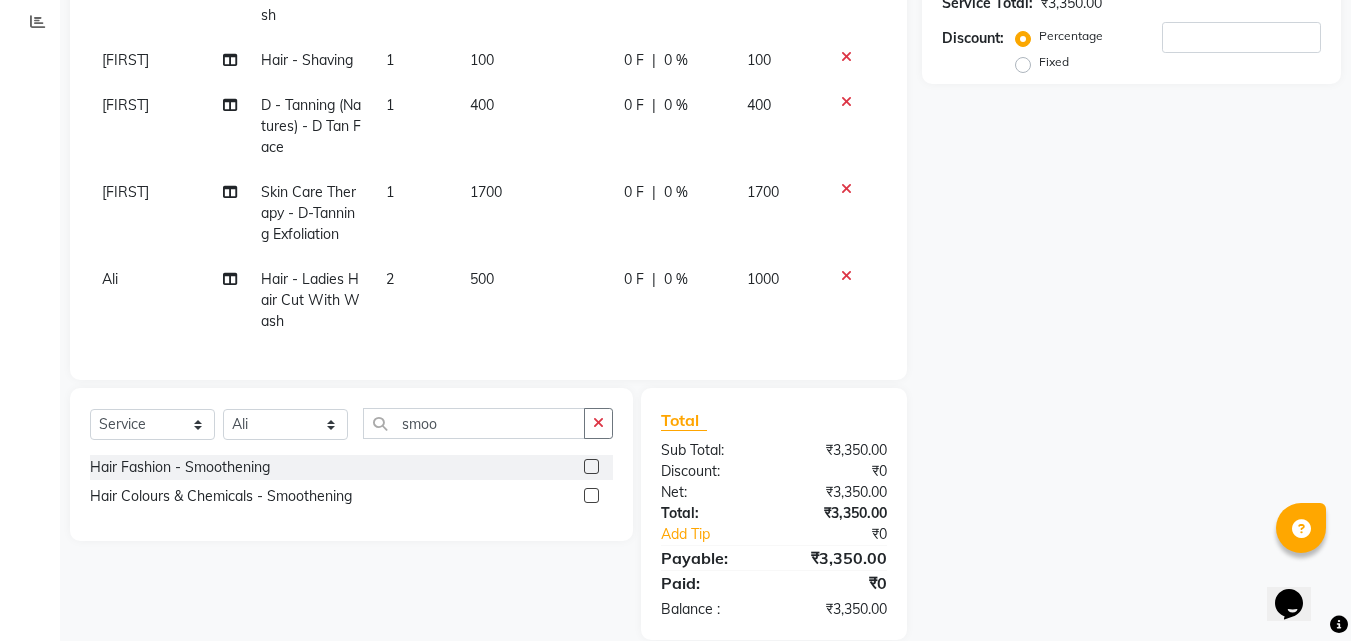 click 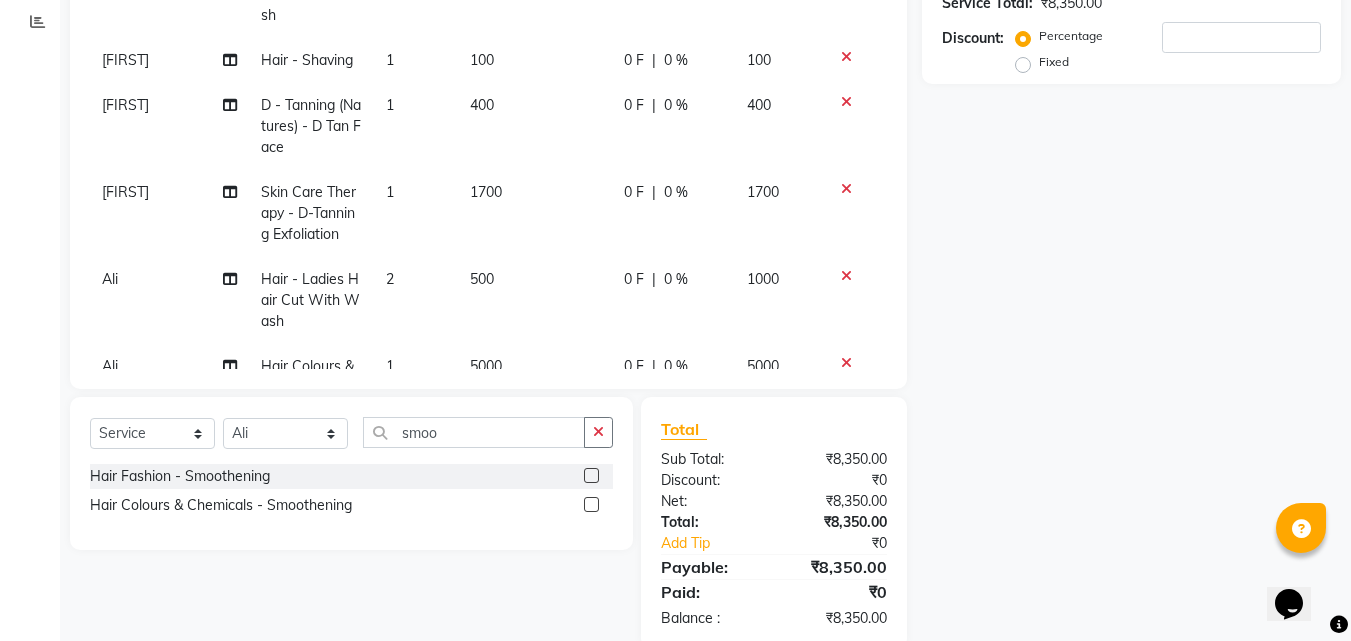 click 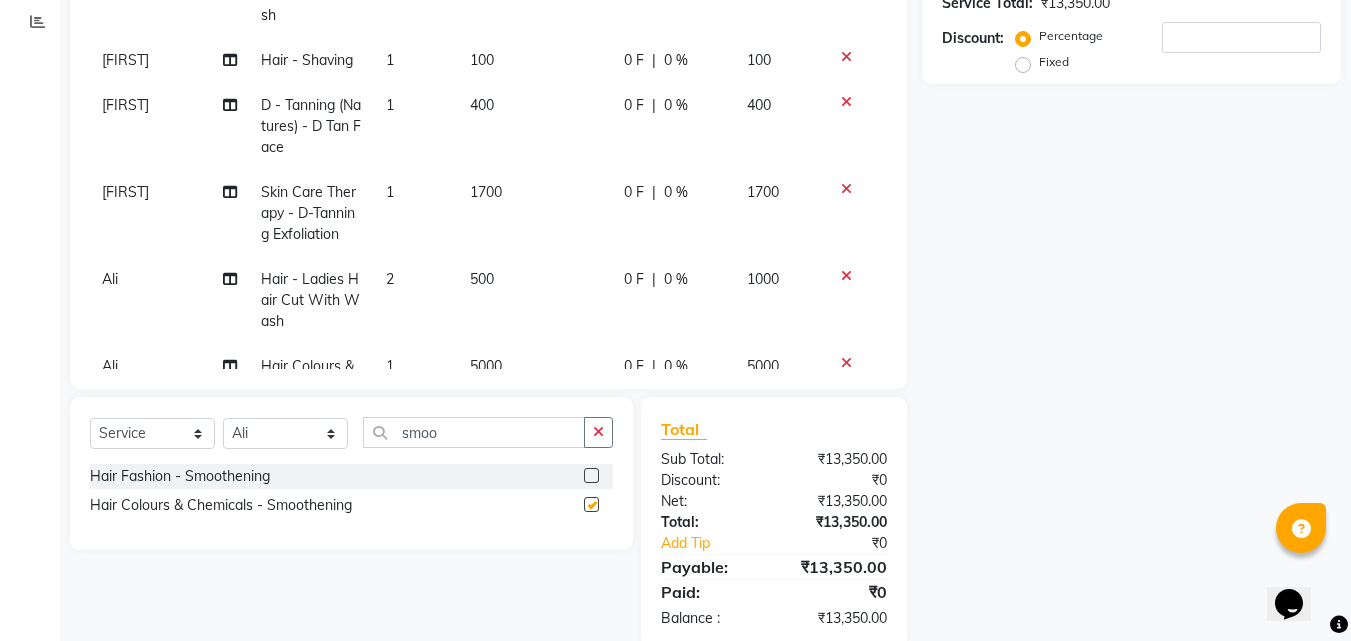 checkbox on "false" 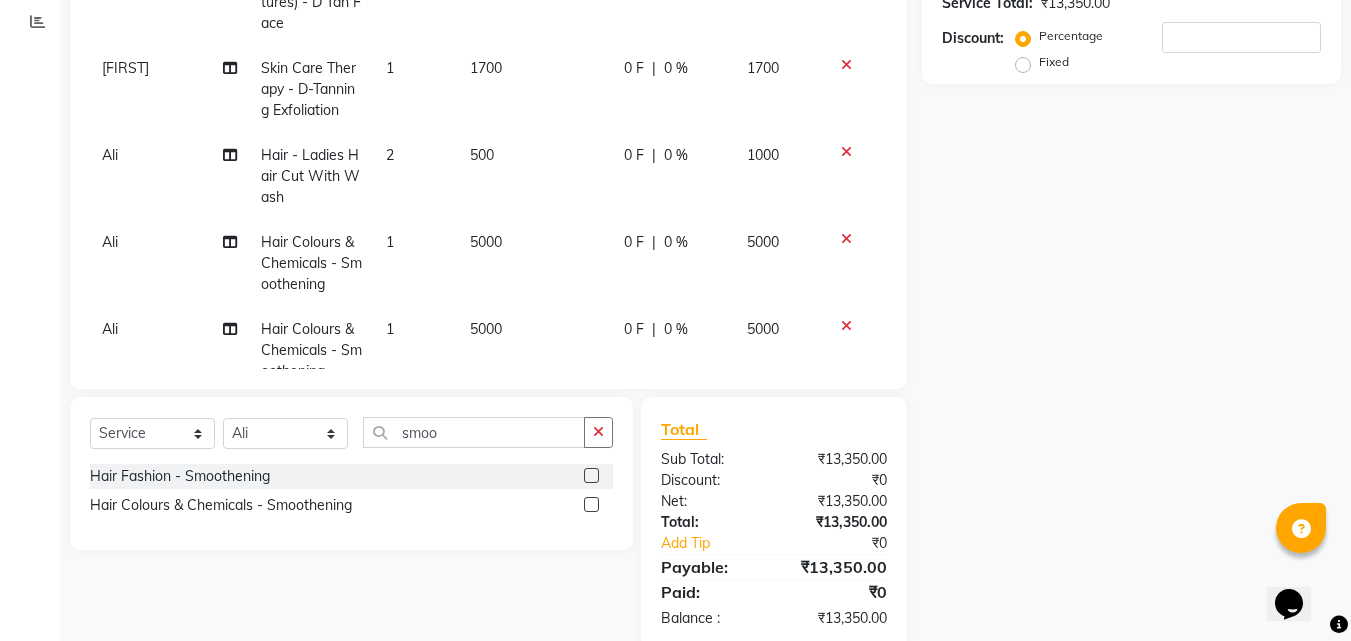 scroll, scrollTop: 180, scrollLeft: 0, axis: vertical 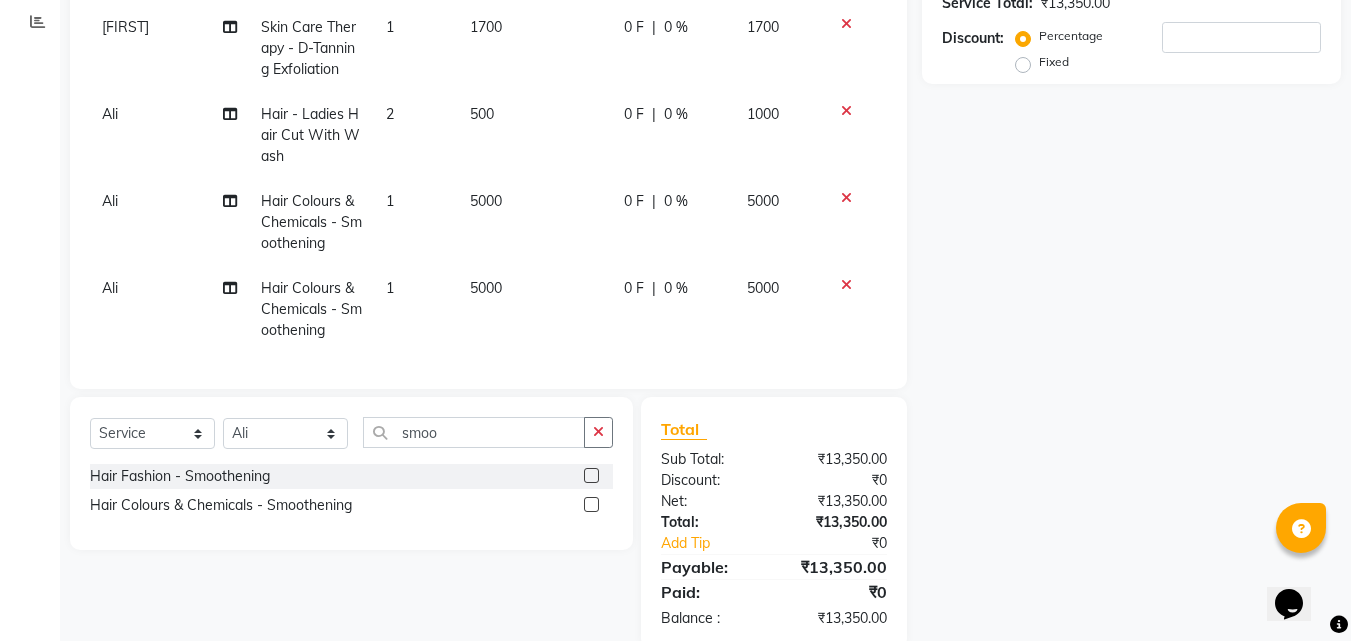 click 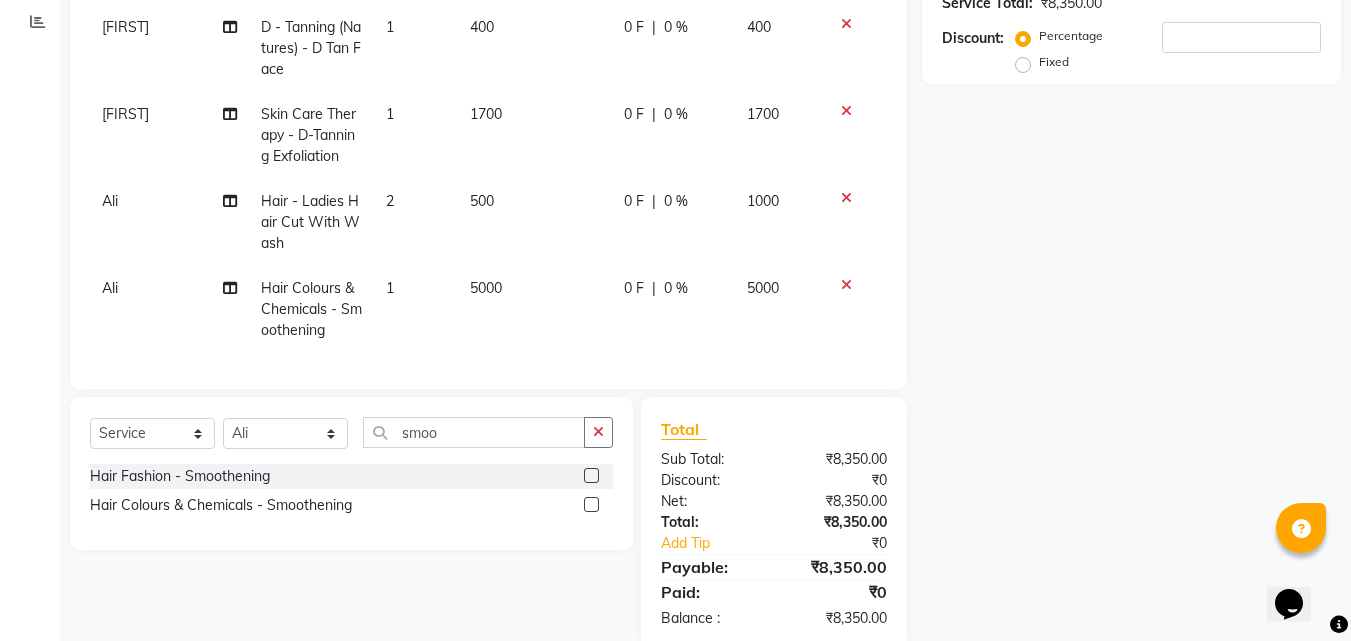 scroll, scrollTop: 93, scrollLeft: 0, axis: vertical 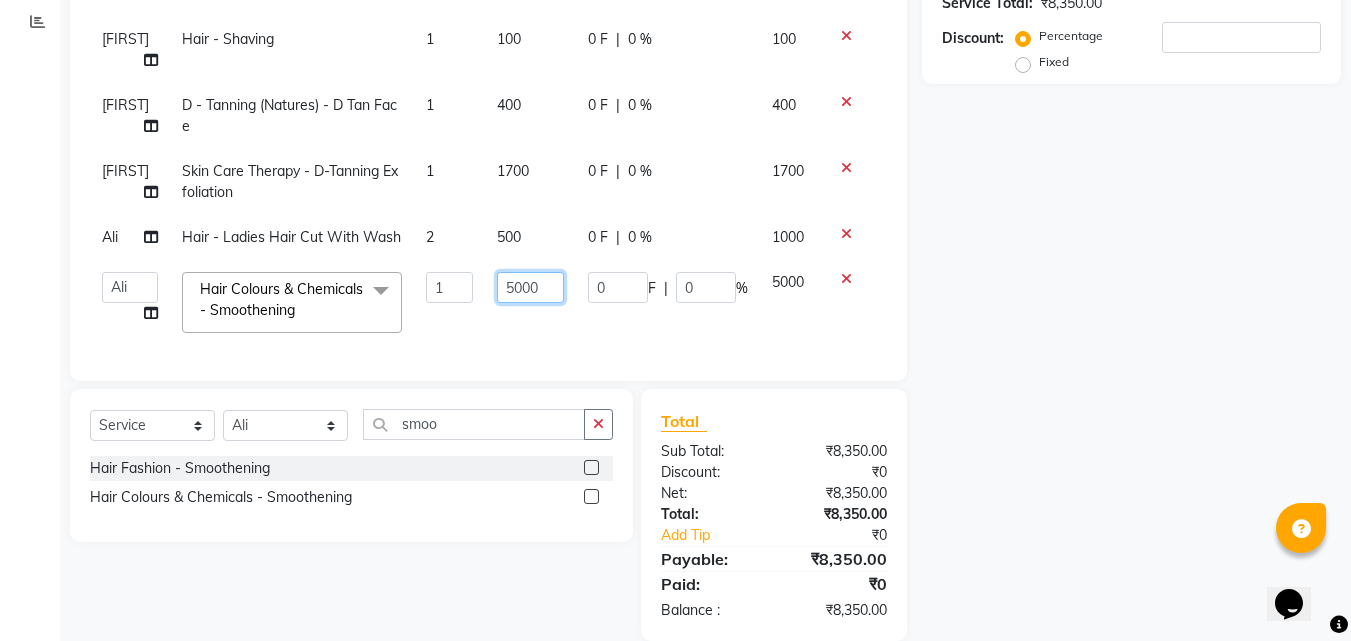 click on "5000" 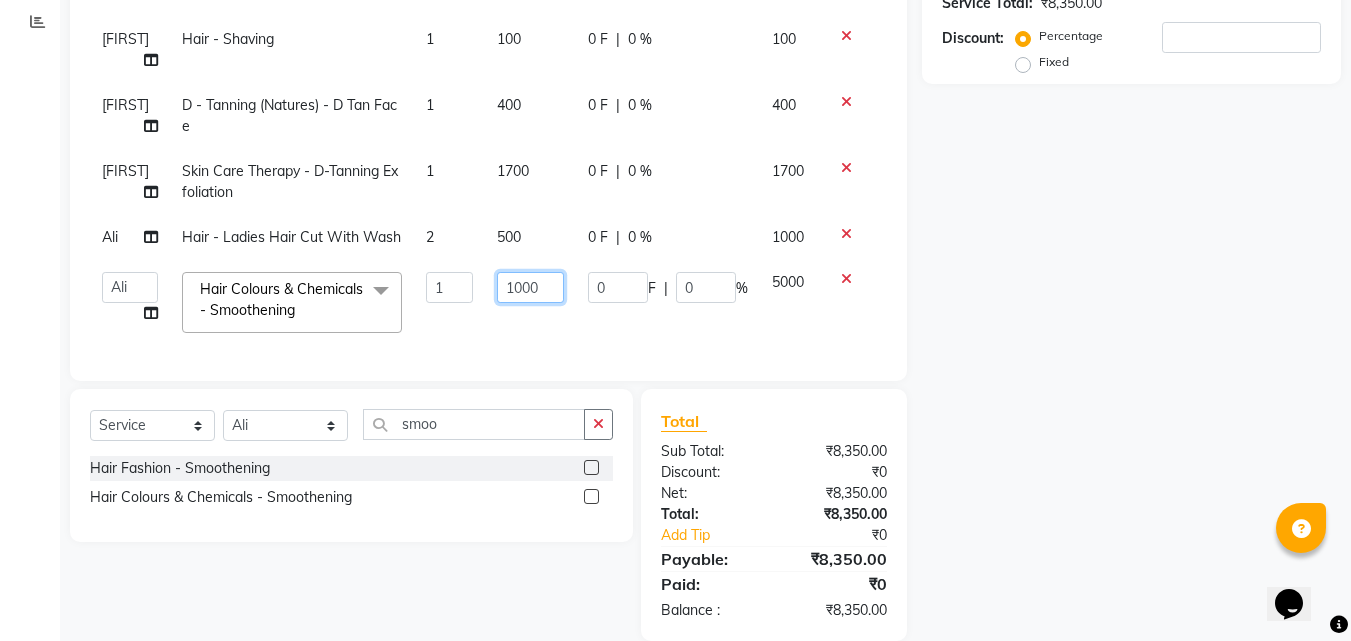 type on "10000" 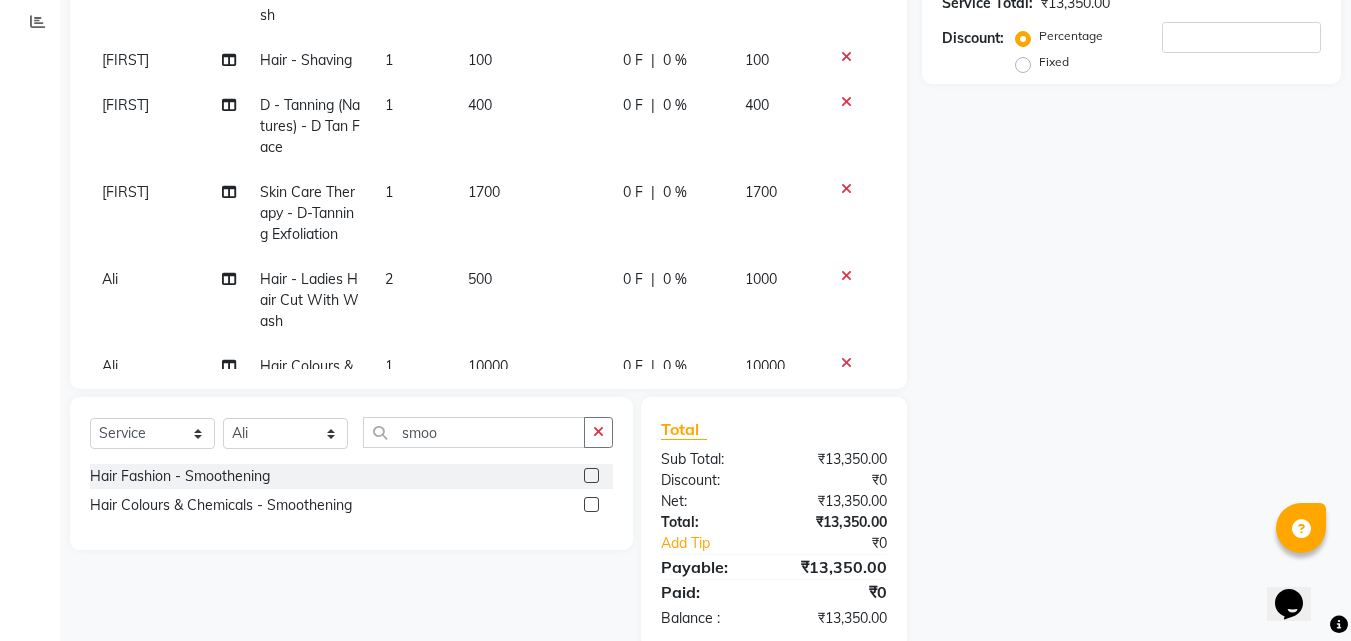 click on "Afsar Hair - Men’S Haircut With Wash 1 150 0 F | 0 % 150 Afsar Hair - Shaving 1 100 0 F | 0 % 100 Afsar D  - Tanning (Natures) - D Tan Face 1 400 0 F | 0 % 400 Afsar Skin Care Therapy - D-Tanning Exfoliation 1 1700 0 F | 0 % 1700  [NAME] Hair - Ladies Hair Cut With Wash 2 500 0 F | 0 % 1000 [NAME] Hair Colours & Chemicals - Smoothening 1 10000 0 F | 0 % 10000" 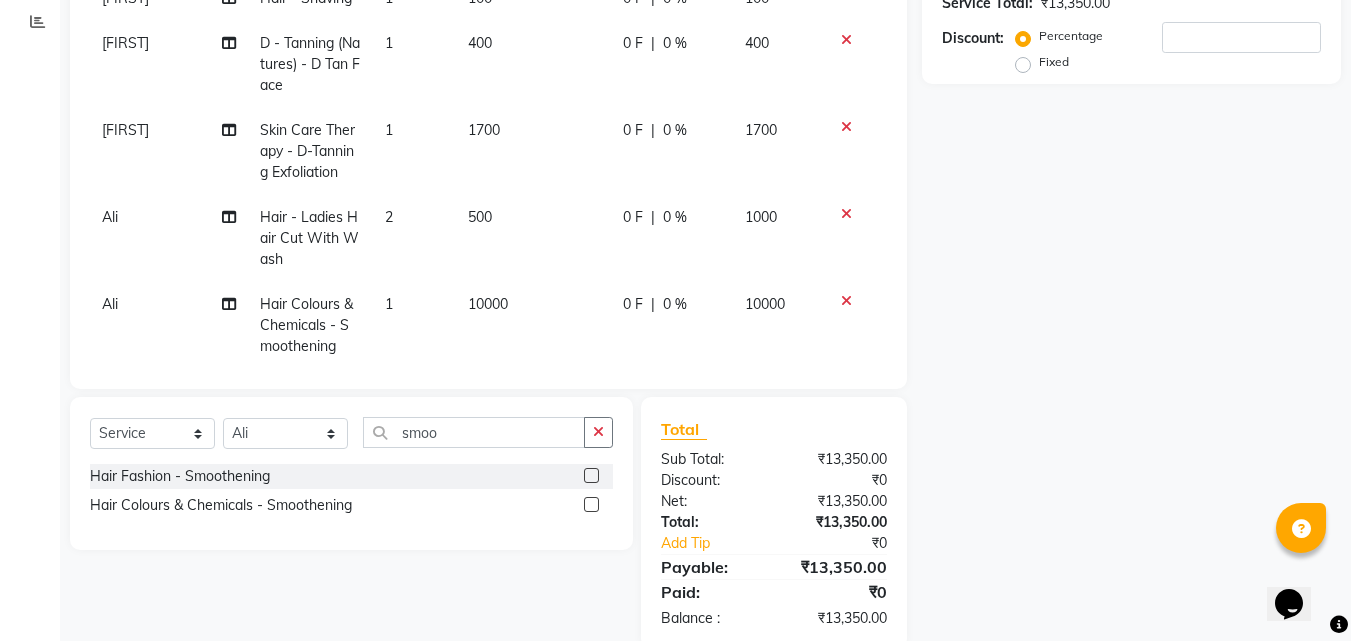 scroll, scrollTop: 93, scrollLeft: 0, axis: vertical 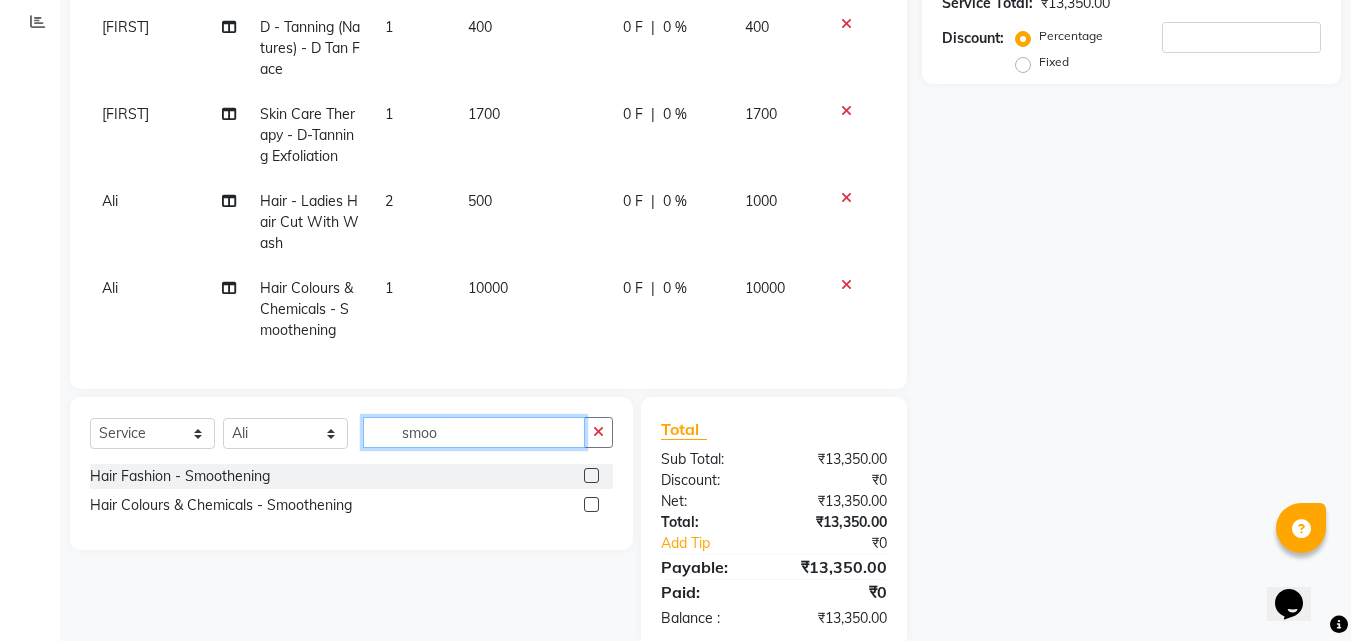 click on "smoo" 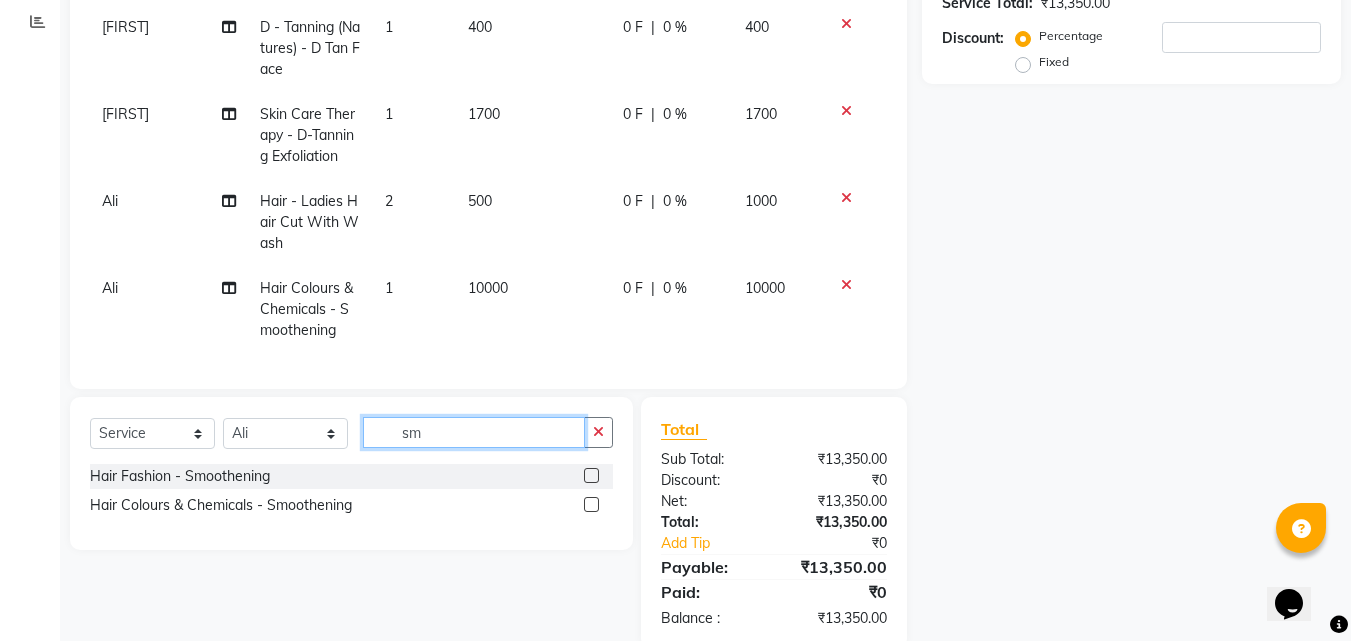 type on "s" 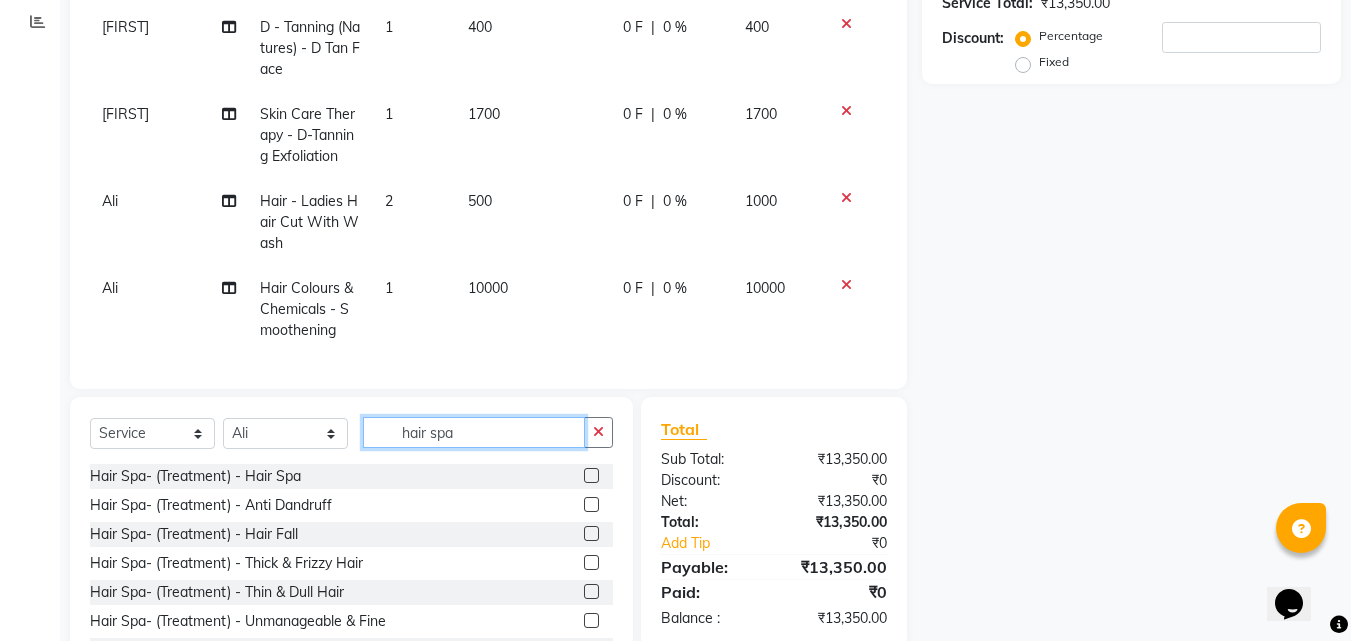type on "hair spa" 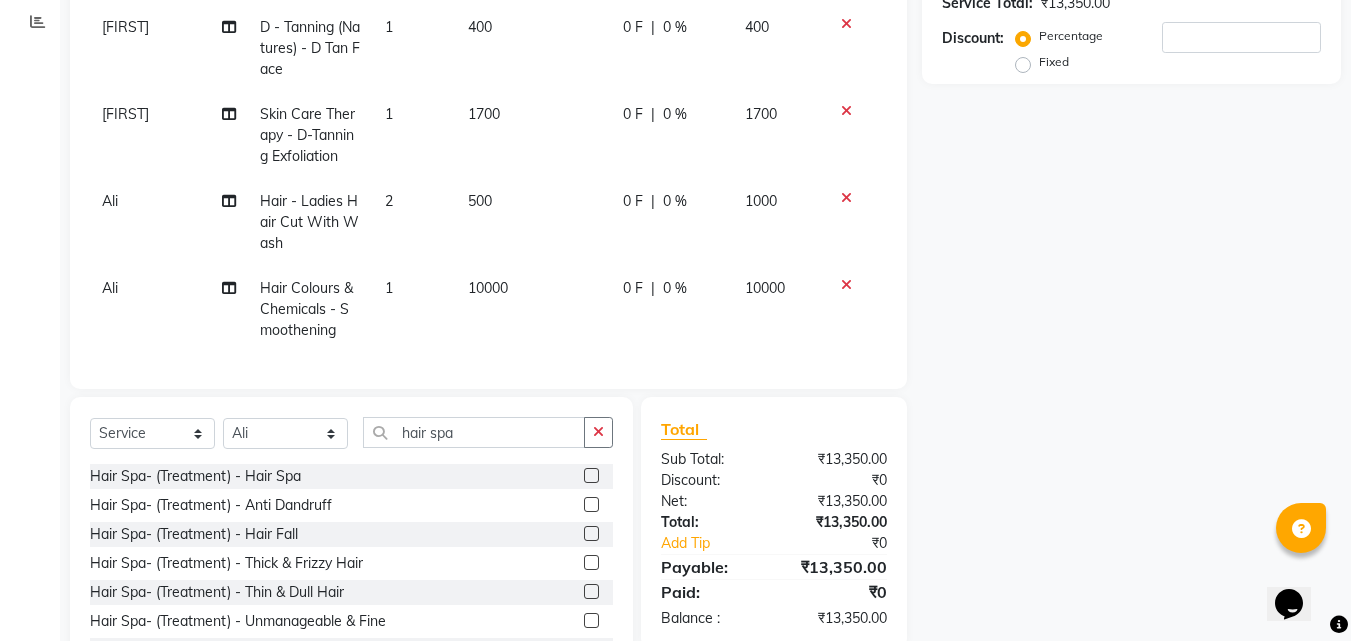 click 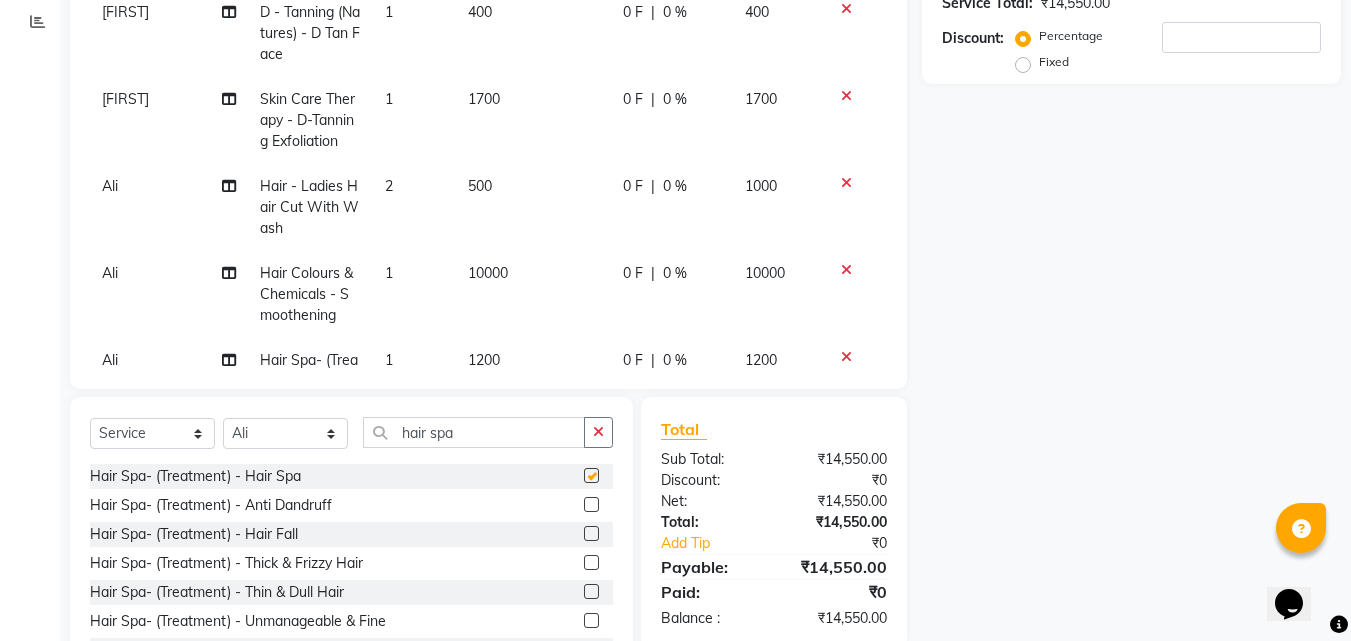 checkbox on "false" 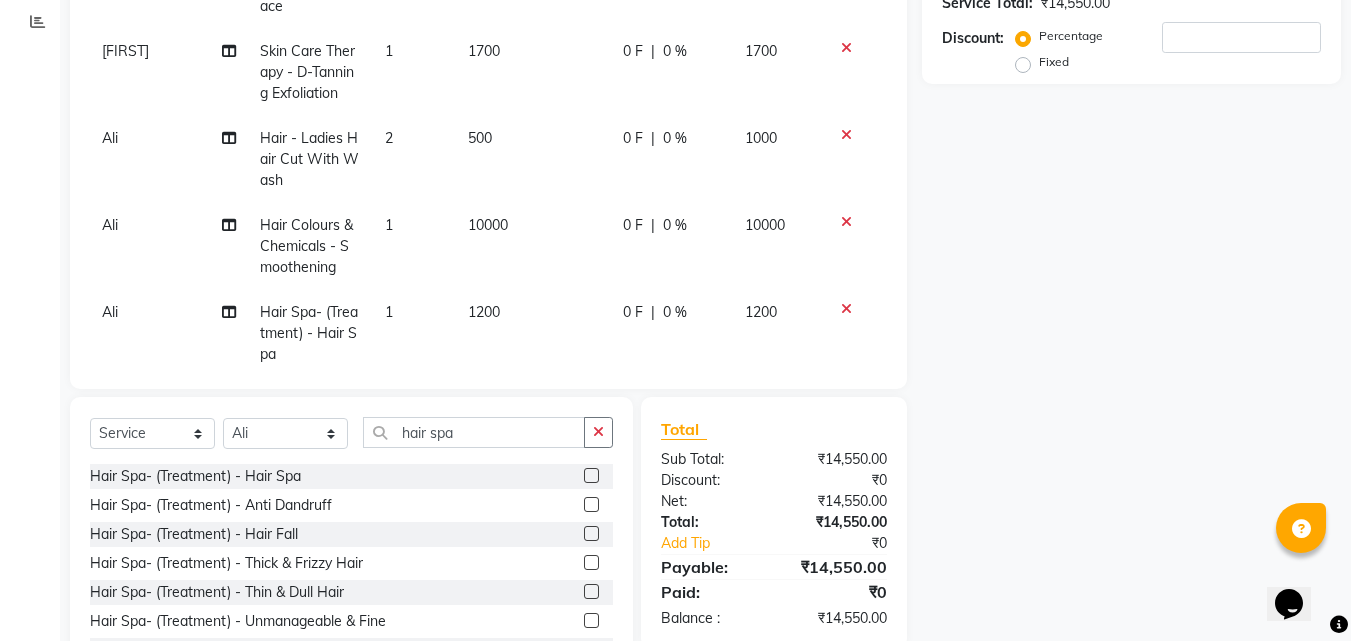 scroll, scrollTop: 180, scrollLeft: 0, axis: vertical 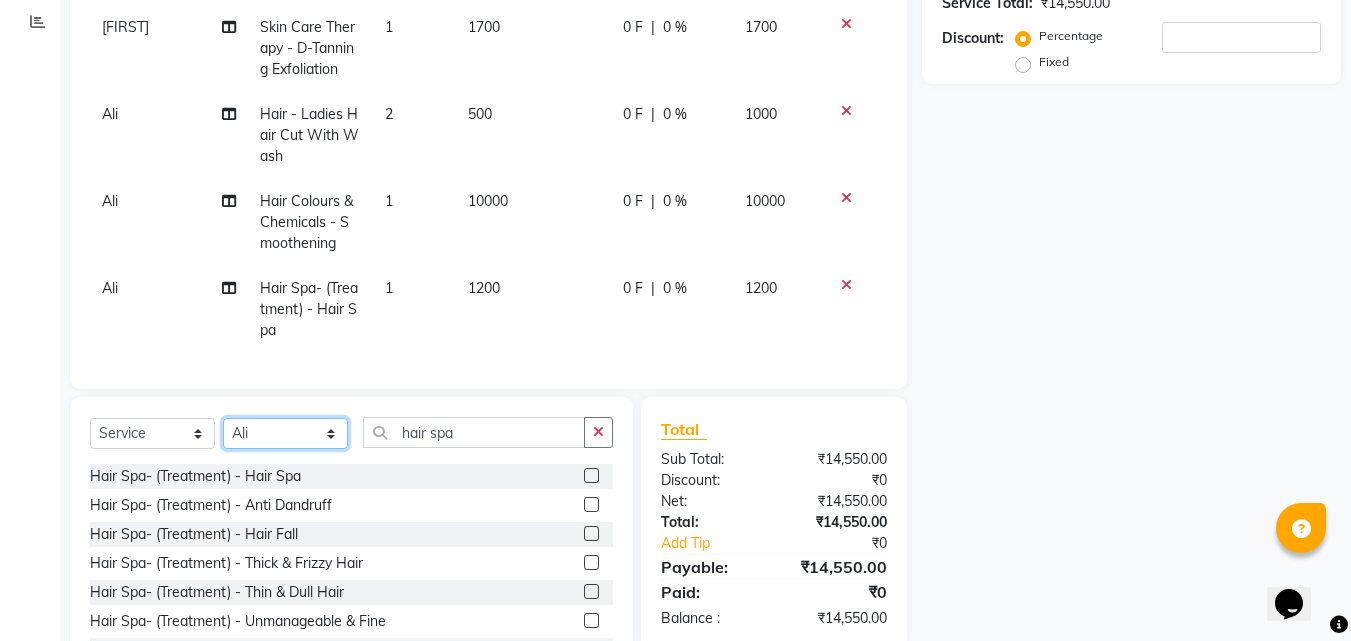 click on "Select Stylist [FIRST] [FIRST] [FIRST] [FIRST] [FIRST] [FIRST] [FIRST] [FIRST] [FIRST]  Hair - Ladies Hair Cut With Wash  x Waxing - Back Waxing - Stomach Waxing - Full Body  Waxing Waxing - Under Arms Waxing - Upper Lip Waxing - Full Hand Waxing - Face    Waxing Waxing - Full Legs   Waxing Waxing - Half Legs Skin Care Therapy - Extra Instant Glow Pack Skin Care Therapy - Back Polishing Skin Care Therapy - Basic Clean - Up  (Fruit) Skin Care Therapy - Lacto Protein - Clean-Up Skin Care Therapy - Instant Glow- Clean-Up Skin Care Therapy - Gold-Clean Up Skin Care Therapy - Instant Glow Exfoliation Skin Care Therapy - Honey Wanuka Skin Care Therapy - D-Tanning Exfoliation Skin Care Therapy - Aroma Clean - Up D  - Tanning (Natures) - D Tan Face Massages - Face Reflexology 2 500" 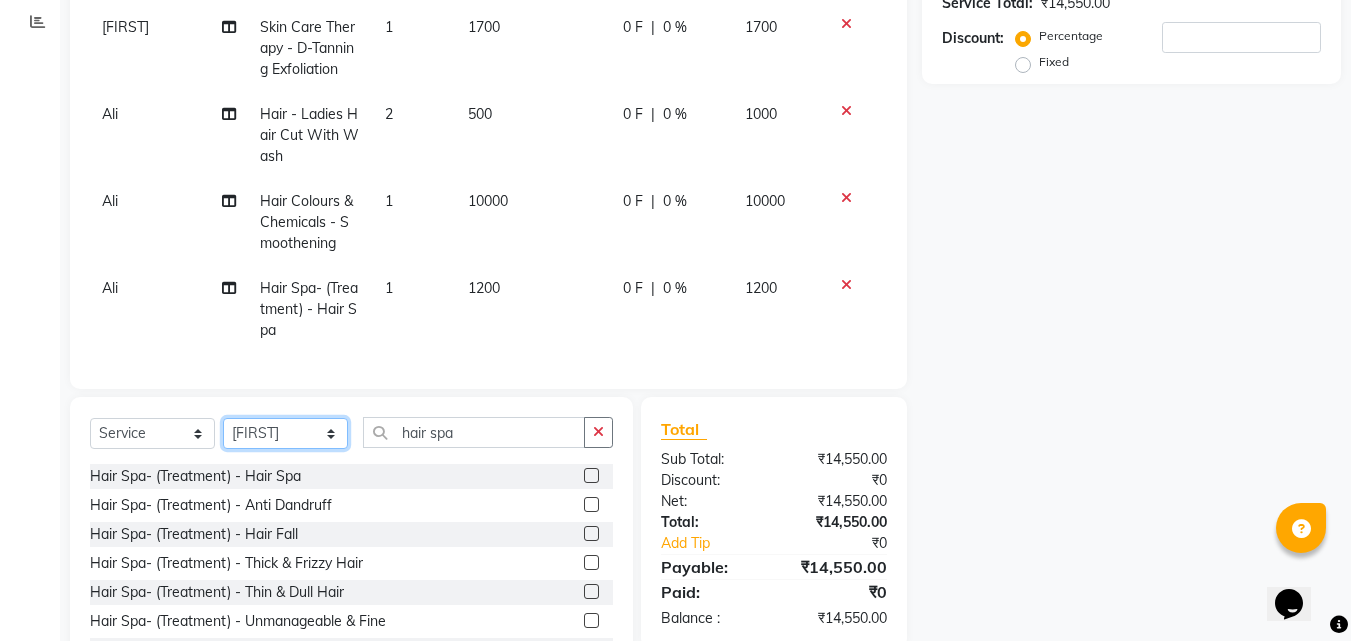 click on "Select Stylist [FIRST] [FIRST] [FIRST] [FIRST] [FIRST] [FIRST] [FIRST] [FIRST] [FIRST]  Hair - Ladies Hair Cut With Wash  x Waxing - Back Waxing - Stomach Waxing - Full Body  Waxing Waxing - Under Arms Waxing - Upper Lip Waxing - Full Hand Waxing - Face    Waxing Waxing - Full Legs   Waxing Waxing - Half Legs Skin Care Therapy - Extra Instant Glow Pack Skin Care Therapy - Back Polishing Skin Care Therapy - Basic Clean - Up  (Fruit) Skin Care Therapy - Lacto Protein - Clean-Up Skin Care Therapy - Instant Glow- Clean-Up Skin Care Therapy - Gold-Clean Up Skin Care Therapy - Instant Glow Exfoliation Skin Care Therapy - Honey Wanuka Skin Care Therapy - D-Tanning Exfoliation Skin Care Therapy - Aroma Clean - Up D  - Tanning (Natures) - D Tan Face Massages - Face Reflexology 2 500" 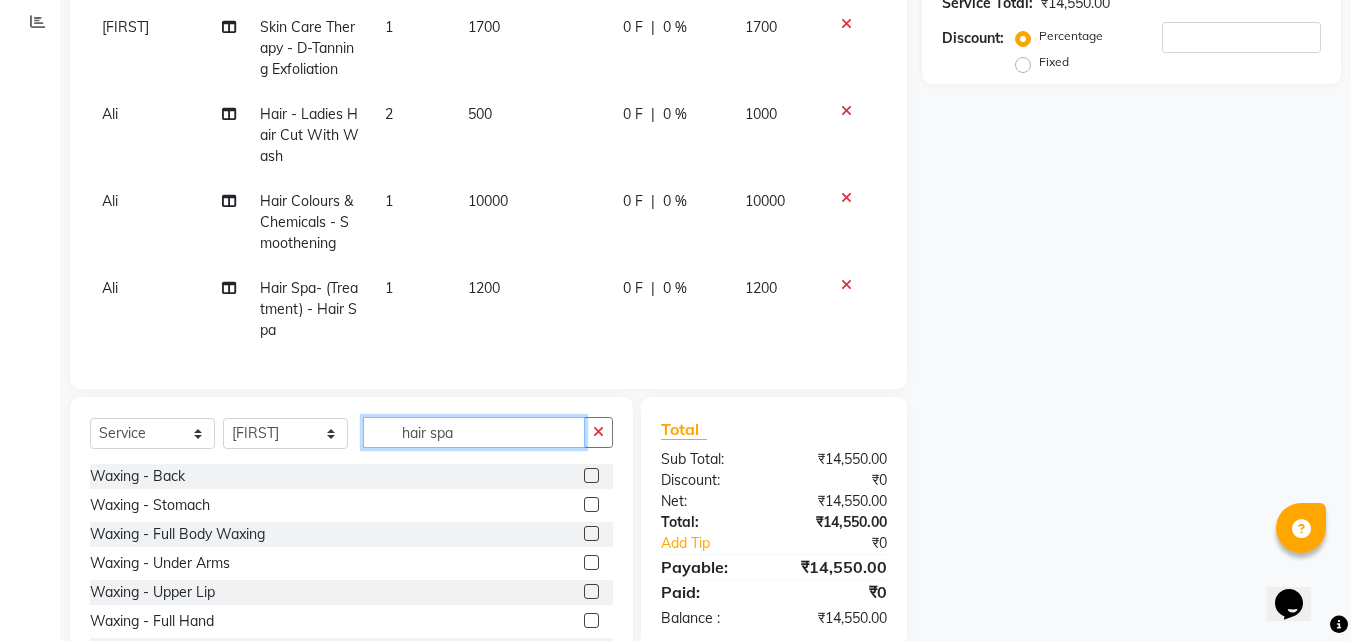 click on "hair spa" 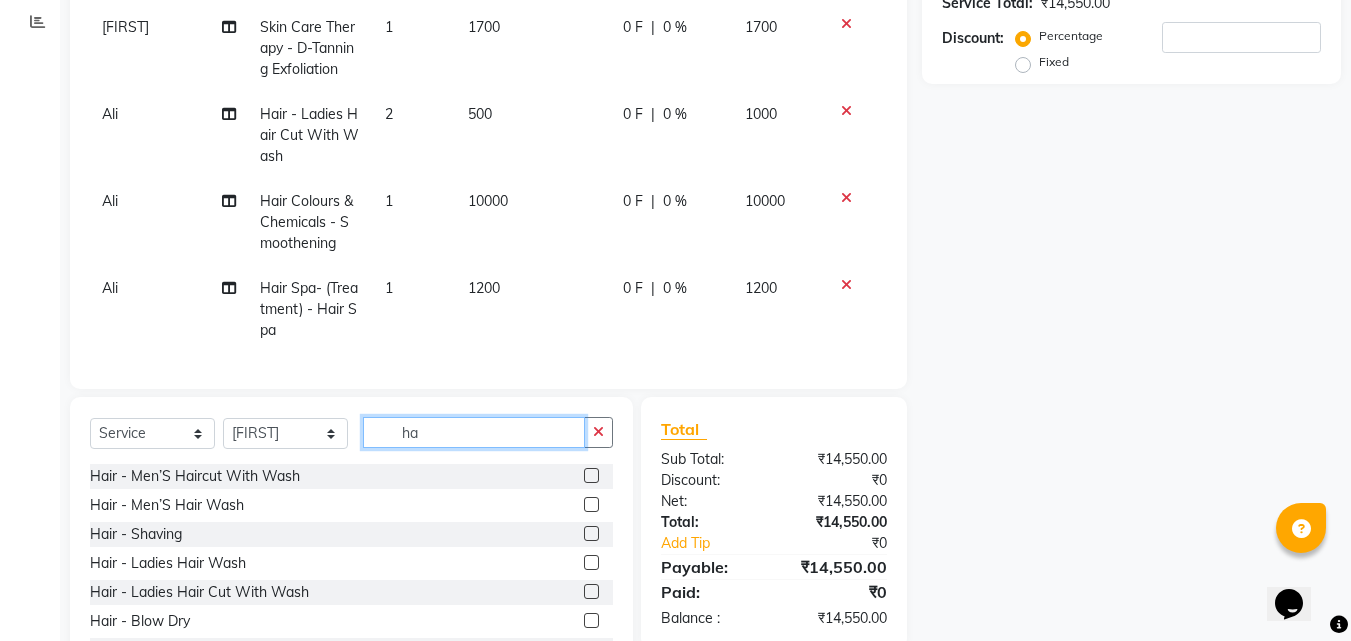 type on "h" 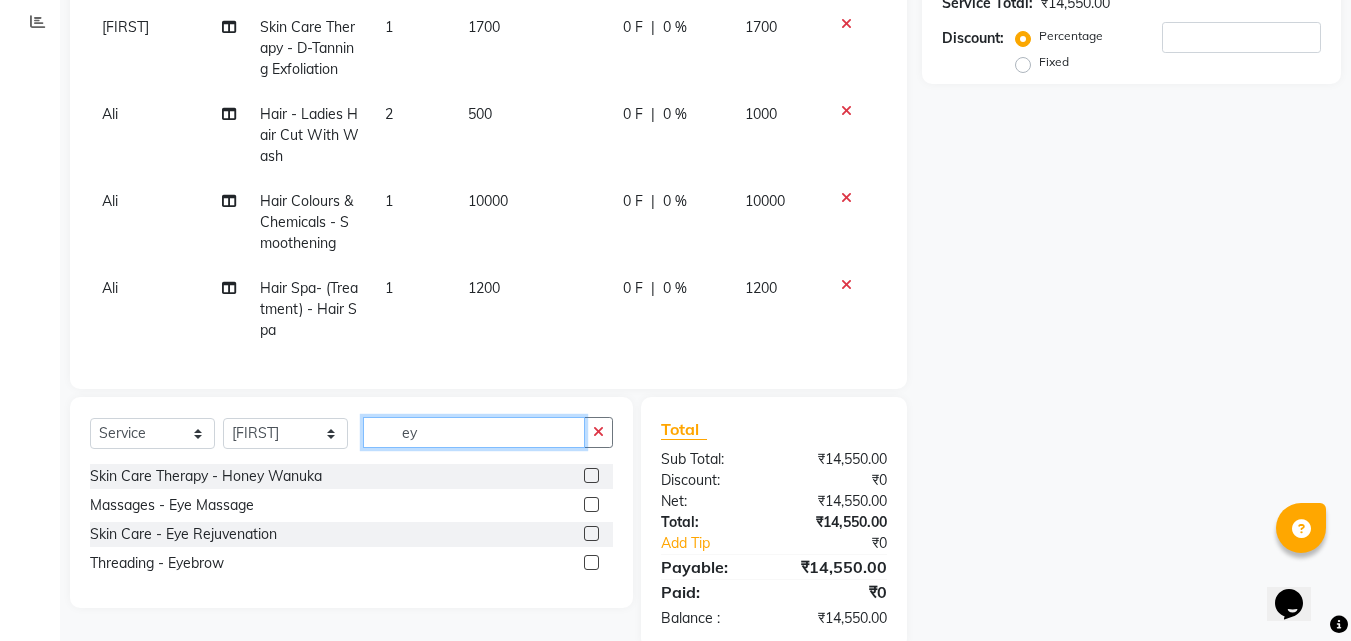 type on "ey" 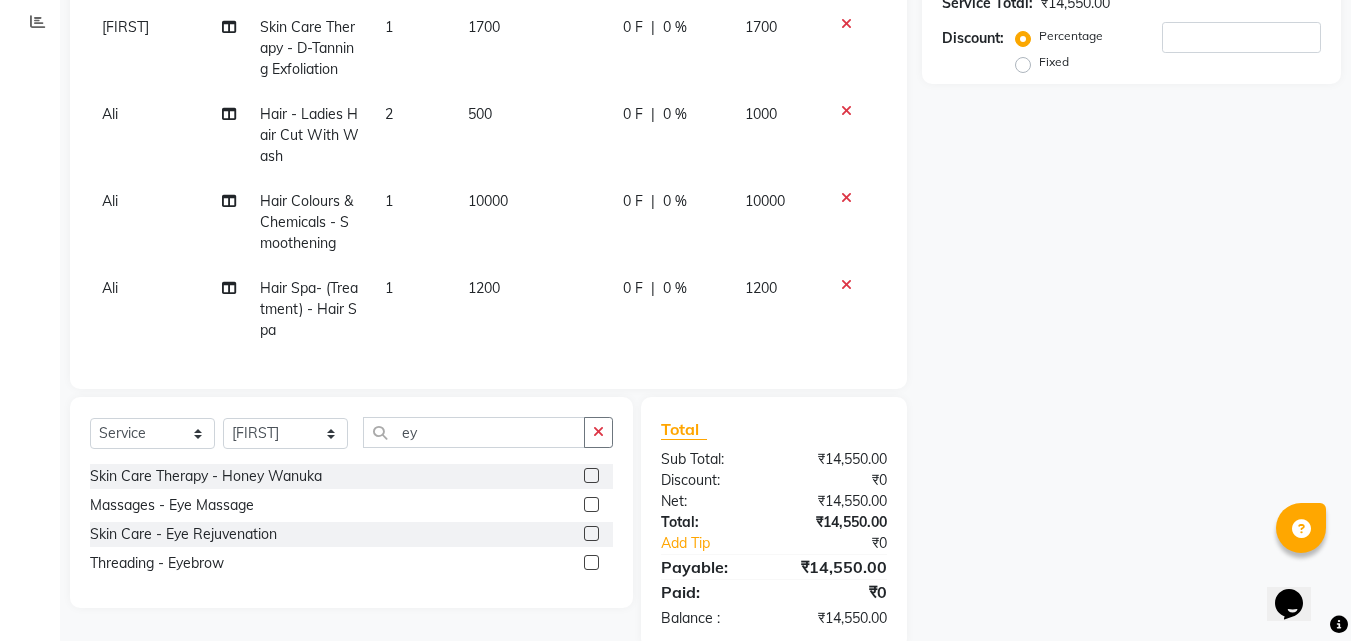 click 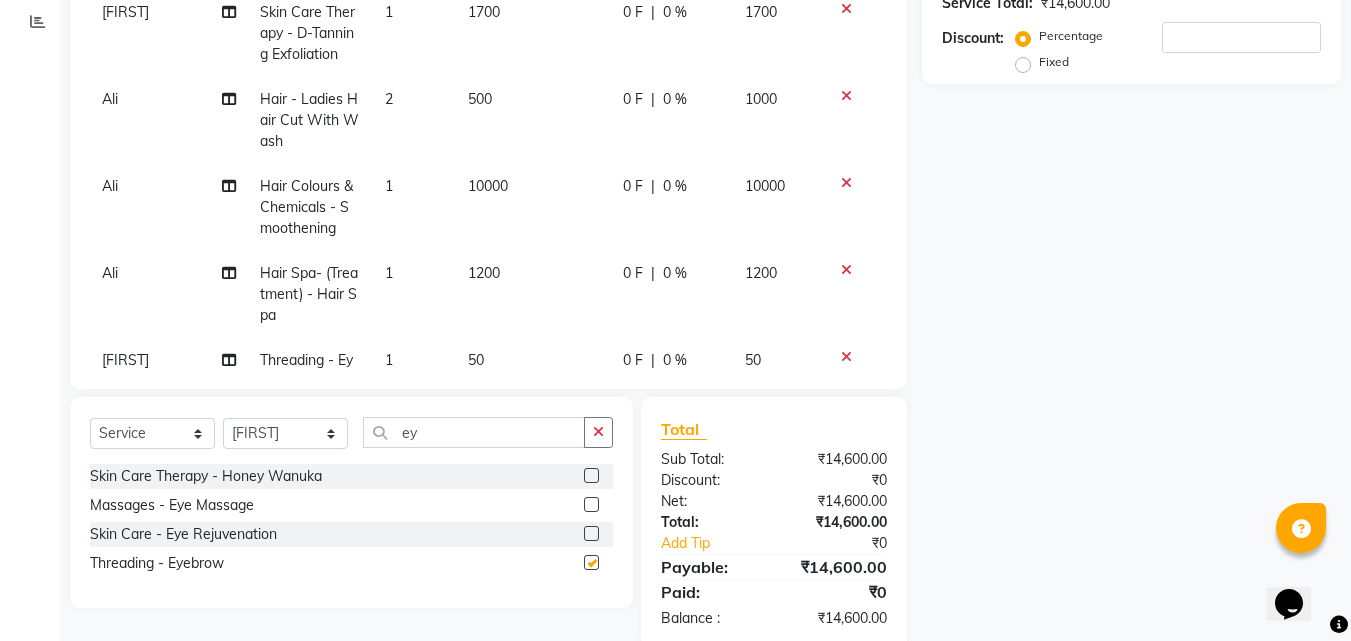 checkbox on "false" 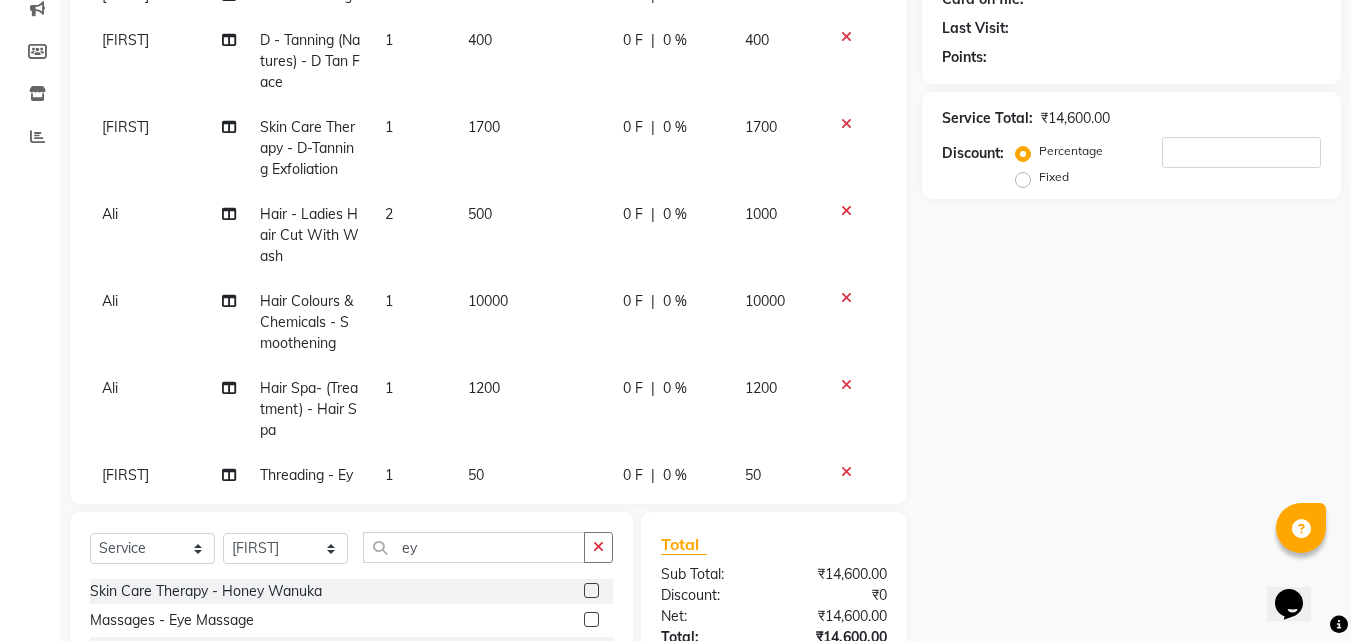 scroll, scrollTop: 79, scrollLeft: 0, axis: vertical 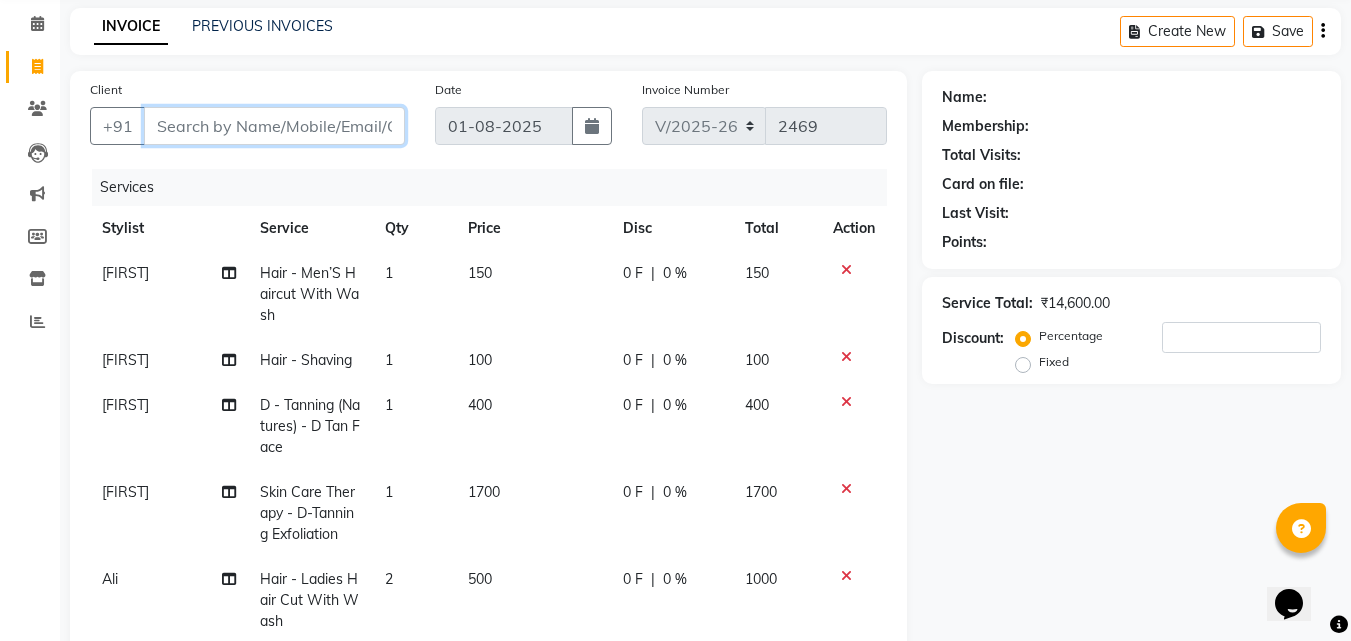click on "Client" at bounding box center (274, 126) 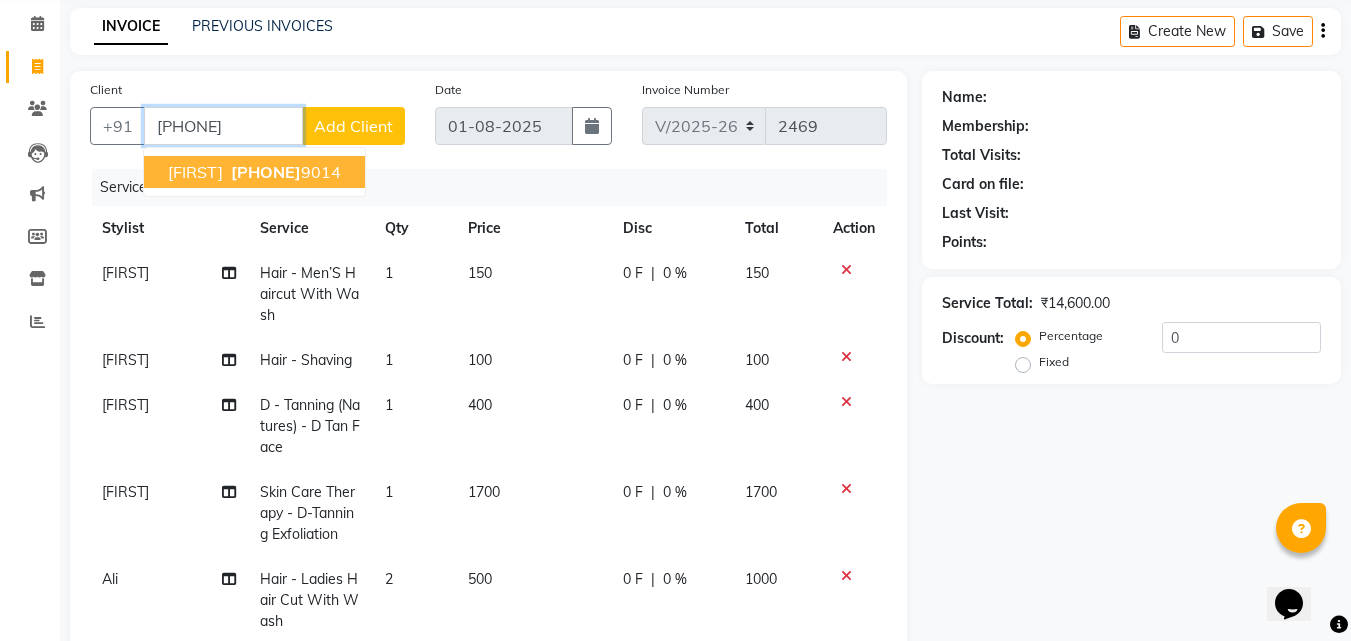 click on "[PHONE]" at bounding box center [284, 172] 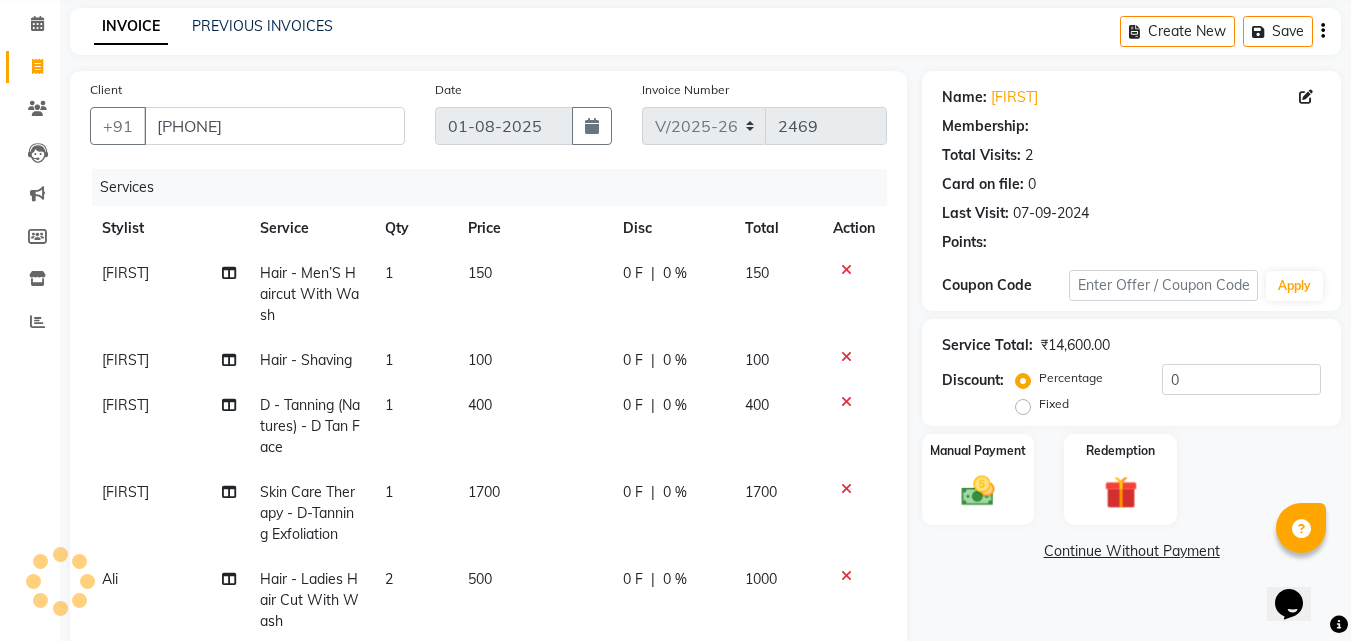 select on "1: Object" 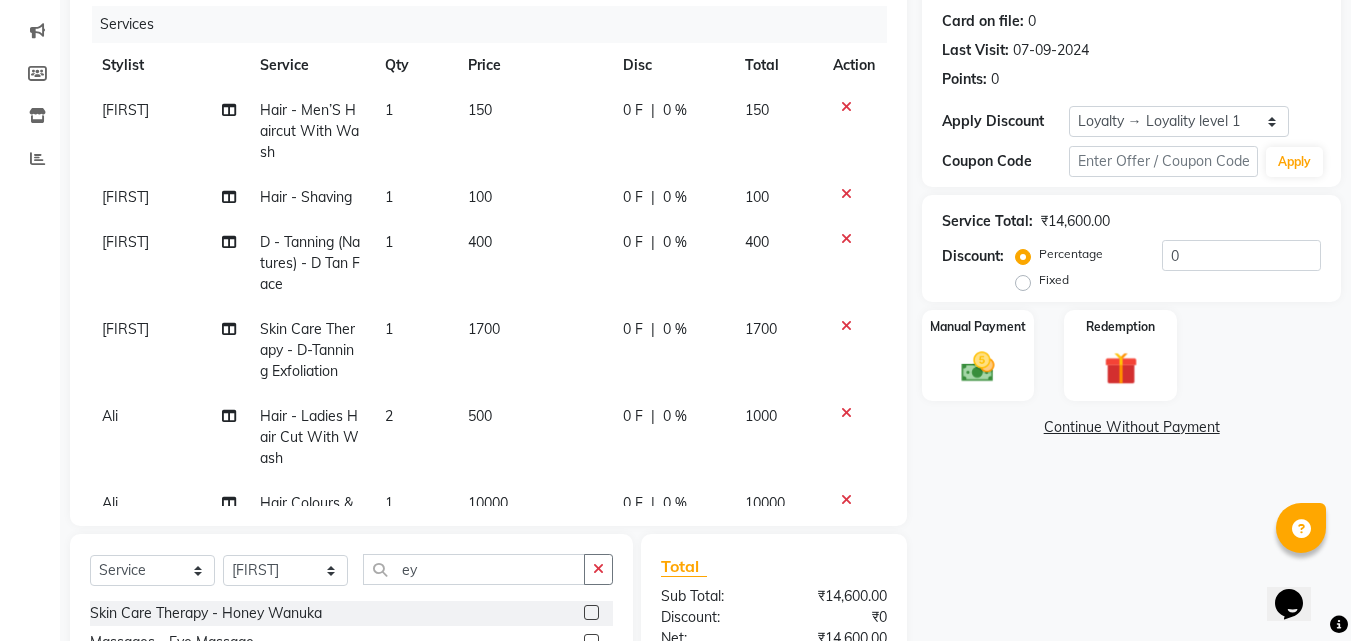 scroll, scrollTop: 251, scrollLeft: 0, axis: vertical 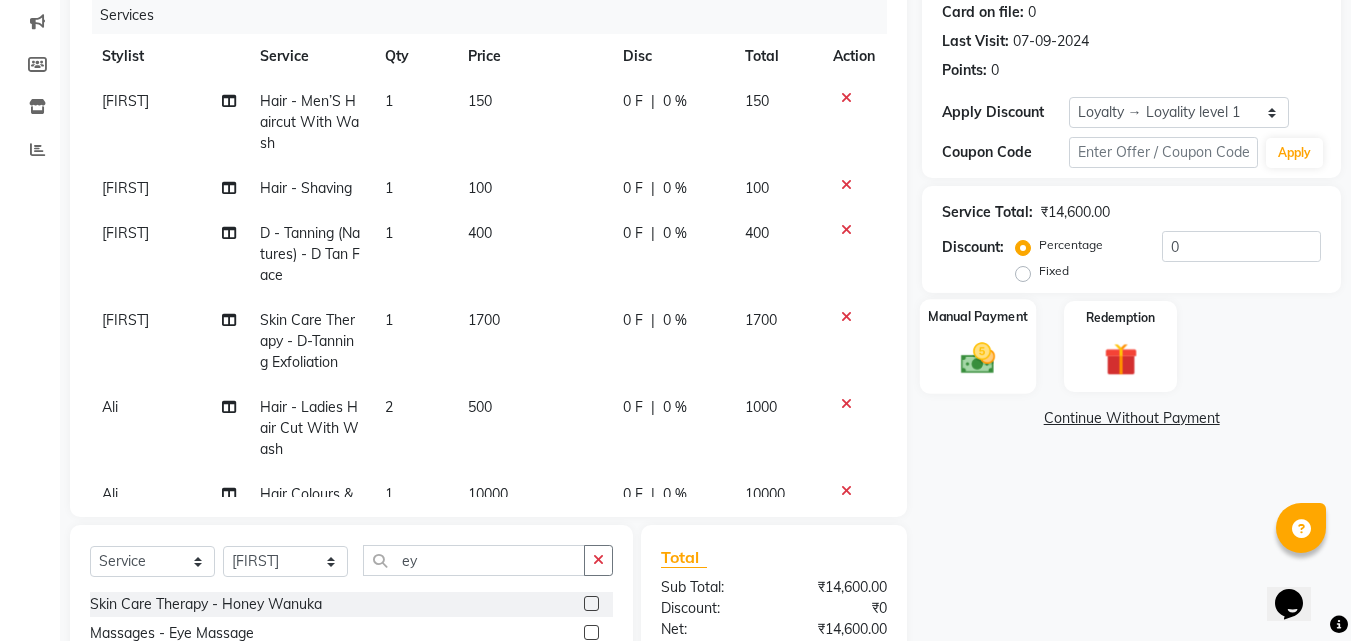 click 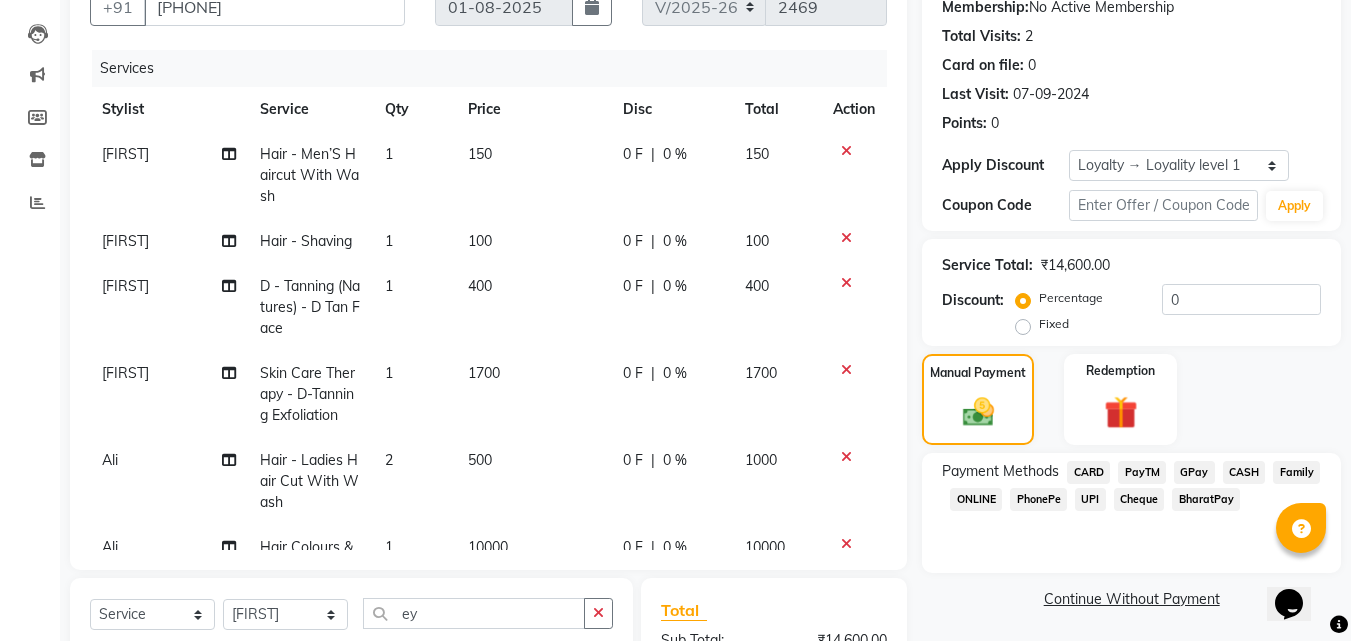 scroll, scrollTop: 151, scrollLeft: 0, axis: vertical 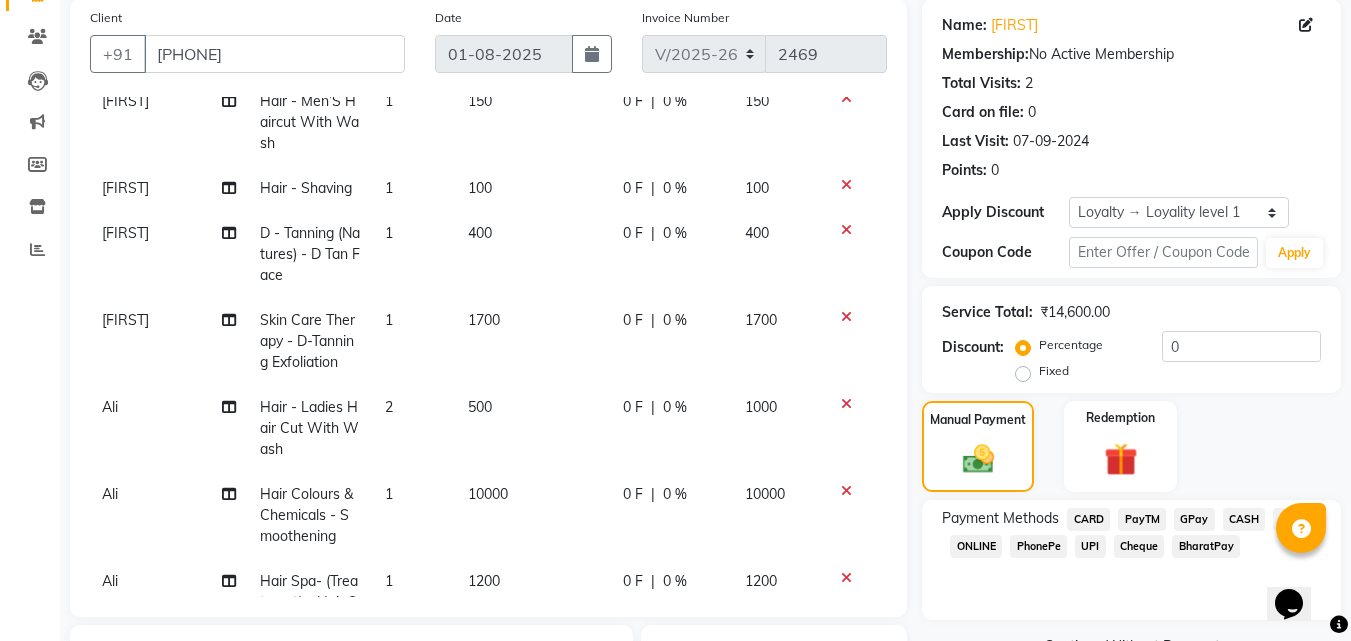 click on "500" 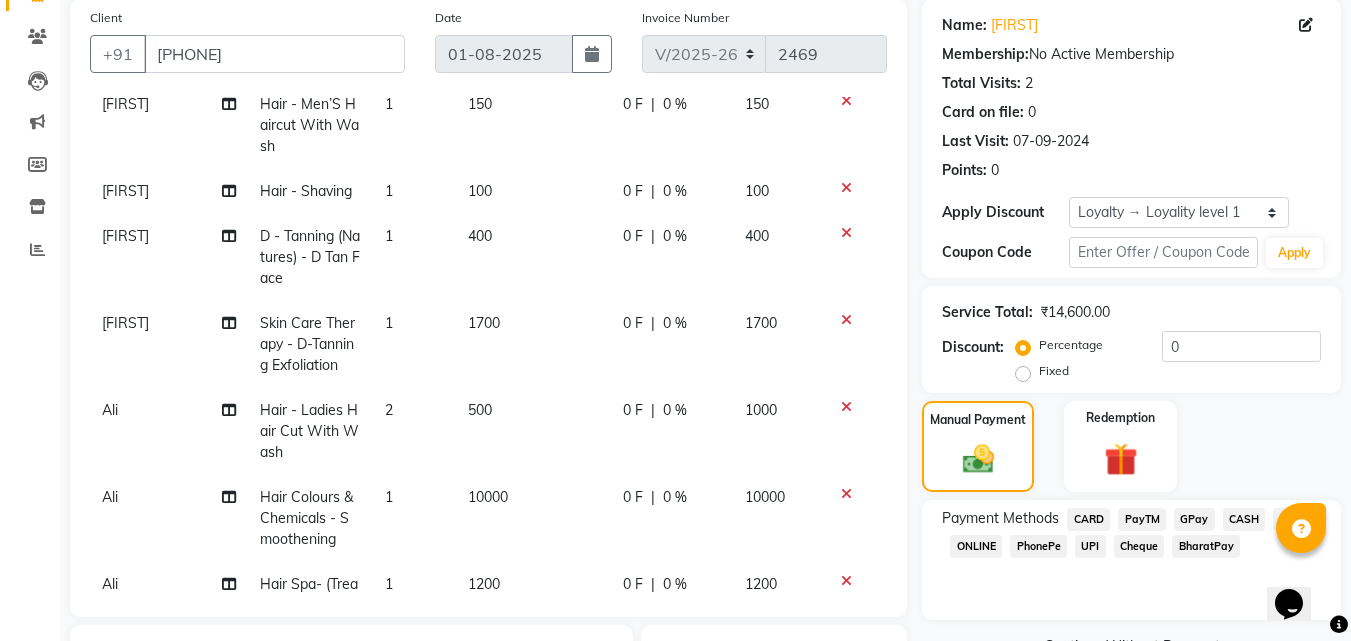 select on "23947" 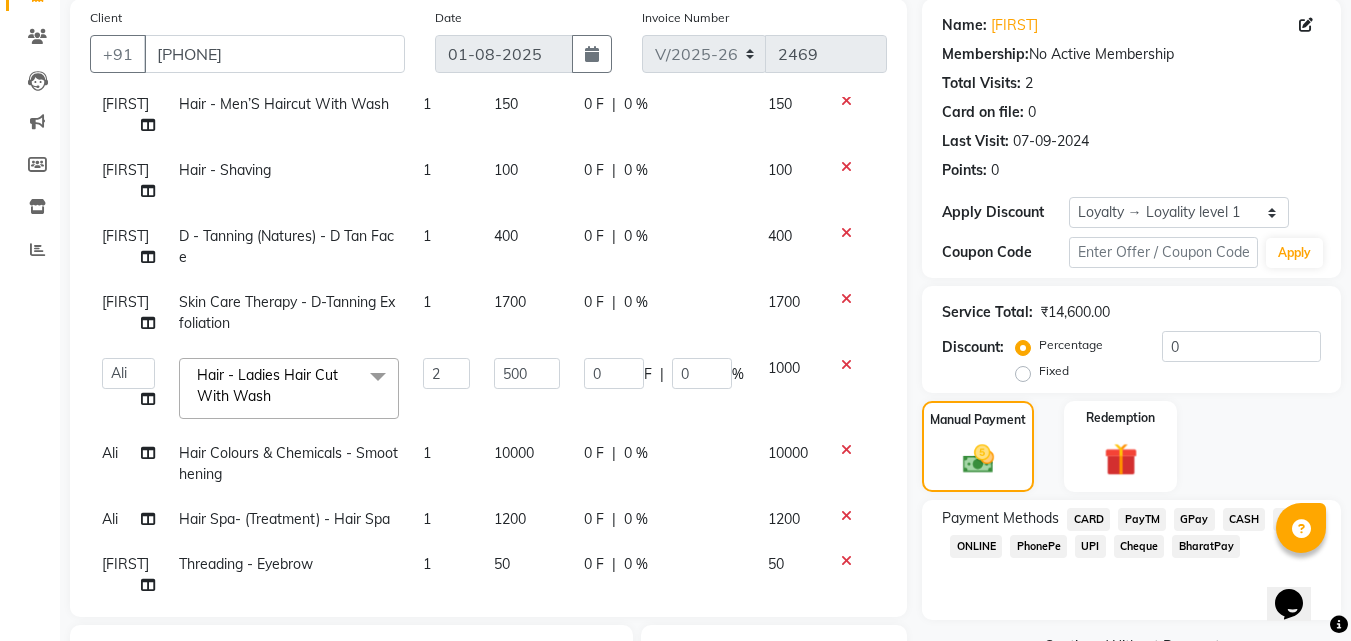 click on "1200" 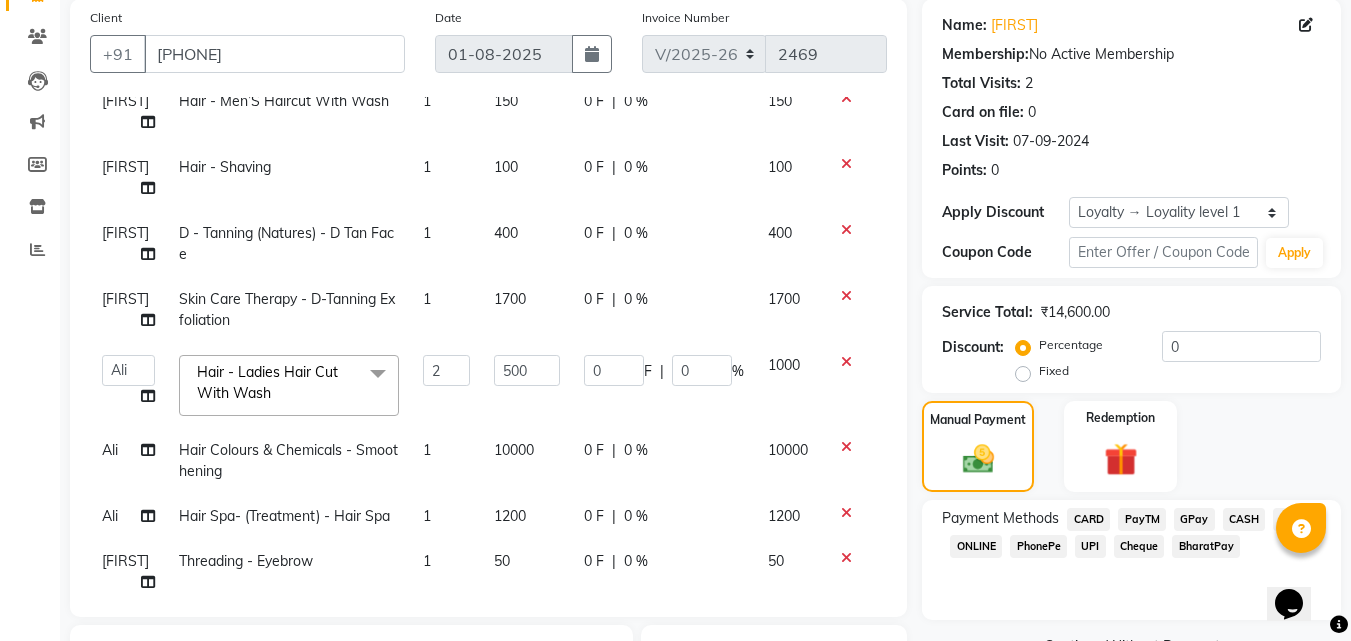 select on "23947" 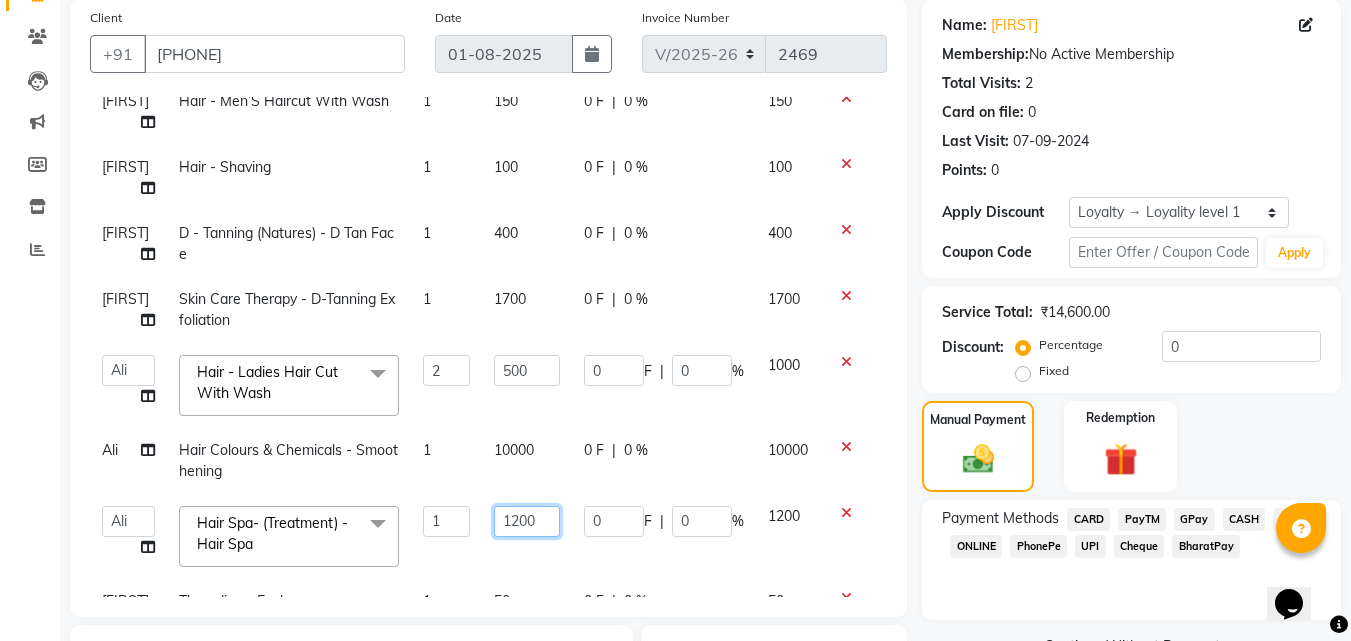 click on "1200" 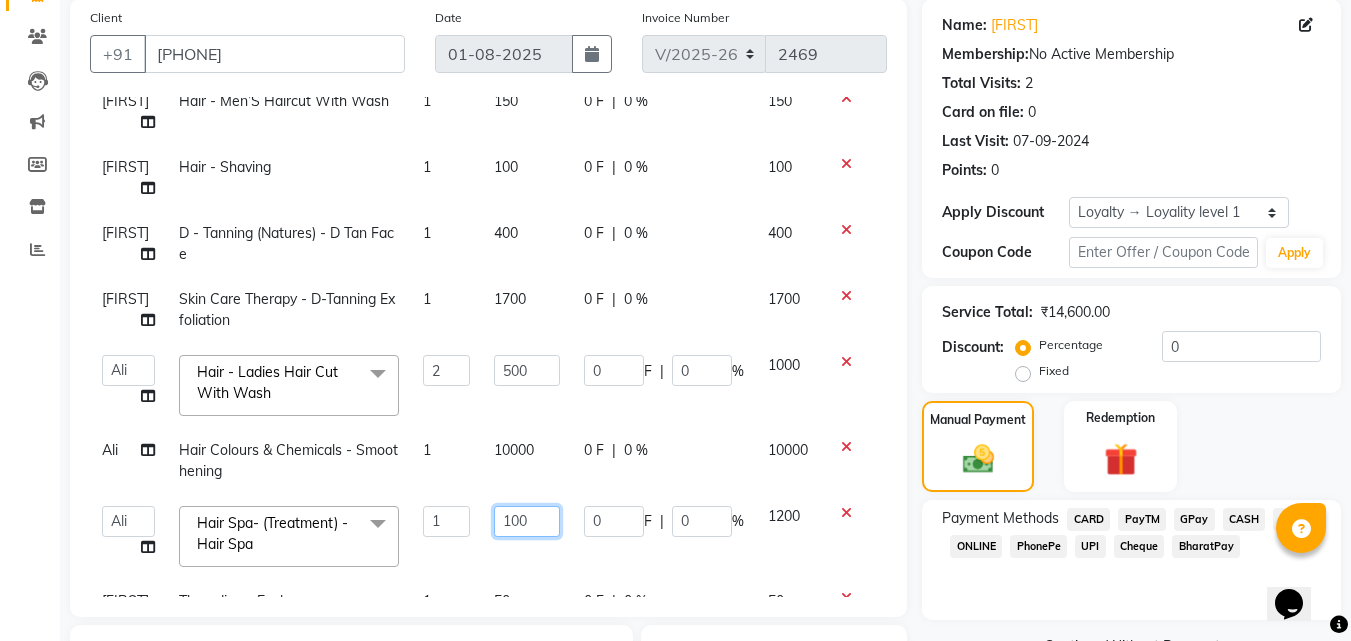 type on "1100" 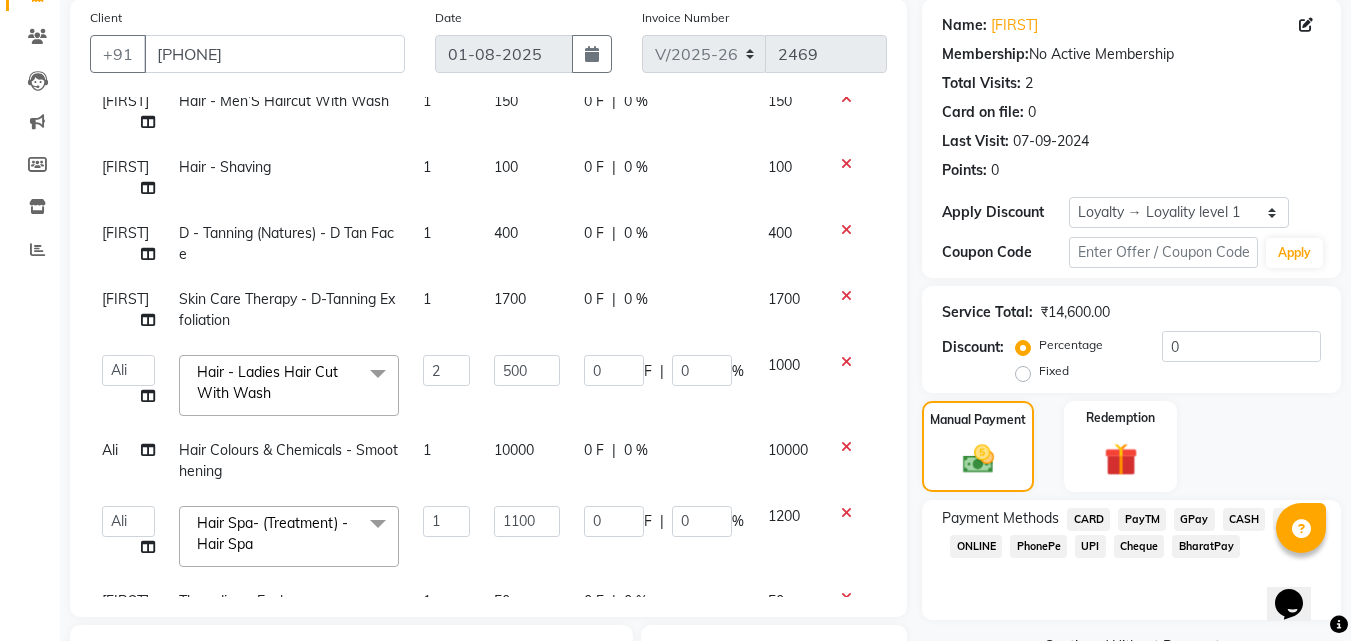 click on "Afsar Hair - Men’S Haircut With Wash 1 150 0 F | 0 % 150 Afsar Hair - Shaving 1 100 0 F | 0 % 100 Afsar D  - Tanning (Natures) - D Tan Face 1 400 0 F | 0 % 400 Afsar Skin Care Therapy - D-Tanning Exfoliation 1 1700 0 F | 0 % 1700  [NAME]   [NAME]   [NAME]   [NAME]   [NAME]   [NAME]   [NAME]   [NAME]   [NAME]  Hair - Ladies Hair Cut With Wash  x Waxing - Back Waxing - Stomach Waxing - Full Body  Waxing Waxing - Under Arms Waxing - Upper Lip Waxing - Full Hand Waxing - Face    Waxing Waxing - Full Legs   Waxing Waxing - Half Legs Skin Care Therapy - Extra Instant Glow Pack Skin Care Therapy - Back Polishing Skin Care Therapy - Basic Clean - Up  (Fruit) Skin Care Therapy - Lacto Protein - Clean-Up Skin Care Therapy - Instant Glow- Clean-Up Skin Care Therapy - Gold-Clean Up Skin Care Therapy - Instant Glow Exfoliation Skin Care Therapy - Honey Wanuka Skin Care Therapy - D-Tanning Exfoliation Skin Care Therapy - Aroma Clean - Up D  - Tanning (Natures) - D Tan Face Massages - Face Reflexology 2 500" 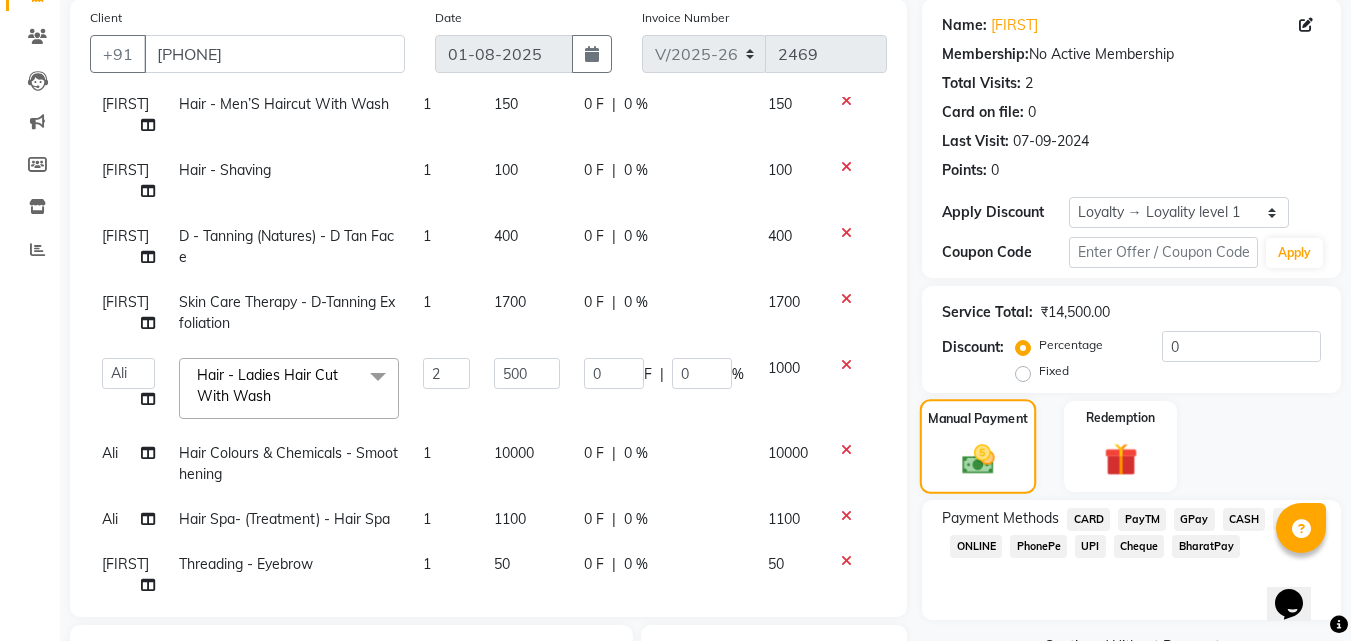 click 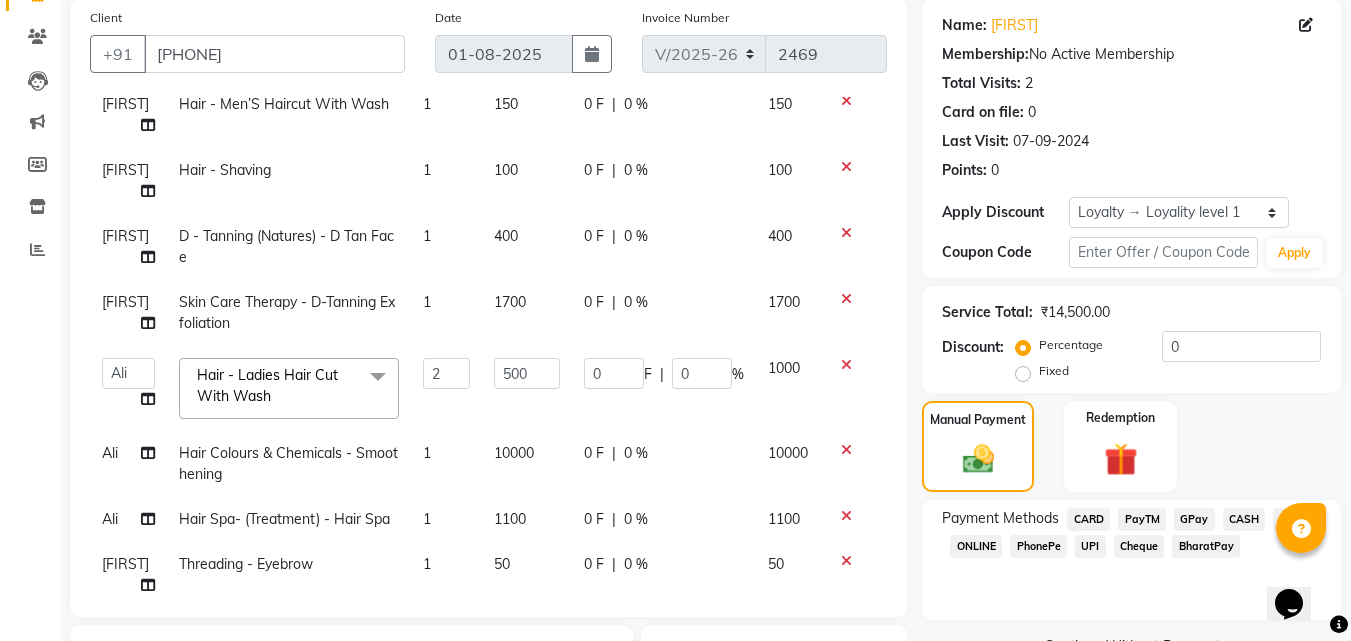 click on "CASH" 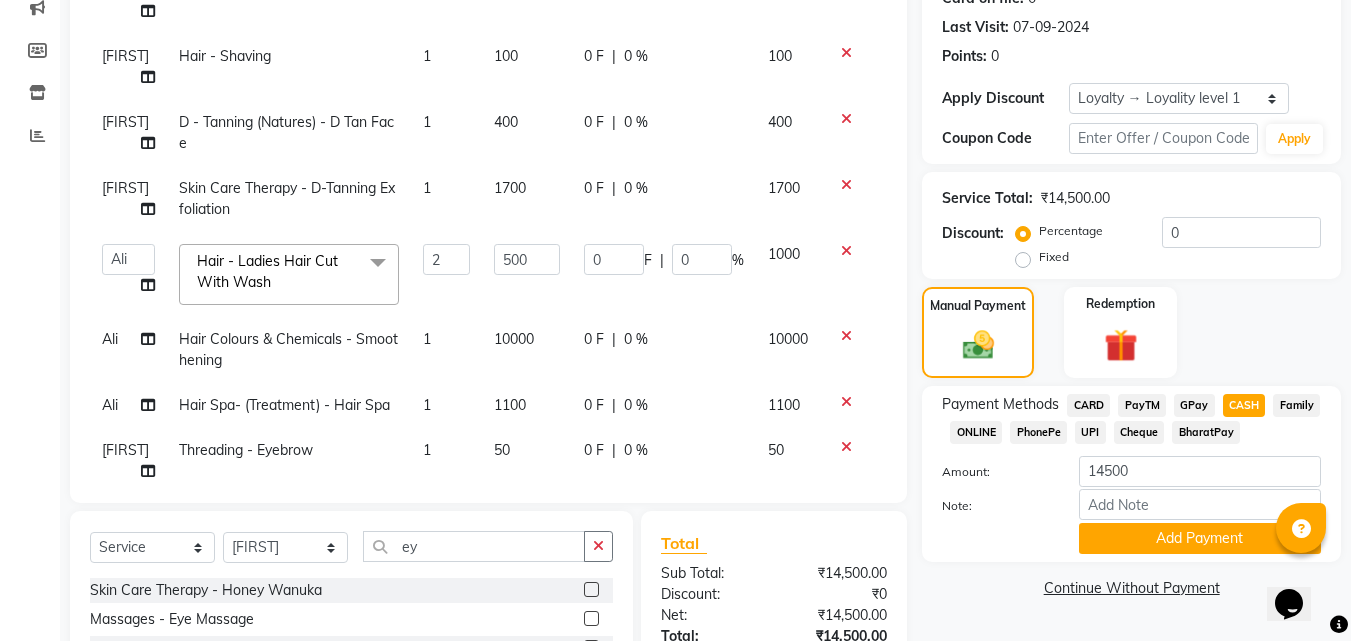 scroll, scrollTop: 303, scrollLeft: 0, axis: vertical 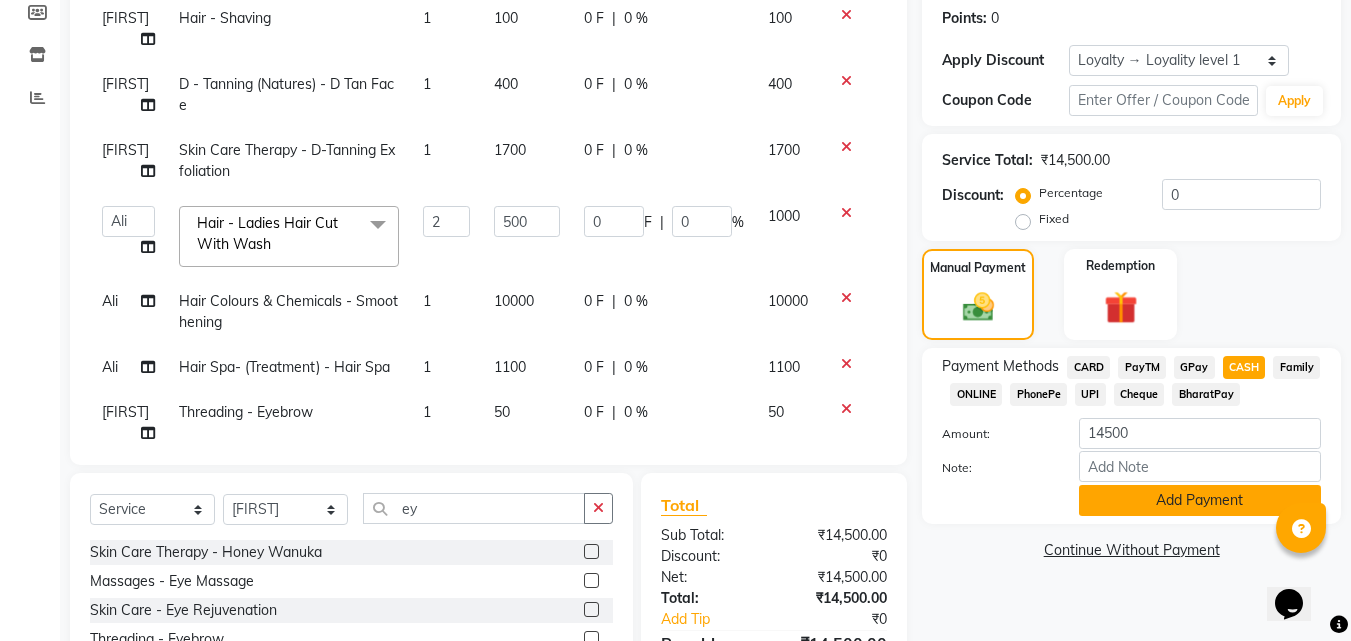 click on "Add Payment" 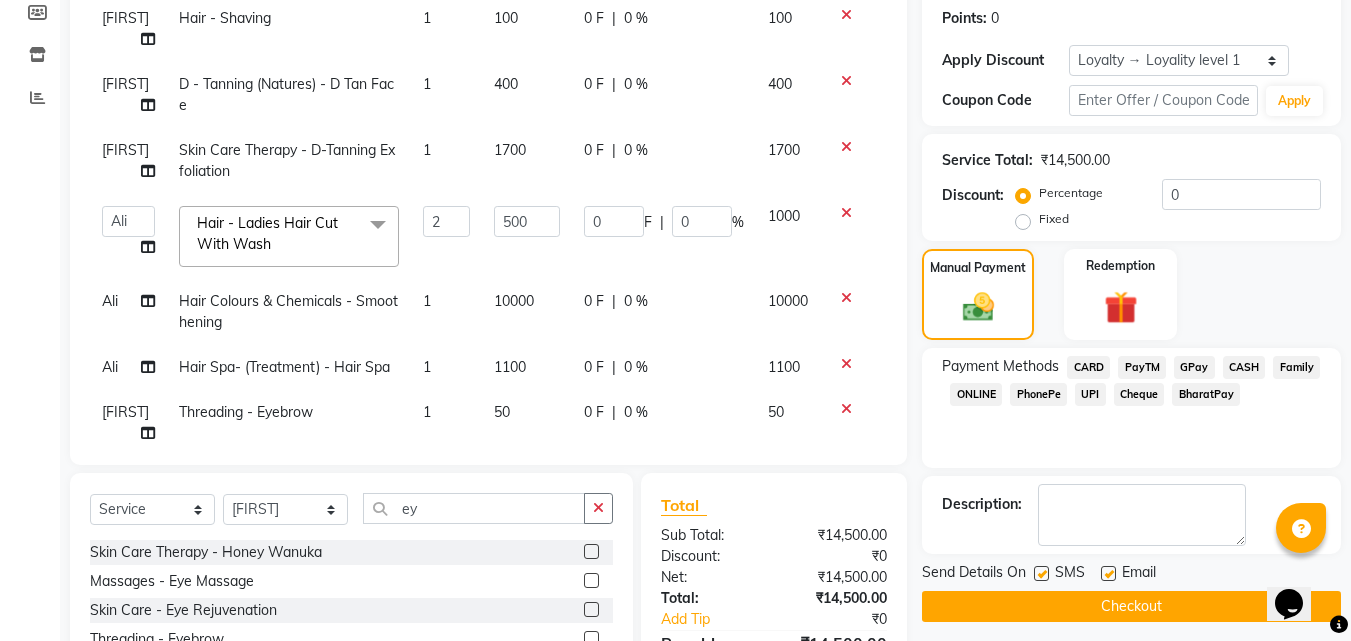 scroll, scrollTop: 460, scrollLeft: 0, axis: vertical 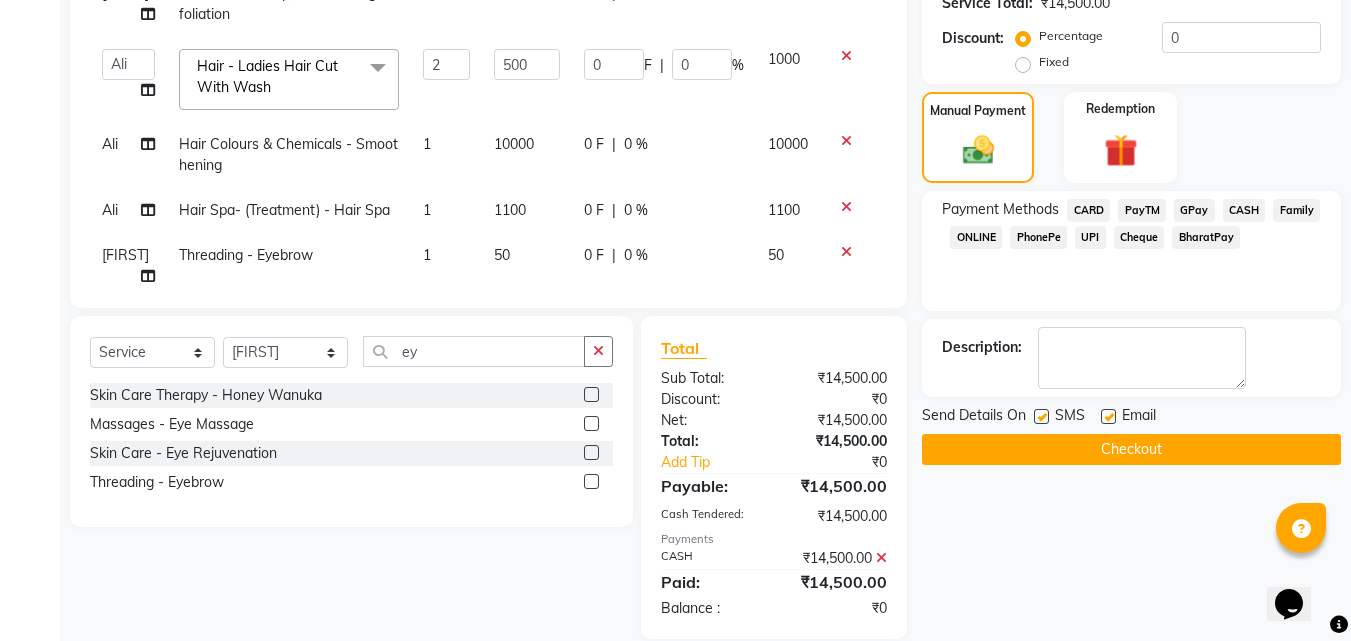 click on "Checkout" 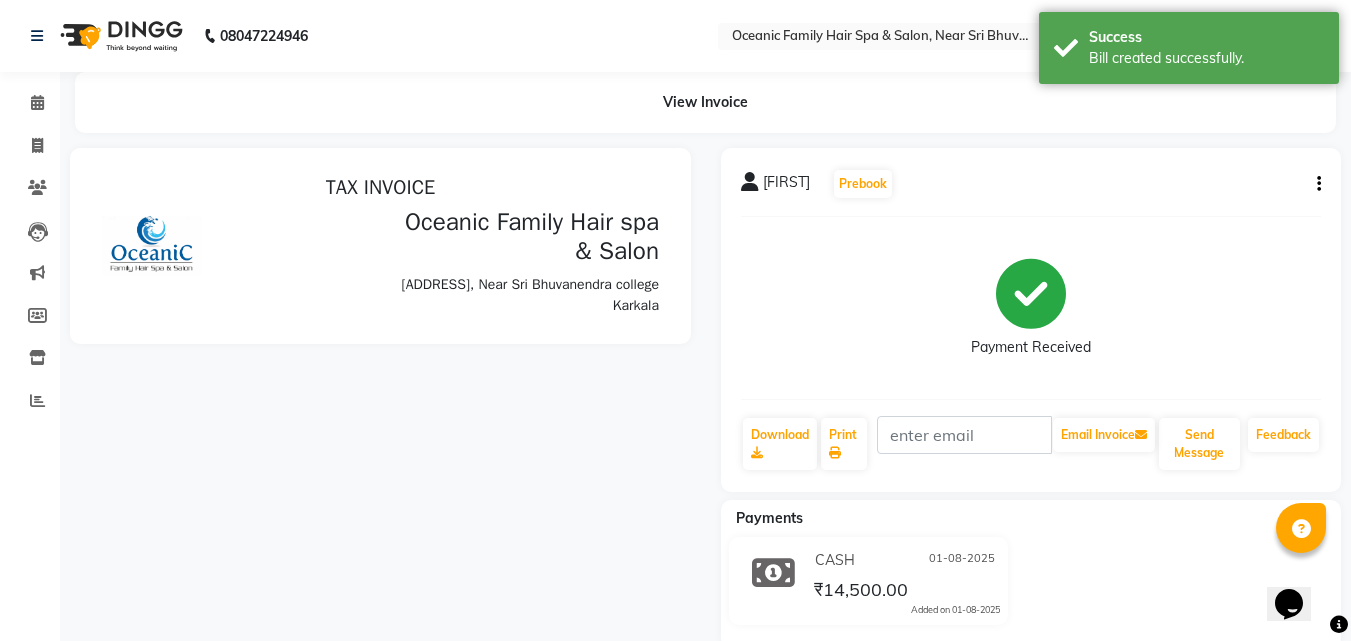 scroll, scrollTop: 0, scrollLeft: 0, axis: both 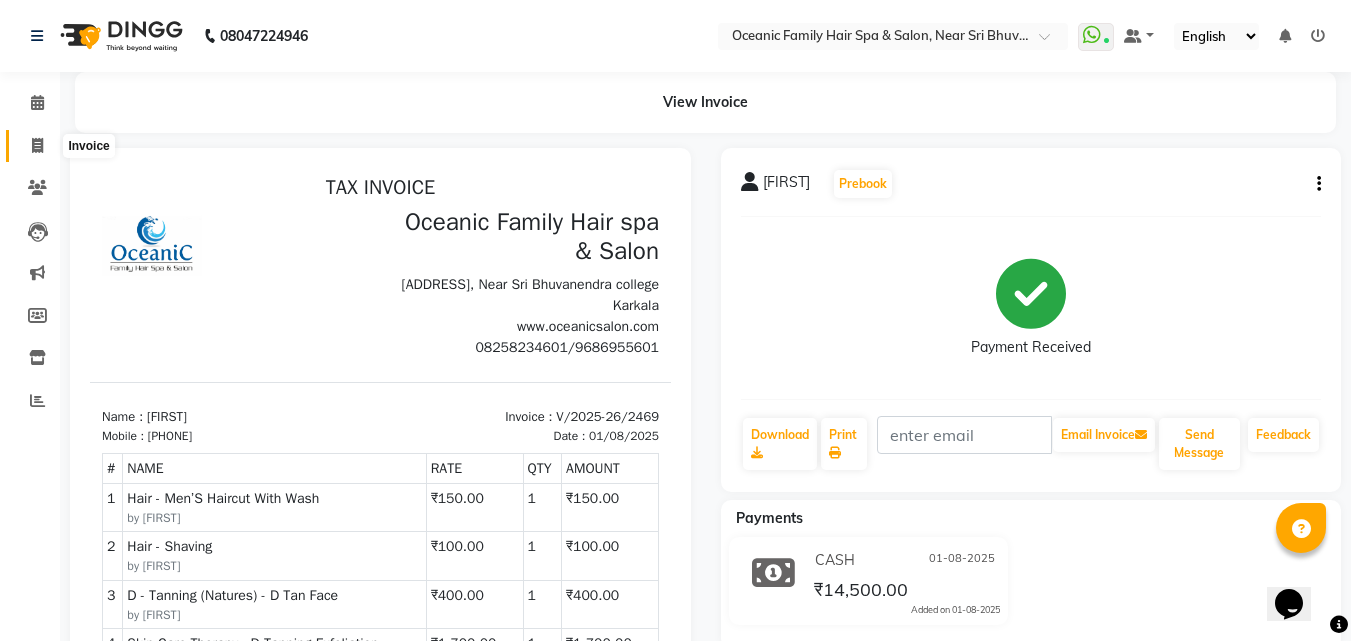 click 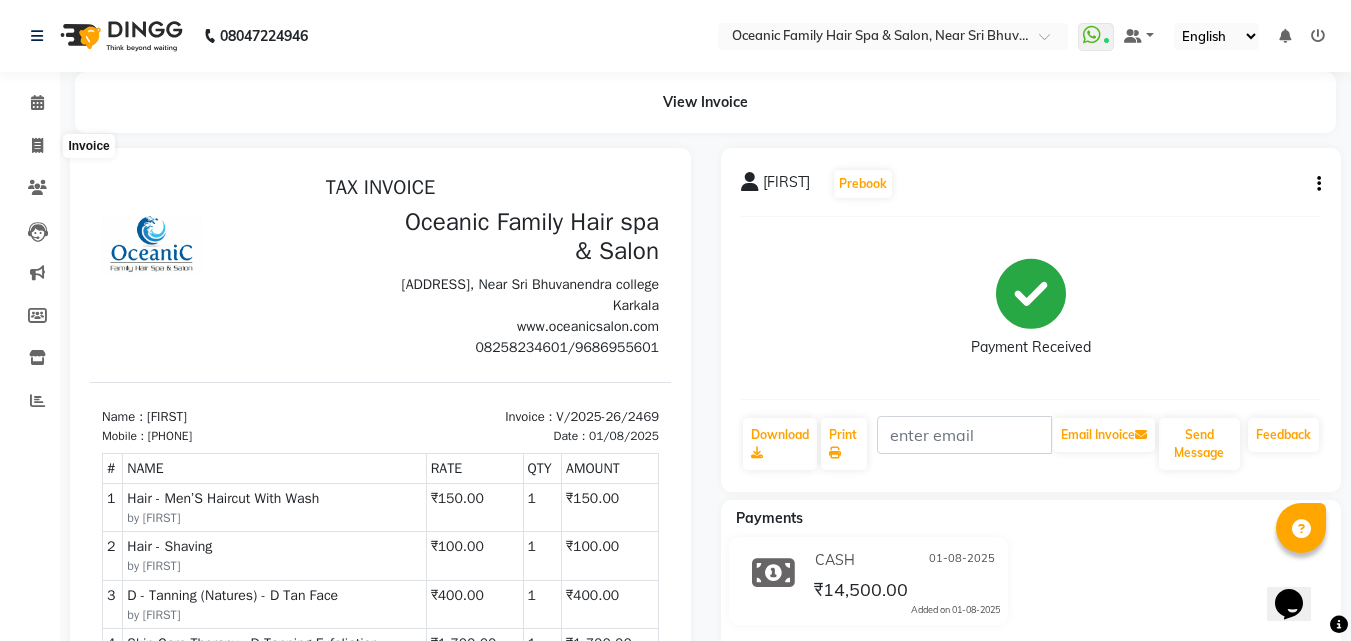 select on "service" 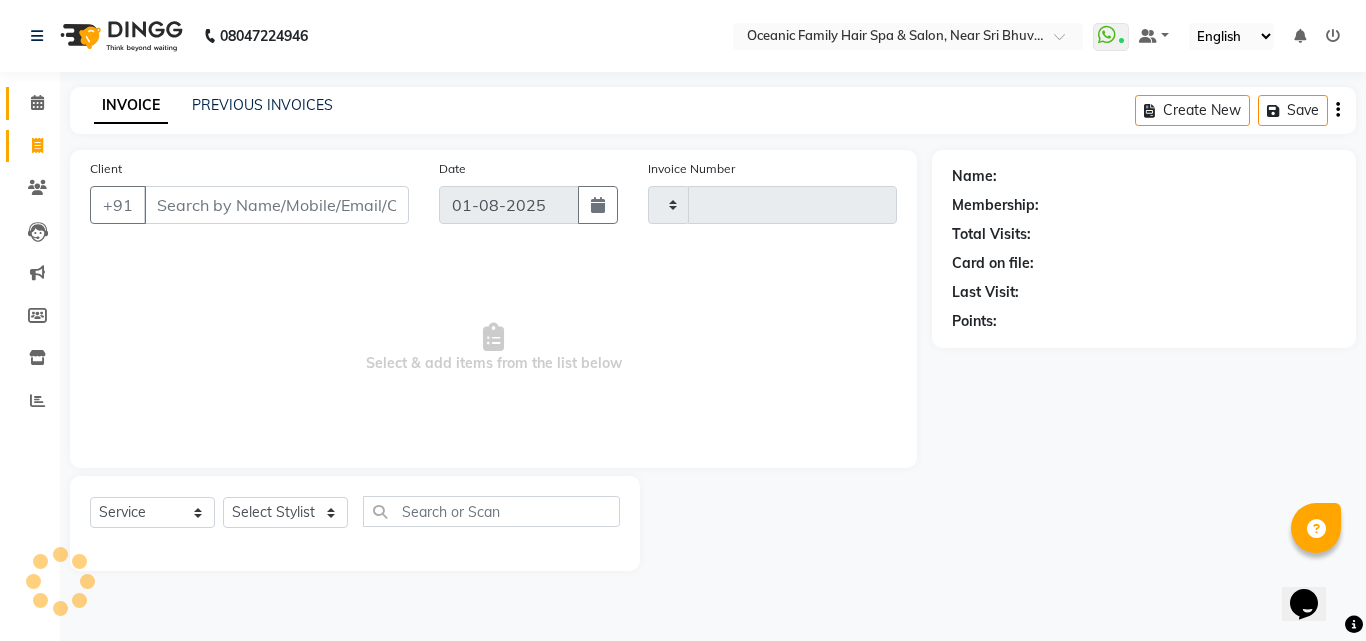 type on "2470" 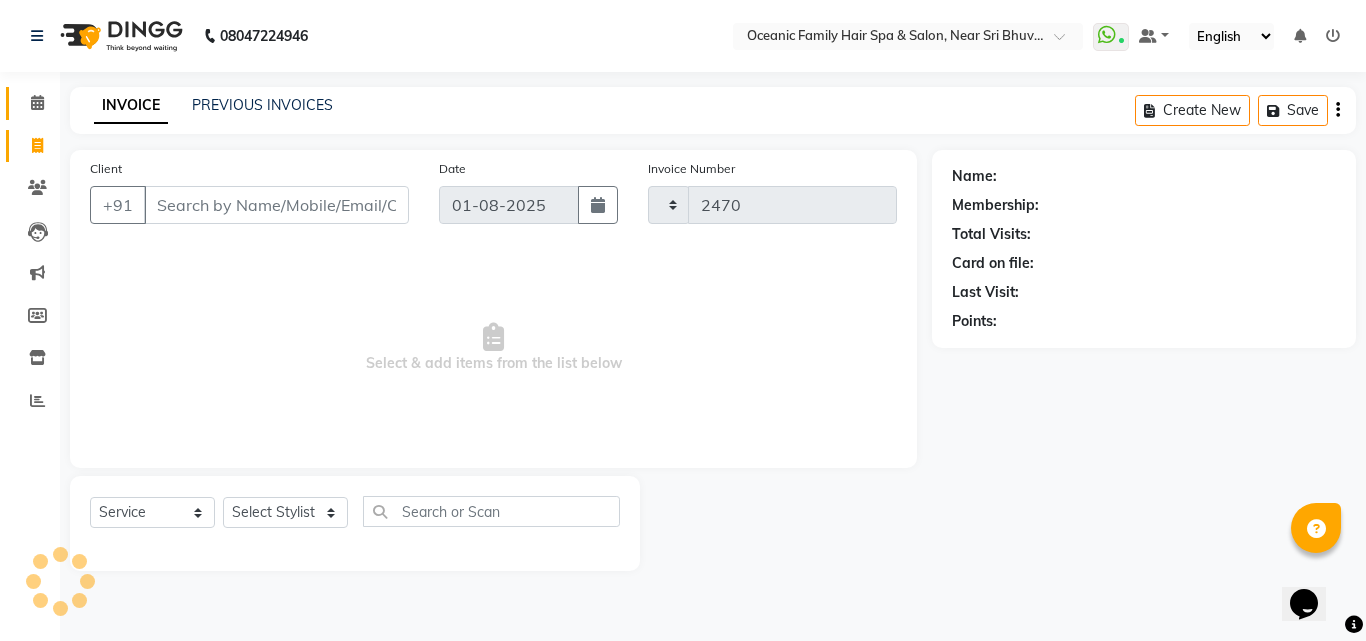 select on "4366" 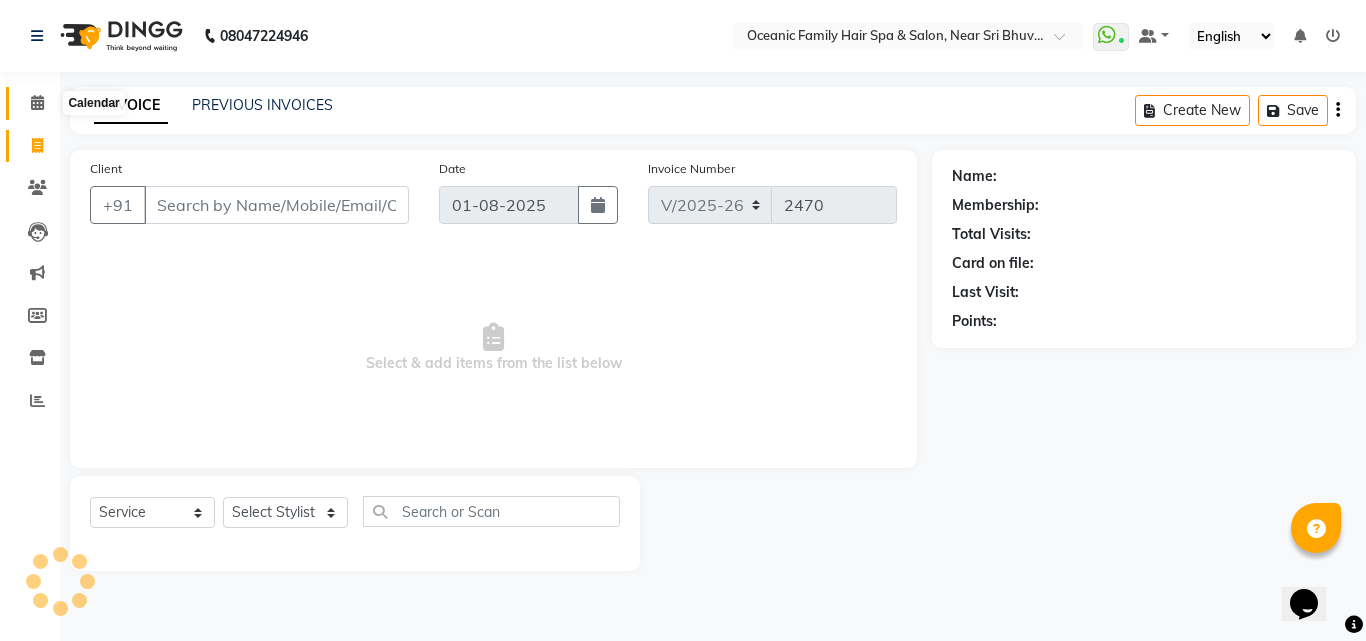 click 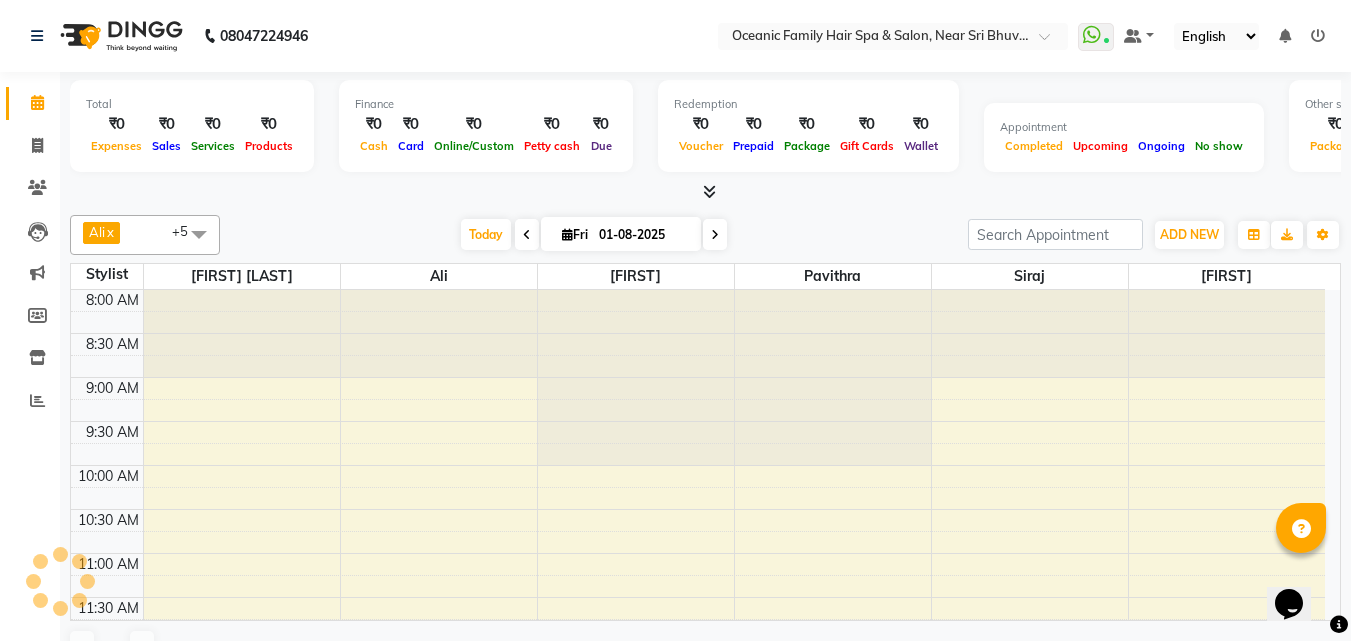 scroll, scrollTop: 0, scrollLeft: 0, axis: both 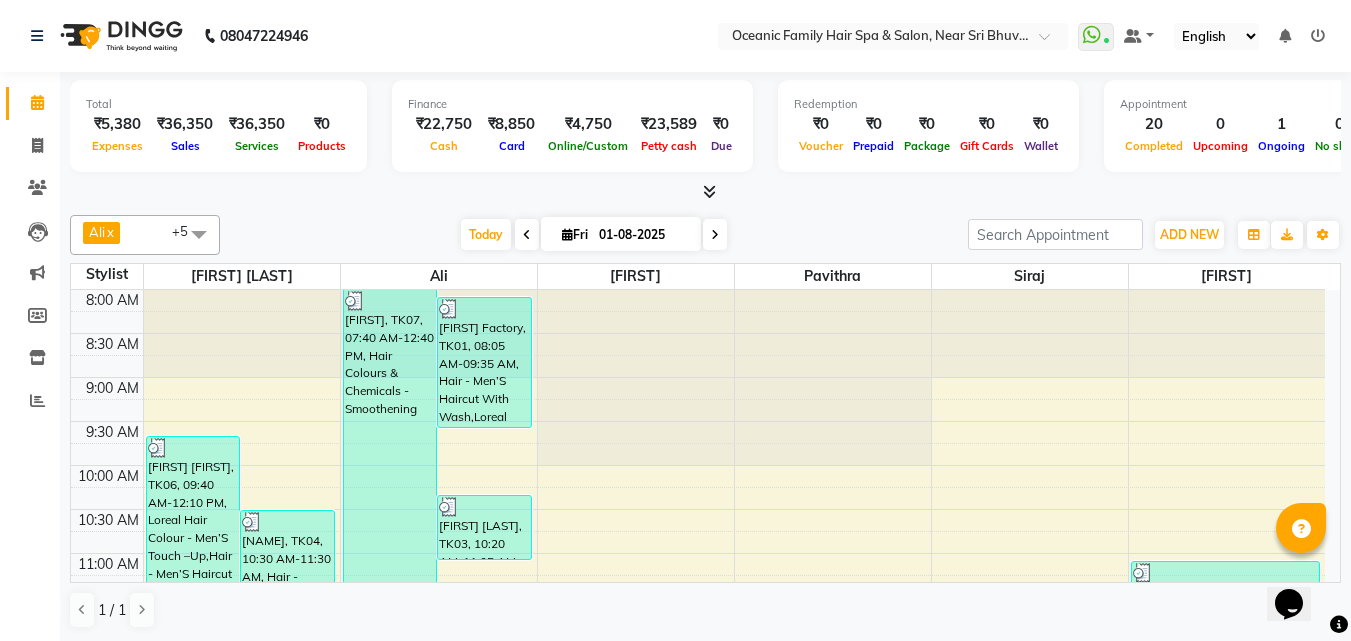 click on "08047224946 Select Location × Oceanic Family Hair Spa & Salon, Near Sri Bhuvanendra College  WhatsApp Status  ✕ Status:  Connected Most Recent Message: 01-08-2025     03:59 PM Recent Service Activity: 01-08-2025     04:04 PM Default Panel My Panel English ENGLISH Español العربية मराठी हिंदी ગુજરાતી தமிழ் 中文 Notifications nothing to show" 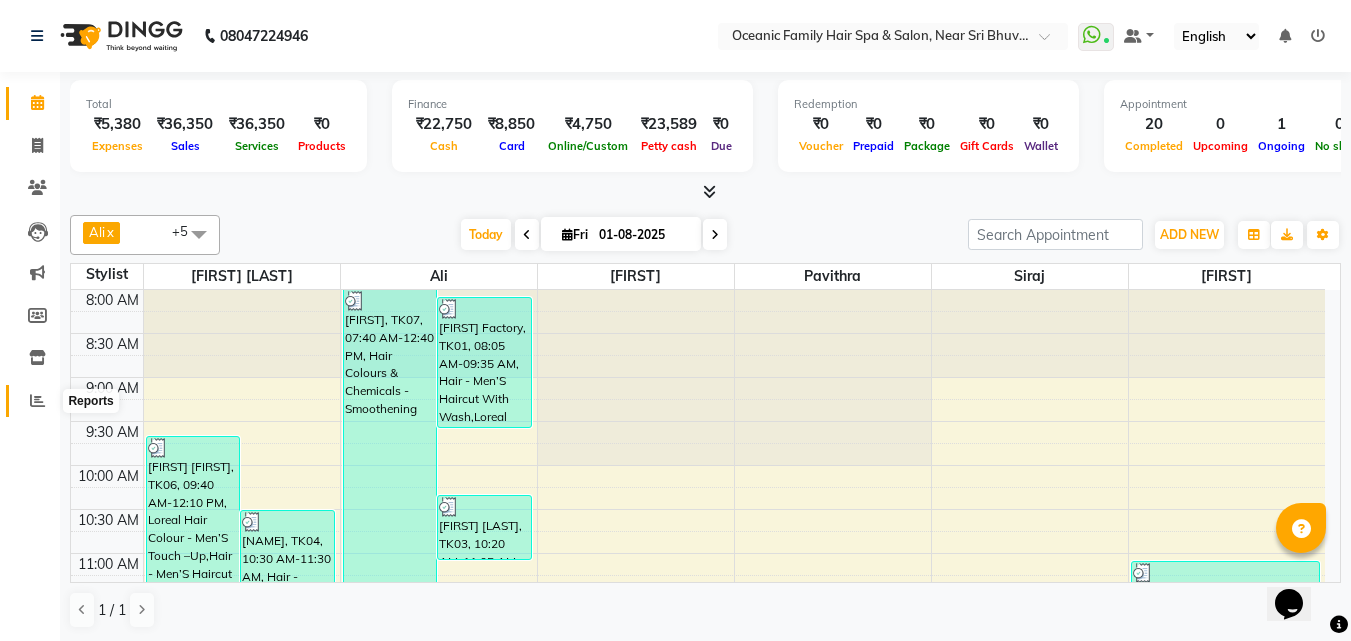 click 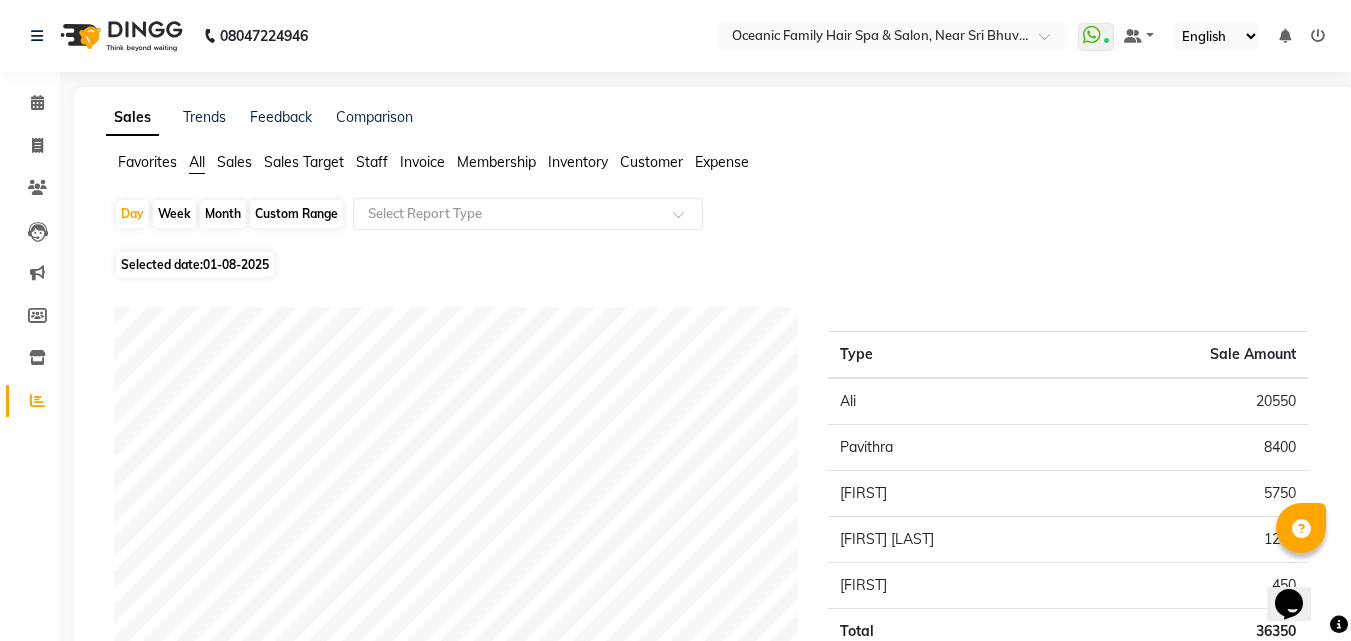 click on "Staff" 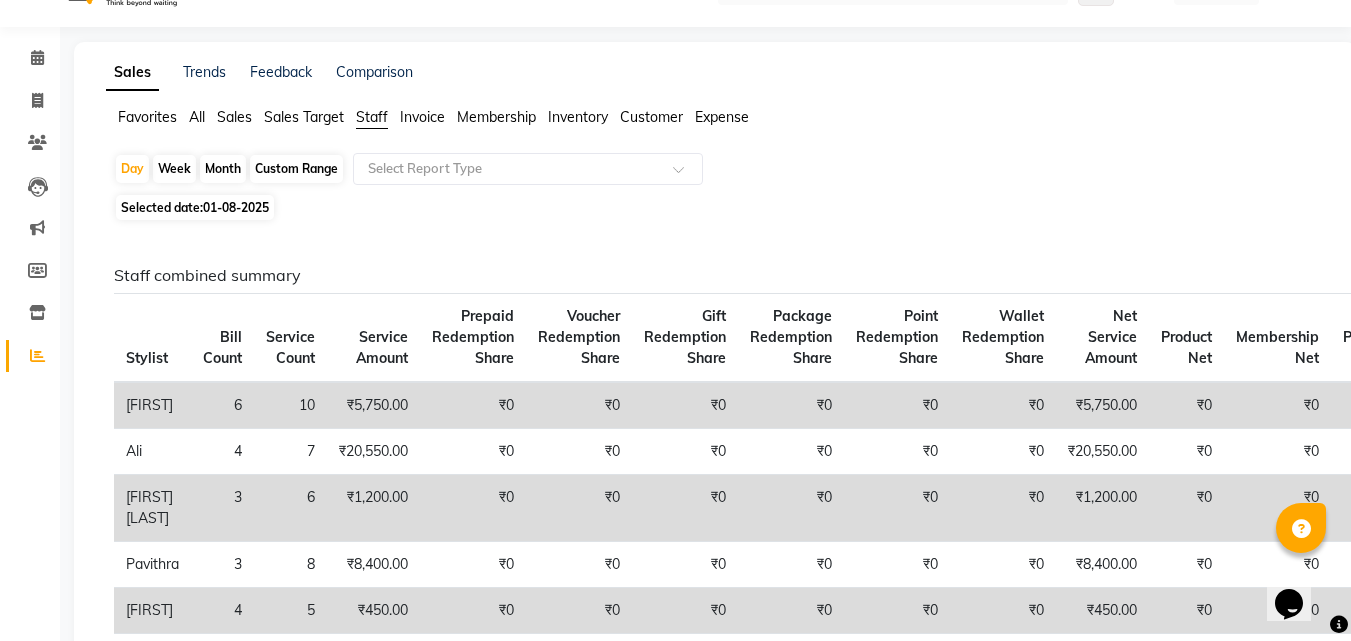 scroll, scrollTop: 0, scrollLeft: 0, axis: both 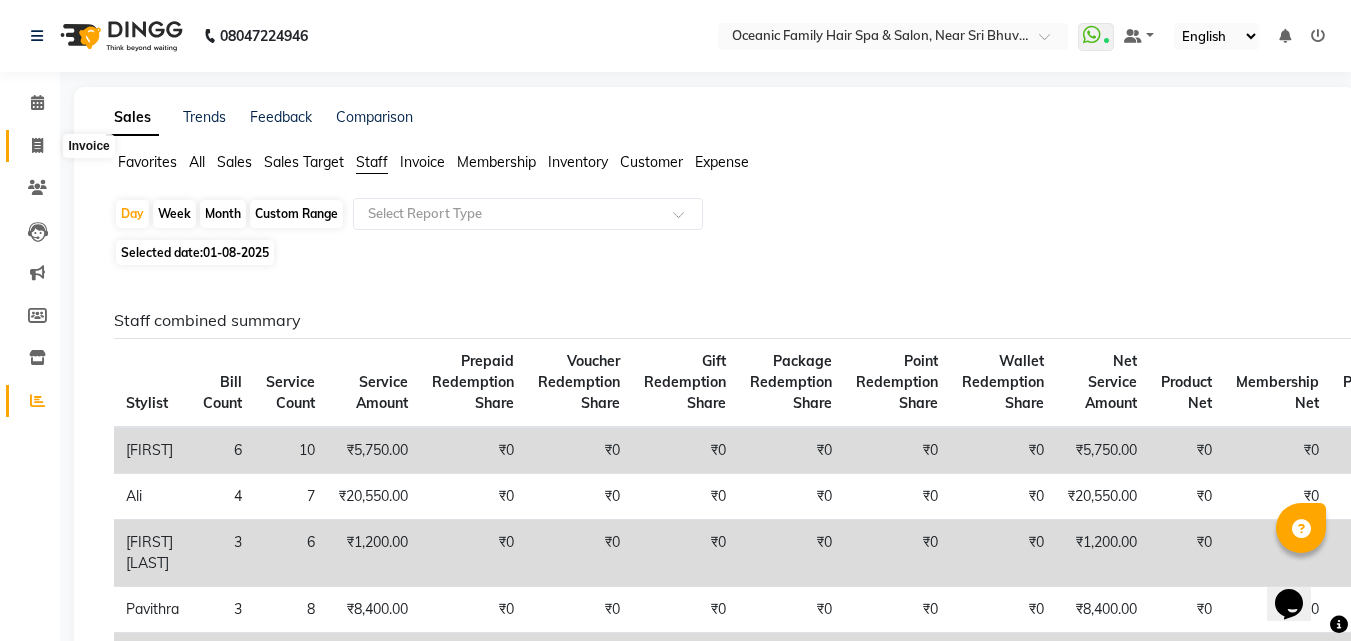 click 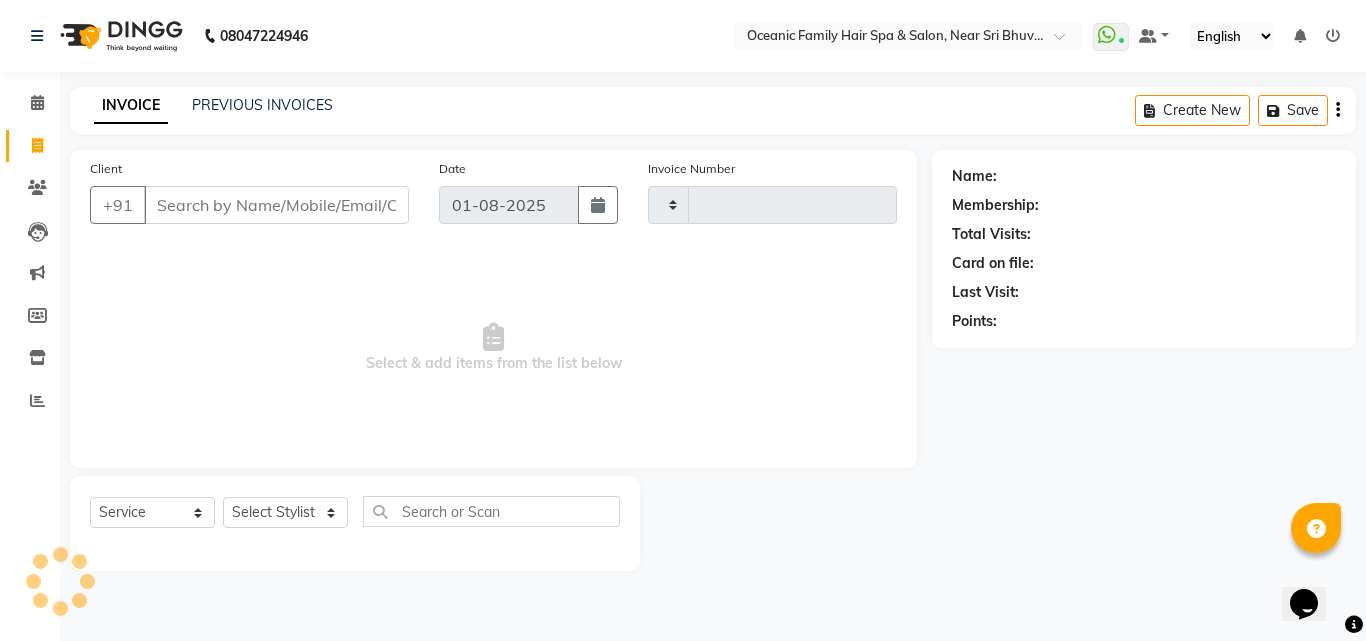 type on "2470" 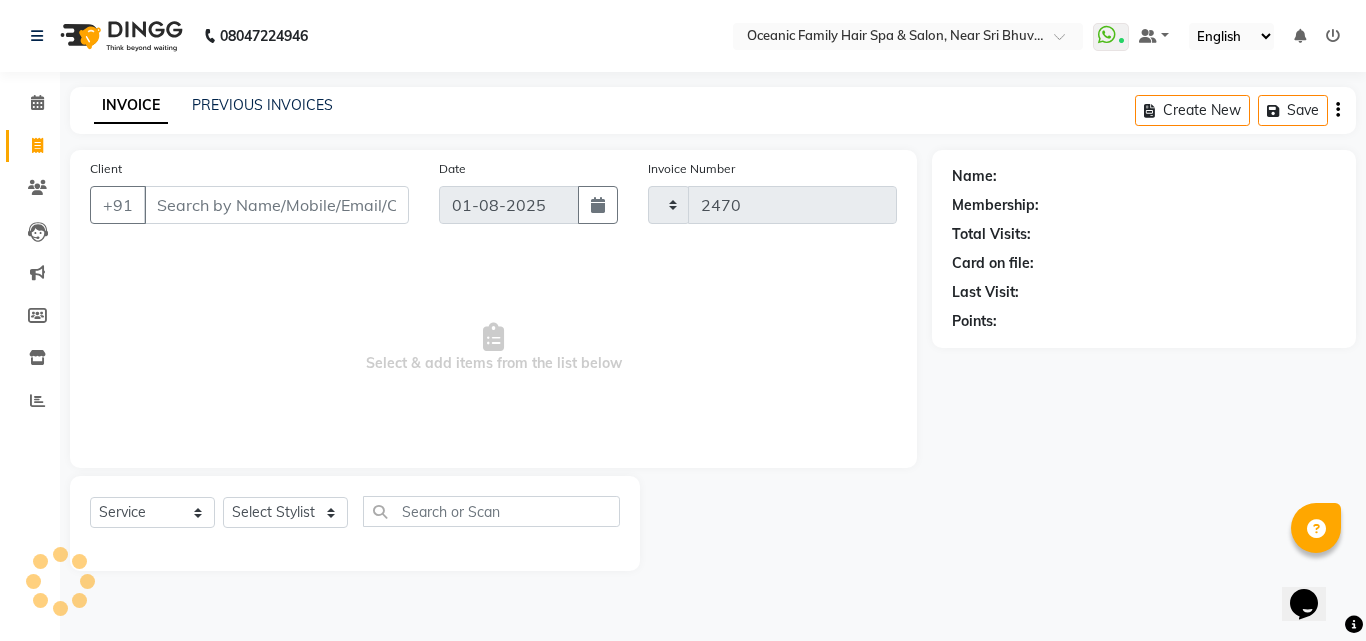 select on "4366" 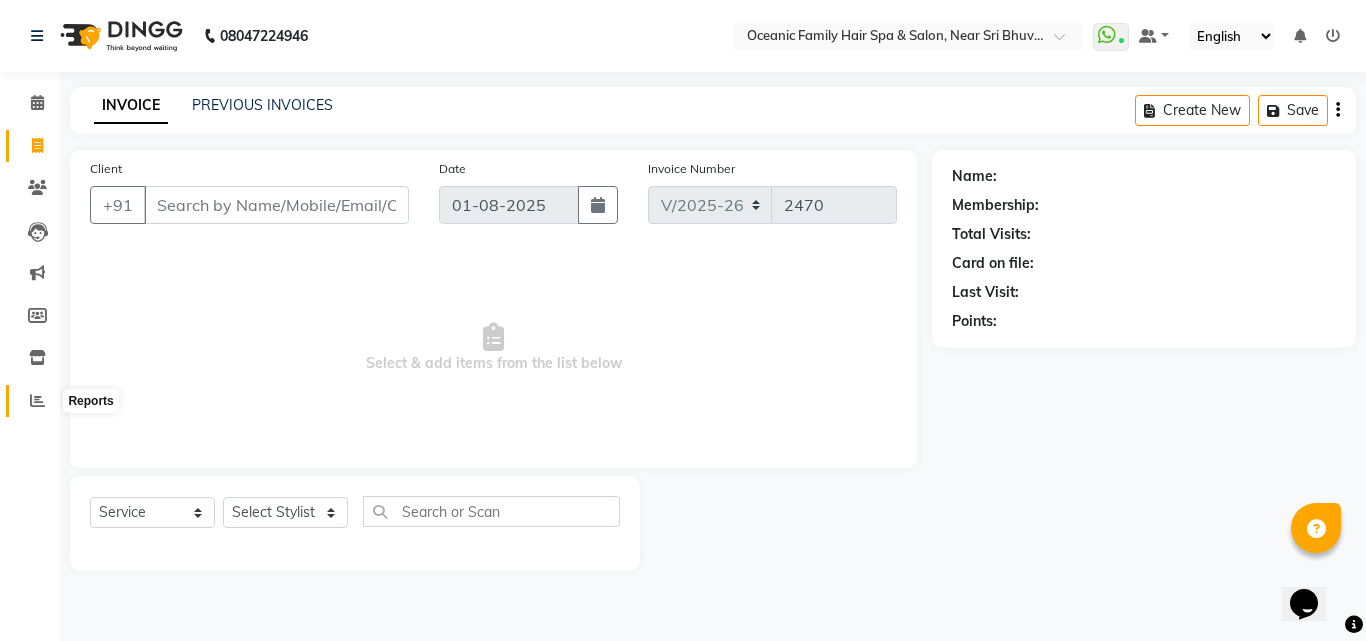 click 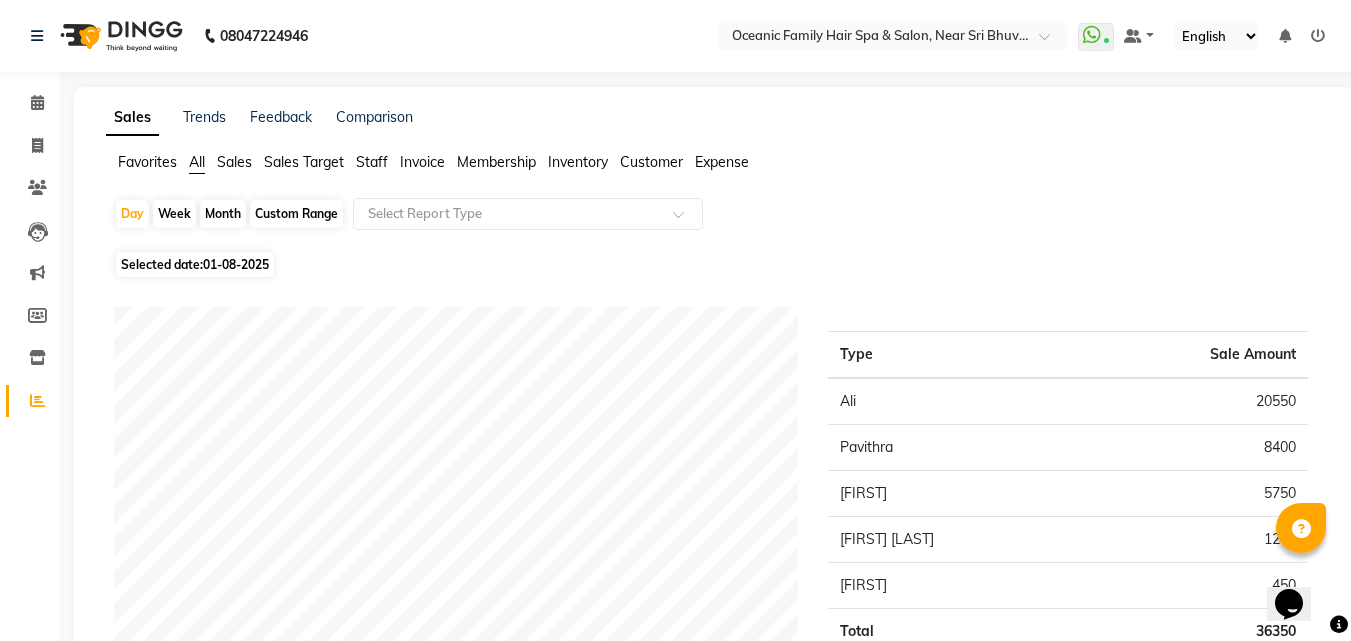 click on "Staff" 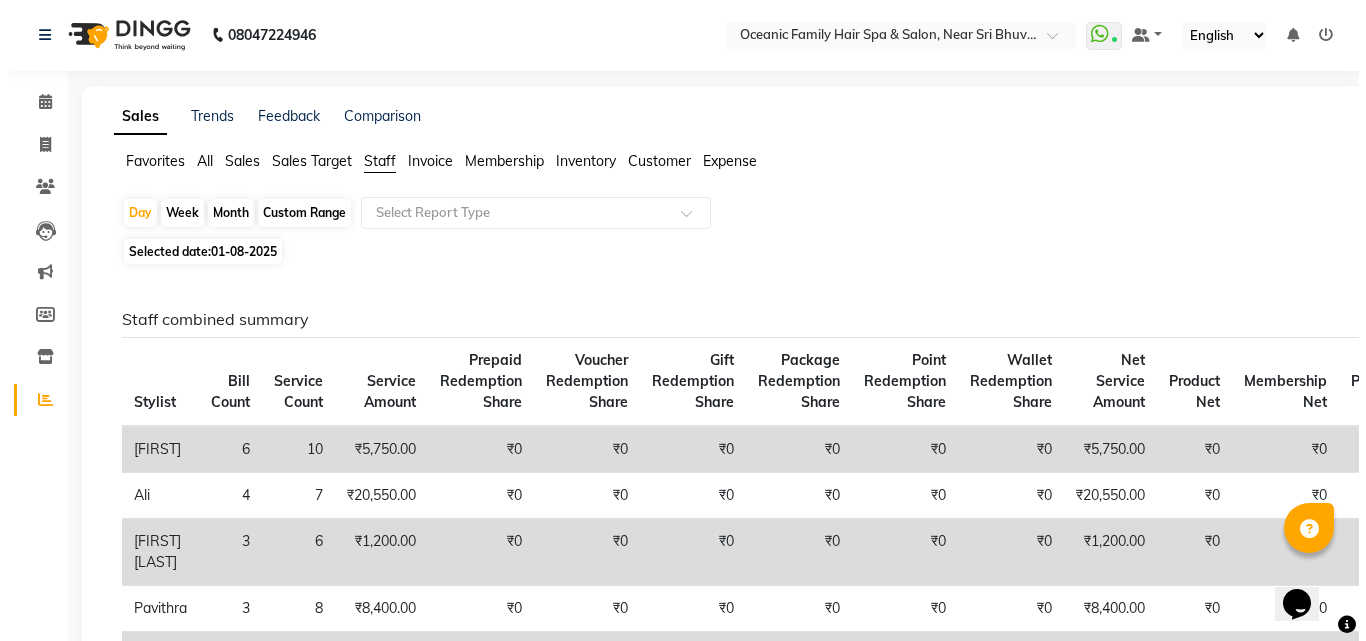 scroll, scrollTop: 0, scrollLeft: 0, axis: both 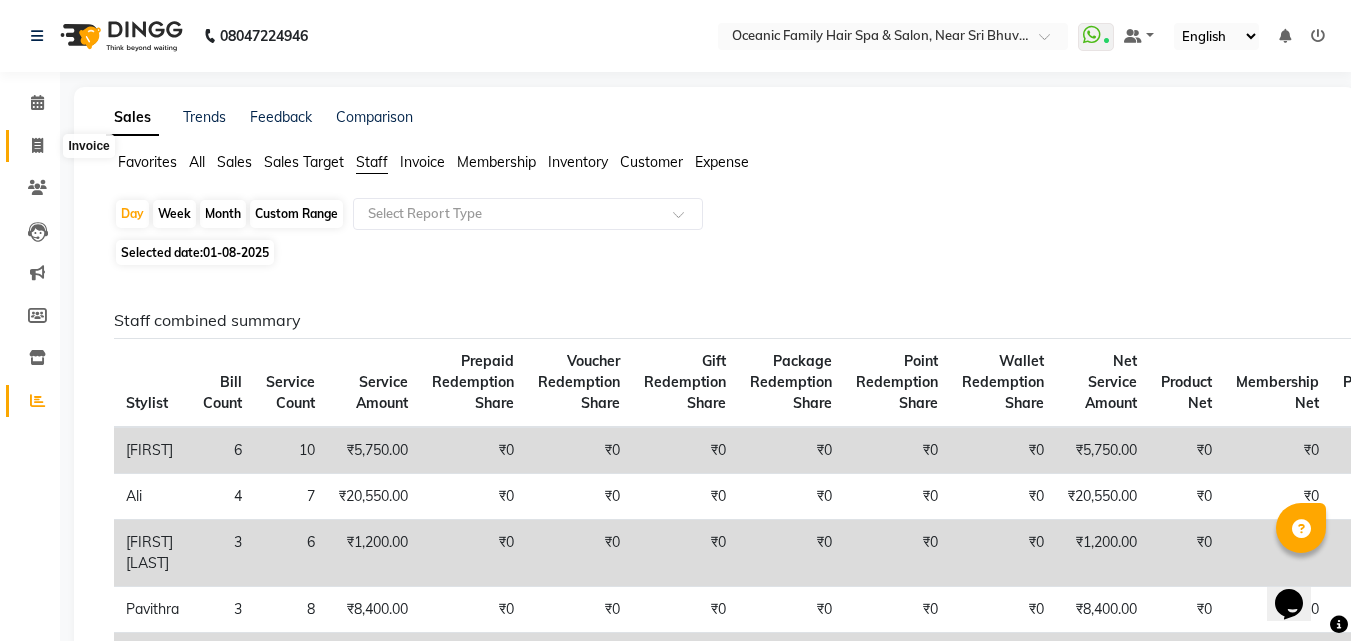 click 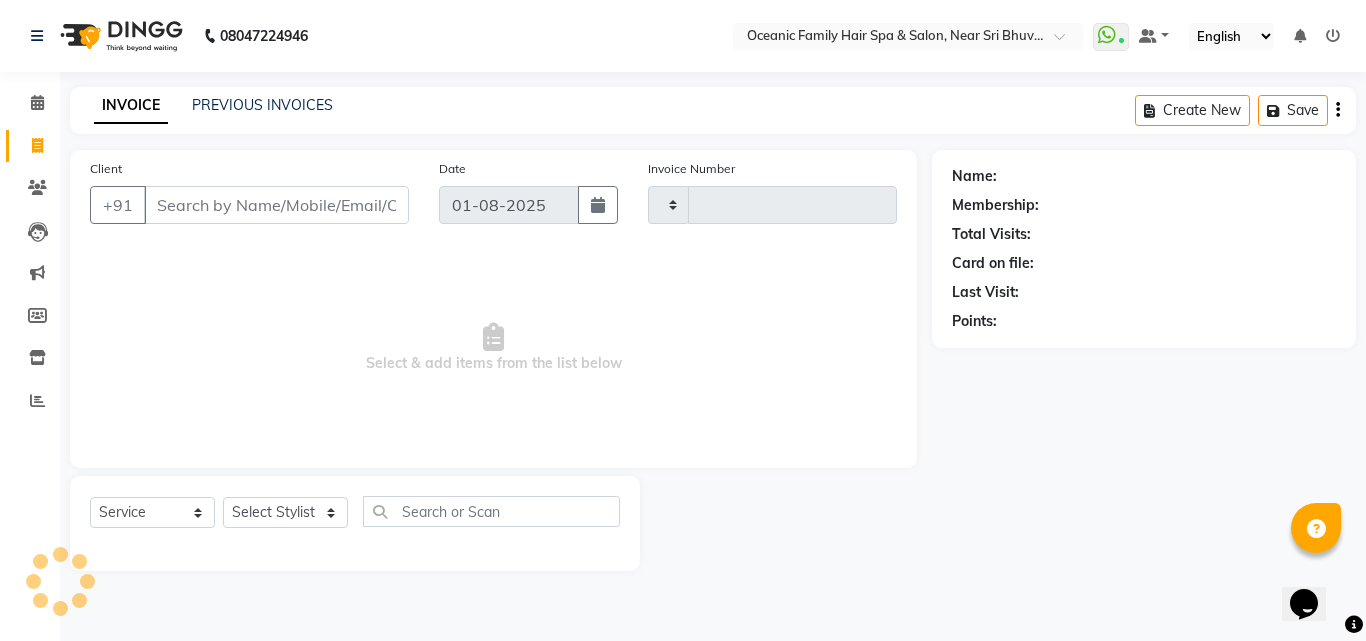 type on "2470" 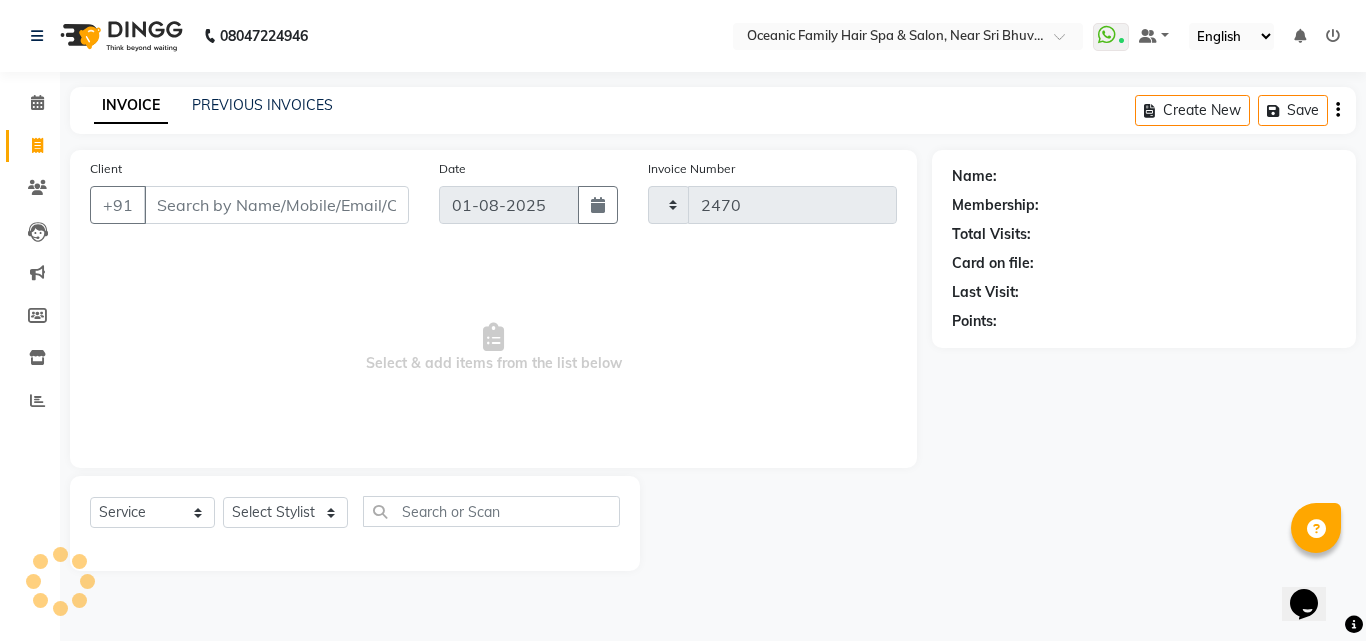select on "4366" 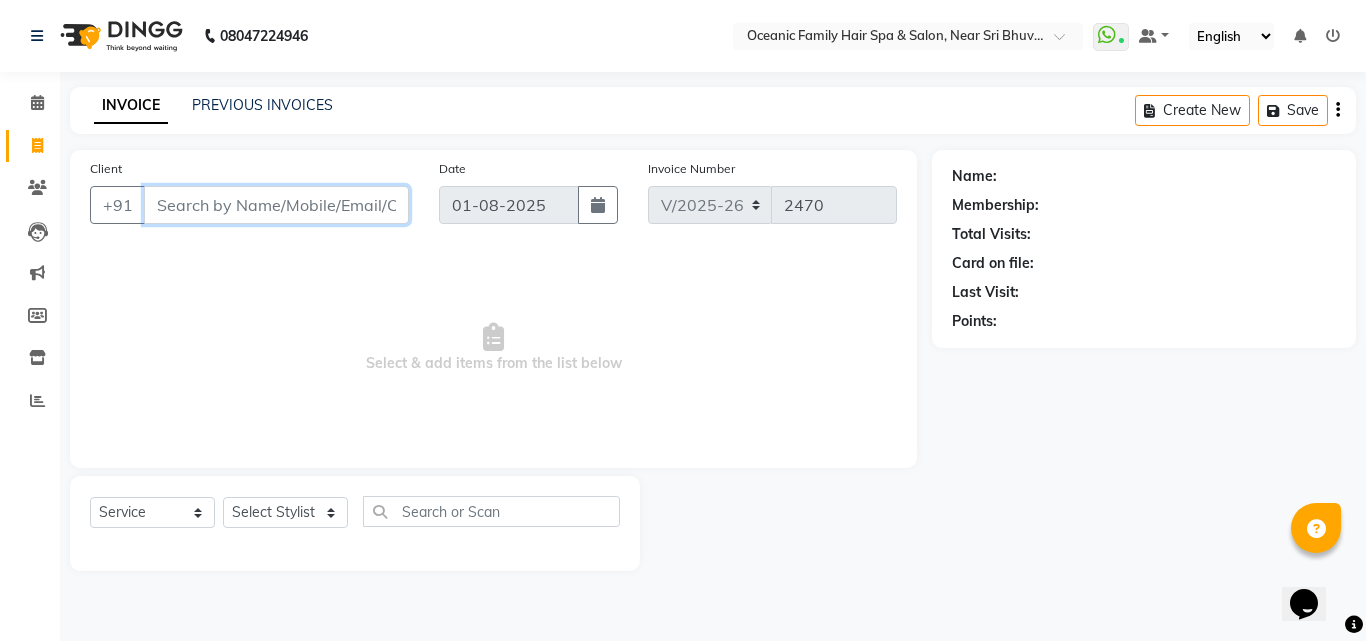 click on "Client" at bounding box center [276, 205] 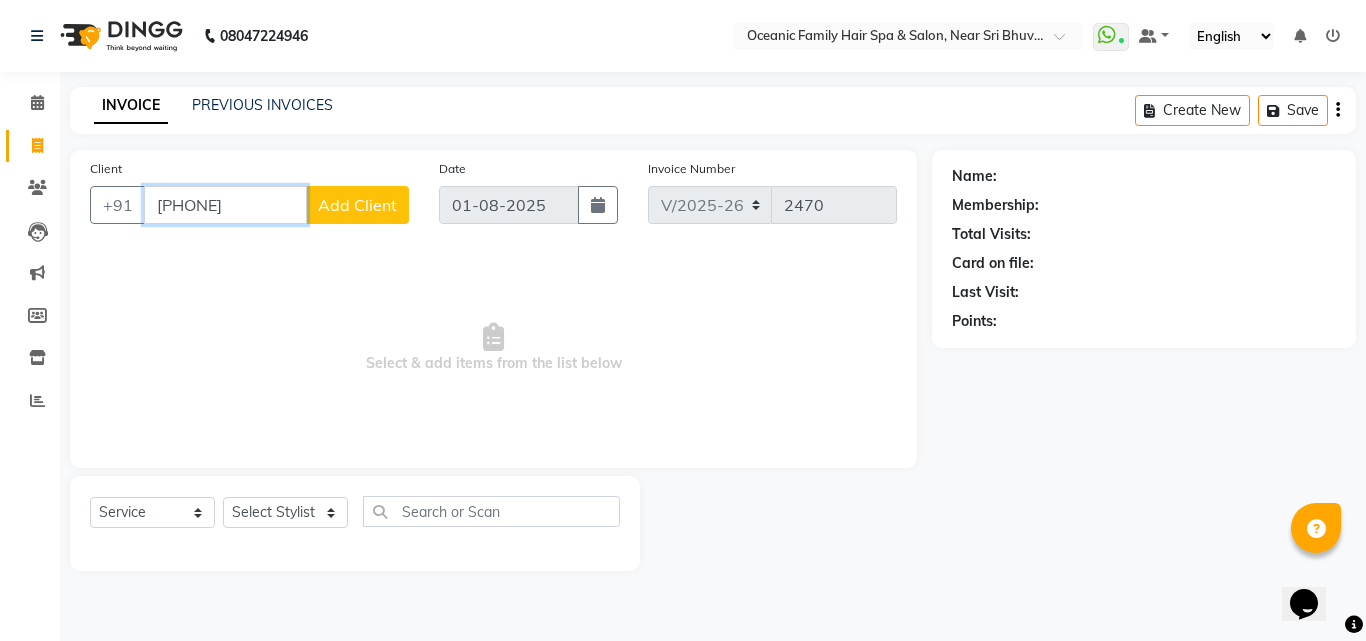 type on "[PHONE]" 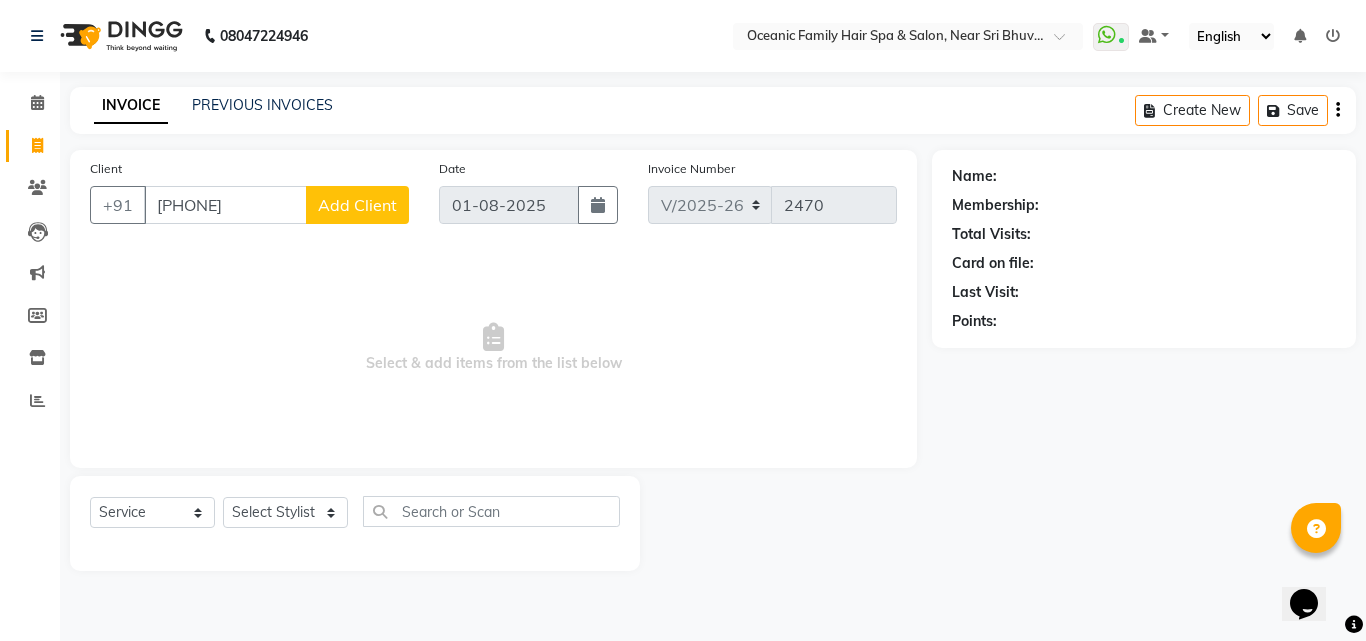 click on "Add Client" 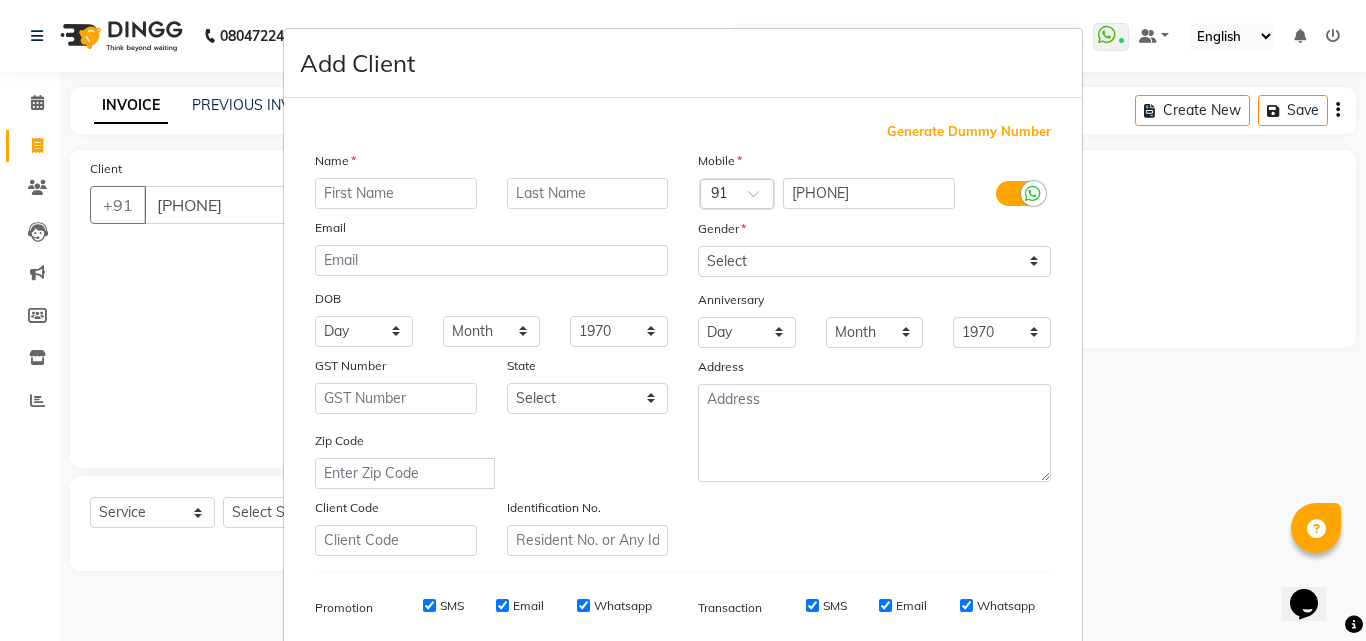 click at bounding box center (396, 193) 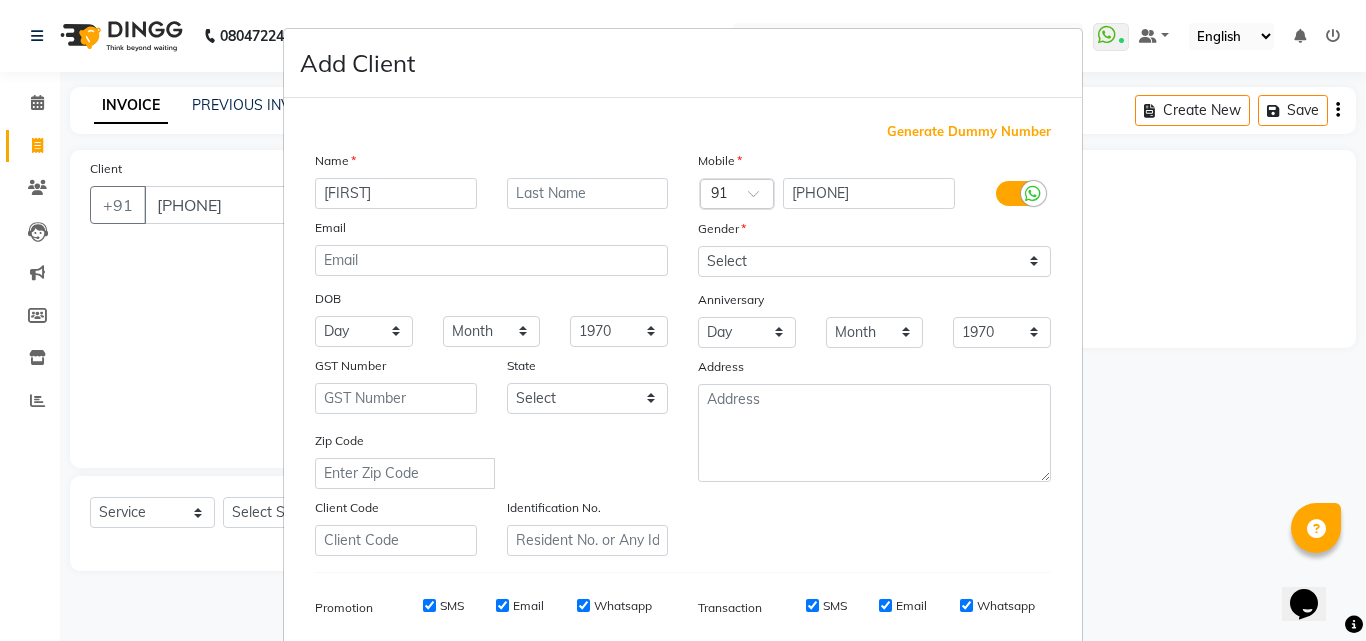 type on "[FIRST]" 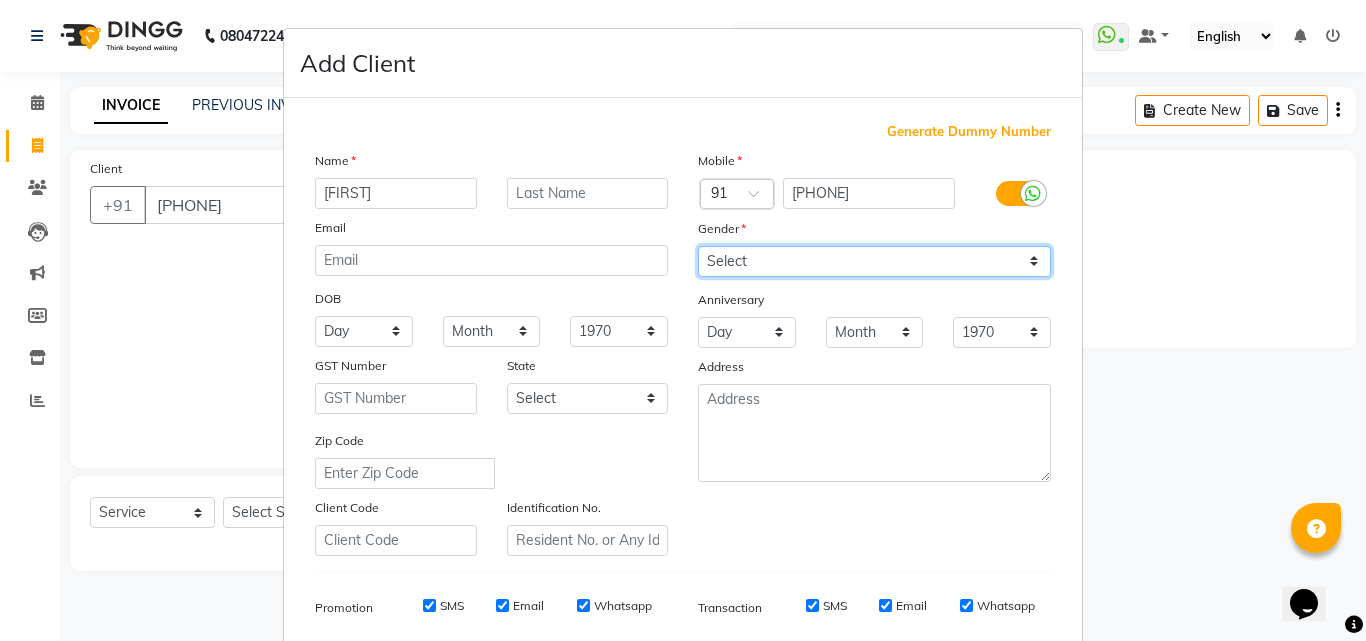 click on "Select Male Female Other Prefer Not To Say" at bounding box center [874, 261] 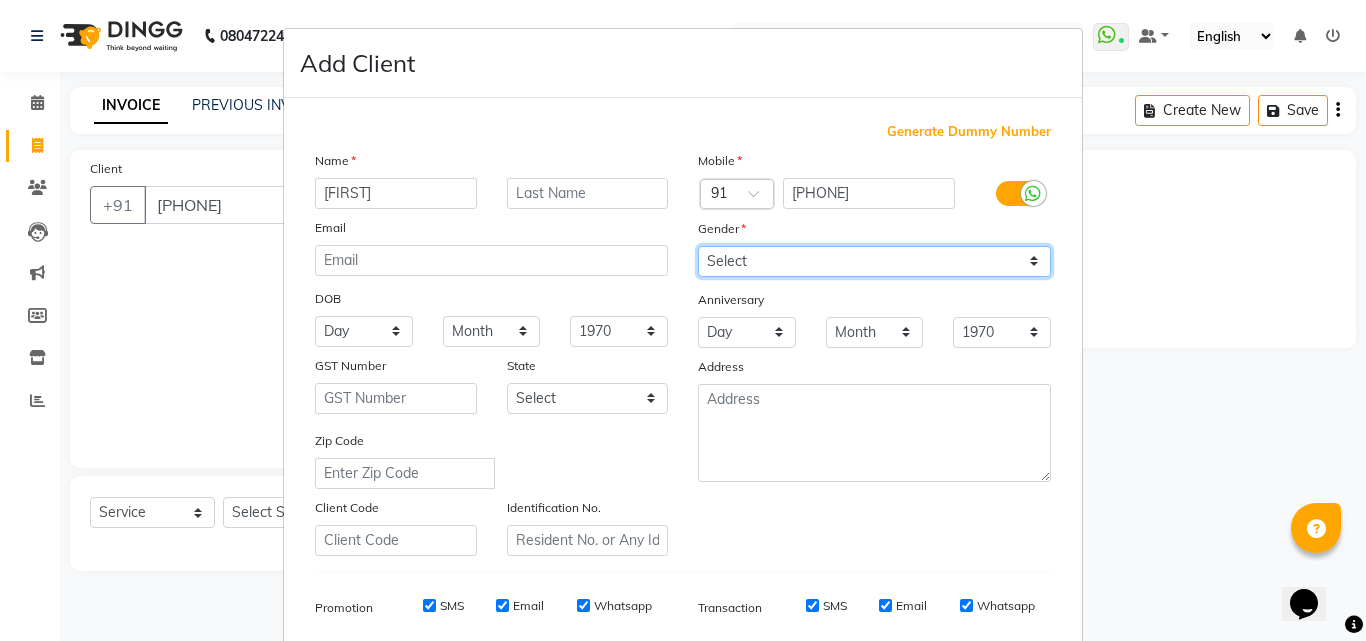 select on "female" 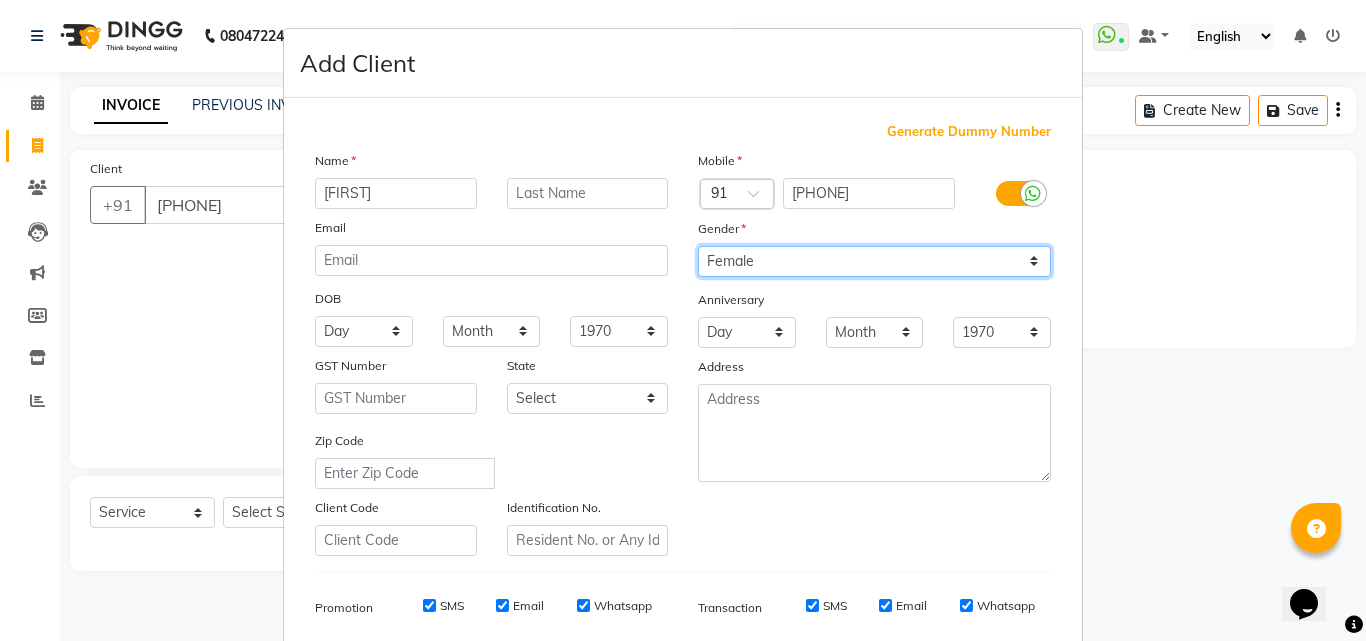 click on "Select Male Female Other Prefer Not To Say" at bounding box center (874, 261) 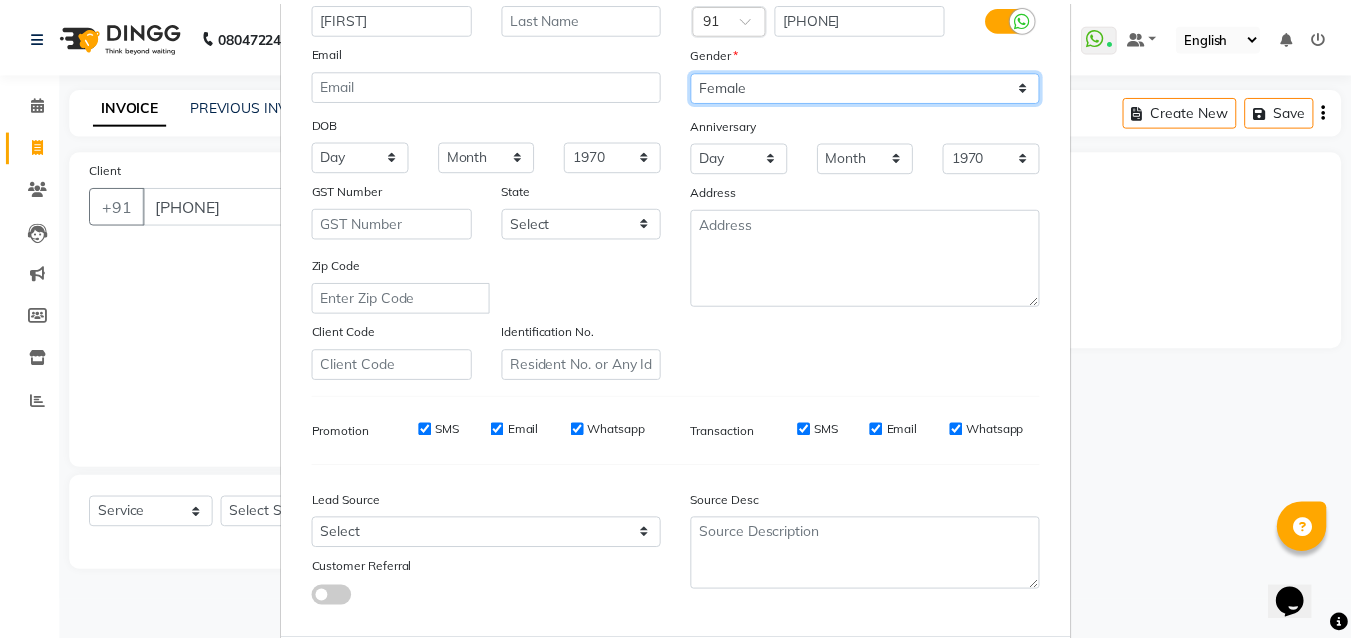 scroll, scrollTop: 282, scrollLeft: 0, axis: vertical 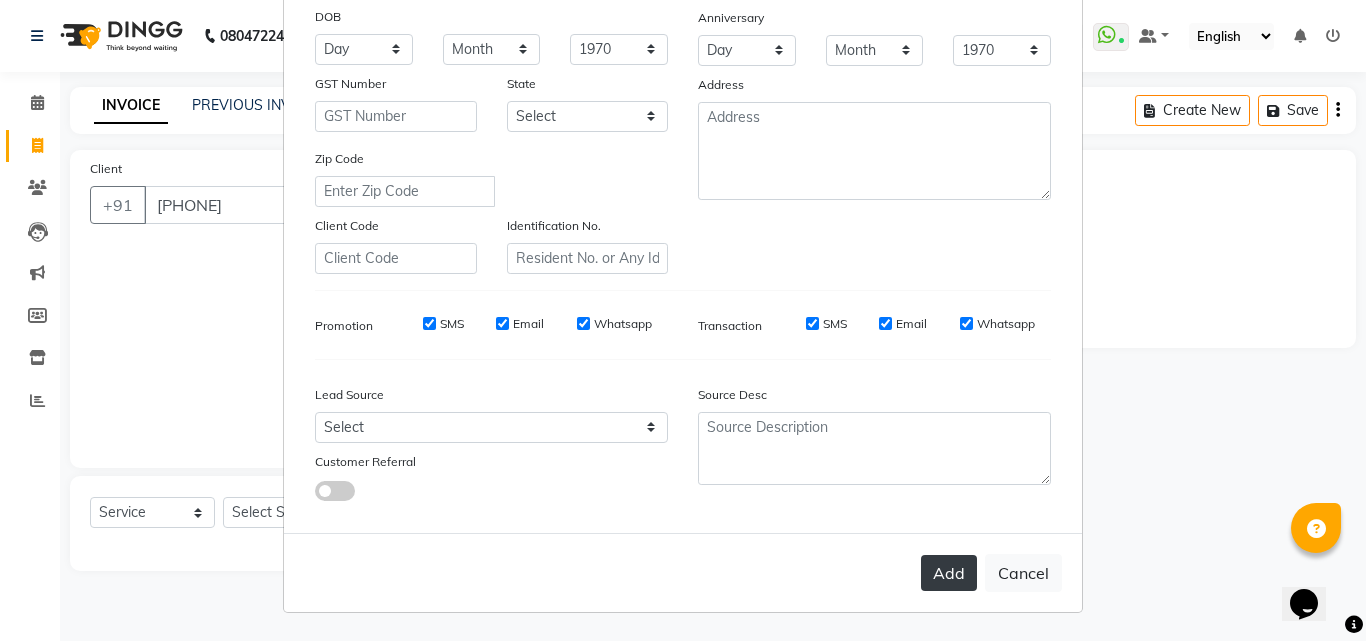 click on "Add" at bounding box center (949, 573) 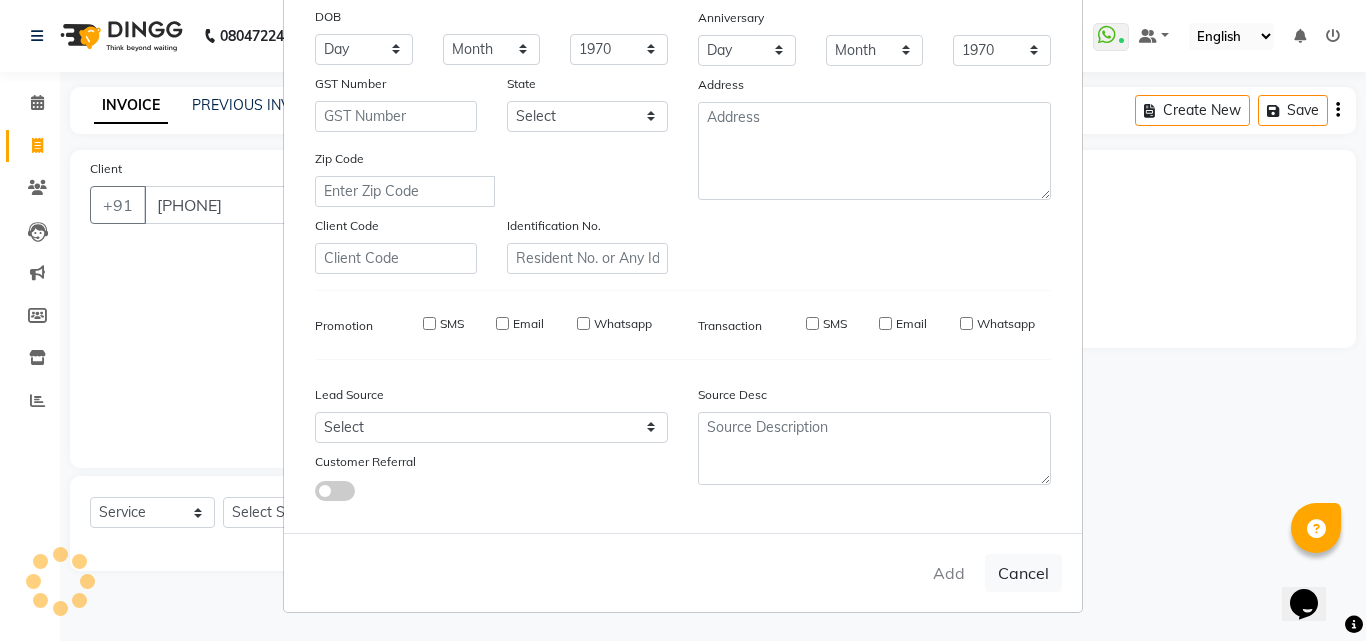 type 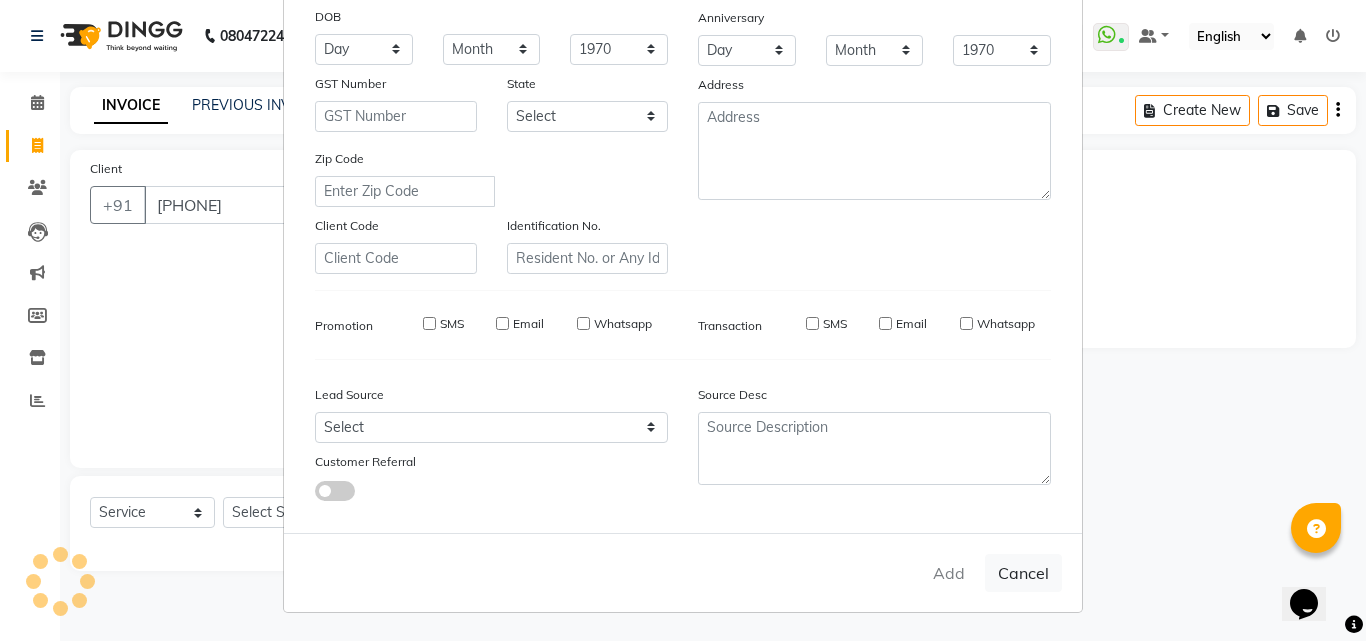 select 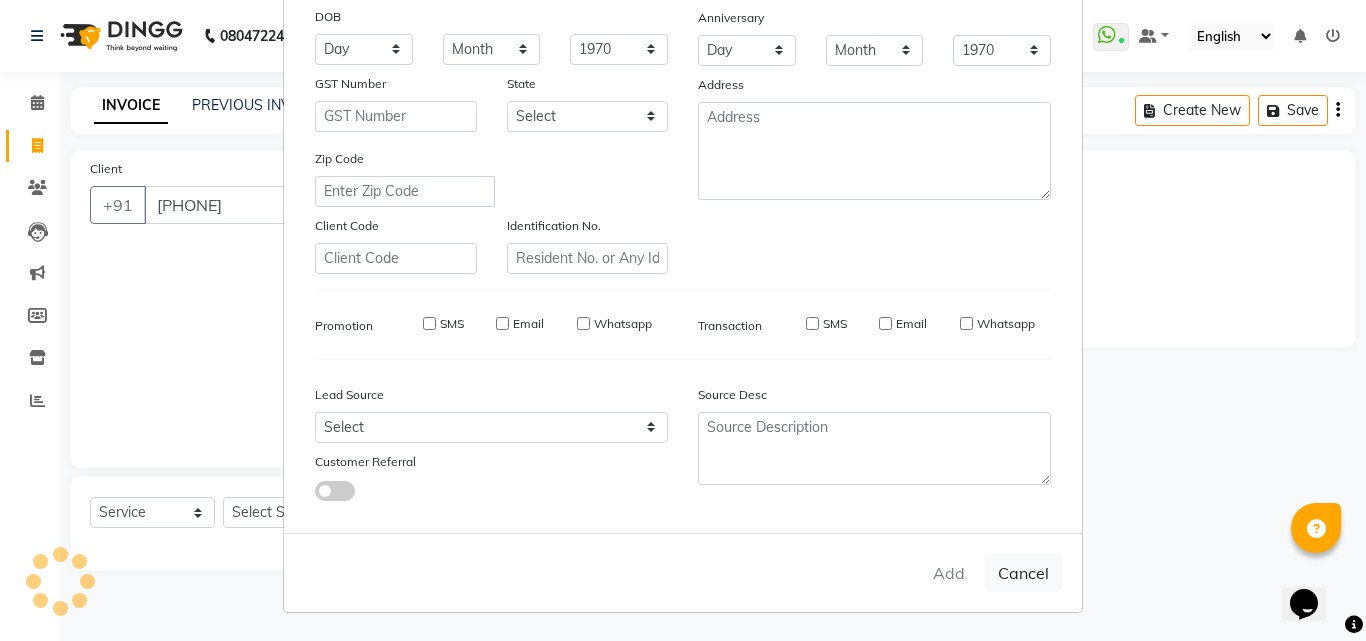 select 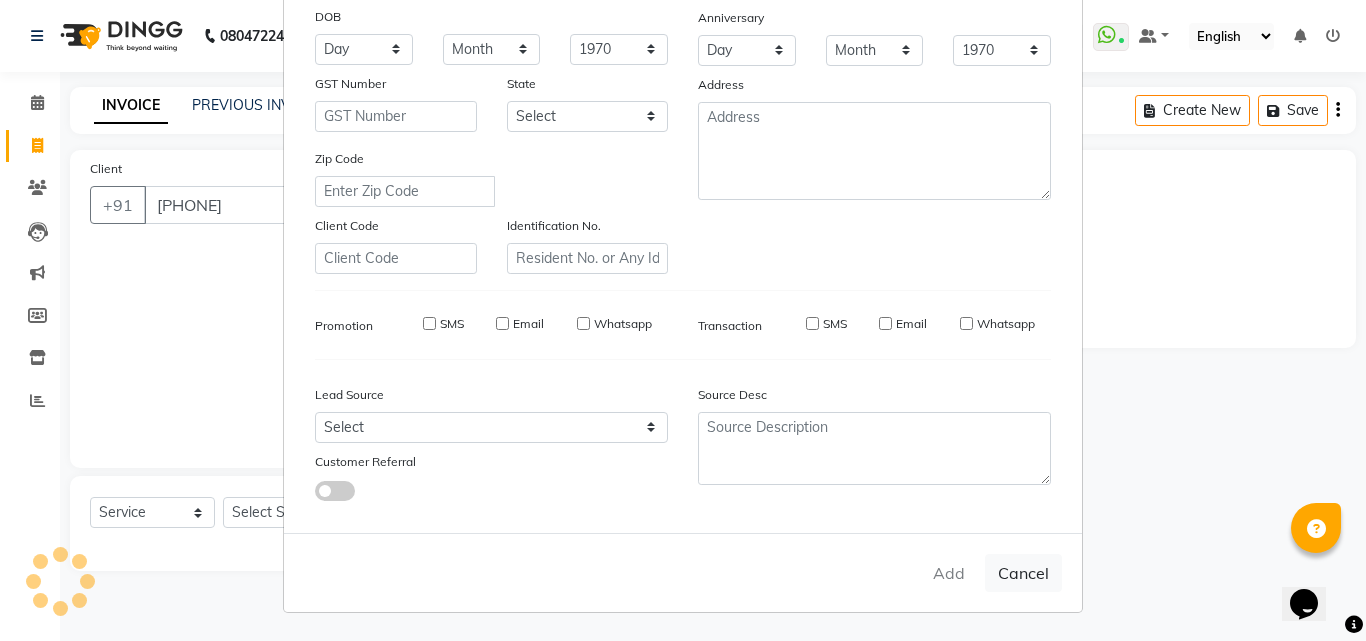 select 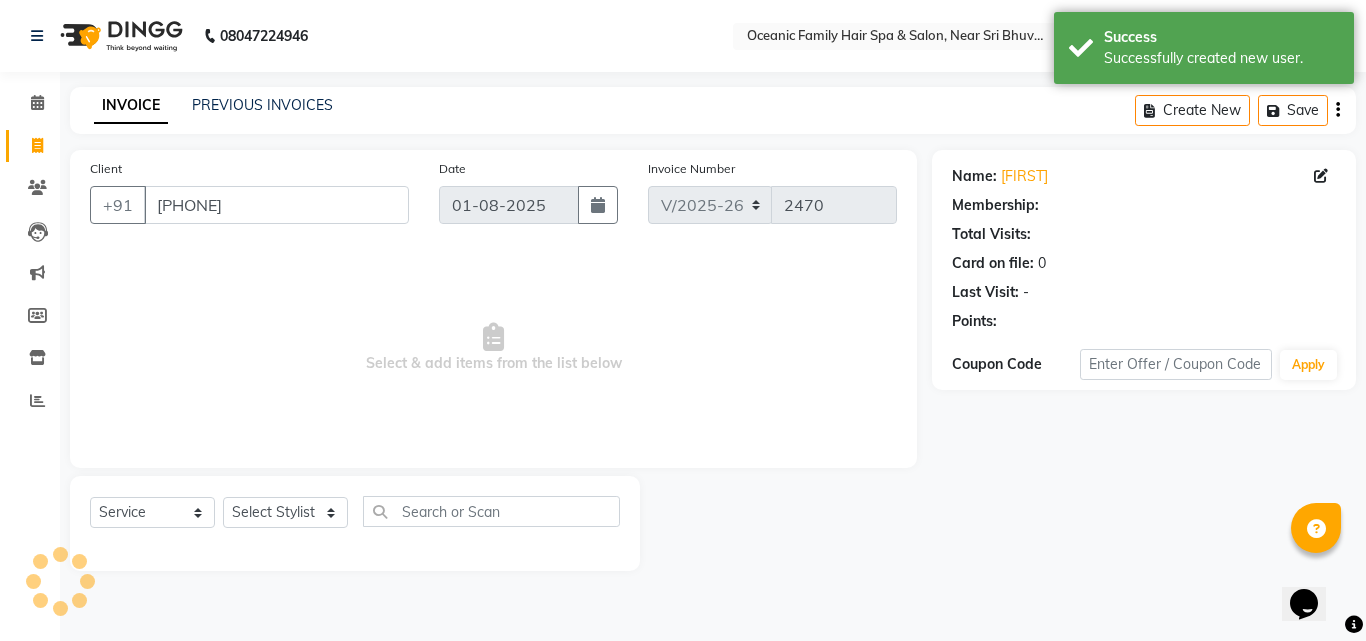 select on "1: Object" 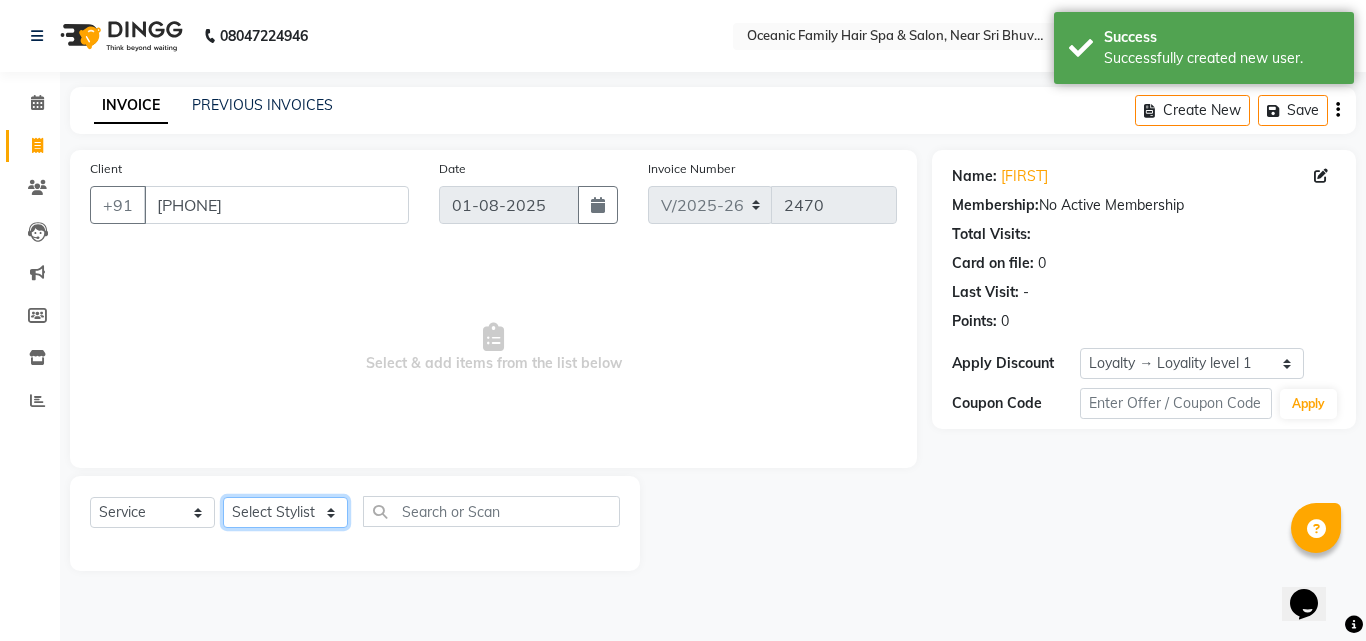click on "Select Stylist [FIRST] [FIRST] [FIRST] [FIRST] [FIRST] [FIRST] [FIRST] [FIRST] [FIRST]  Hair - Ladies Hair Cut With Wash  x Waxing - Back Waxing - Stomach Waxing - Full Body  Waxing Waxing - Under Arms Waxing - Upper Lip Waxing - Full Hand Waxing - Face    Waxing Waxing - Full Legs   Waxing Waxing - Half Legs Skin Care Therapy - Extra Instant Glow Pack Skin Care Therapy - Back Polishing Skin Care Therapy - Basic Clean - Up  (Fruit) Skin Care Therapy - Lacto Protein - Clean-Up Skin Care Therapy - Instant Glow- Clean-Up Skin Care Therapy - Gold-Clean Up Skin Care Therapy - Instant Glow Exfoliation Skin Care Therapy - Honey Wanuka Skin Care Therapy - D-Tanning Exfoliation Skin Care Therapy - Aroma Clean - Up D  - Tanning (Natures) - D Tan Face Massages - Face Reflexology 2 500" 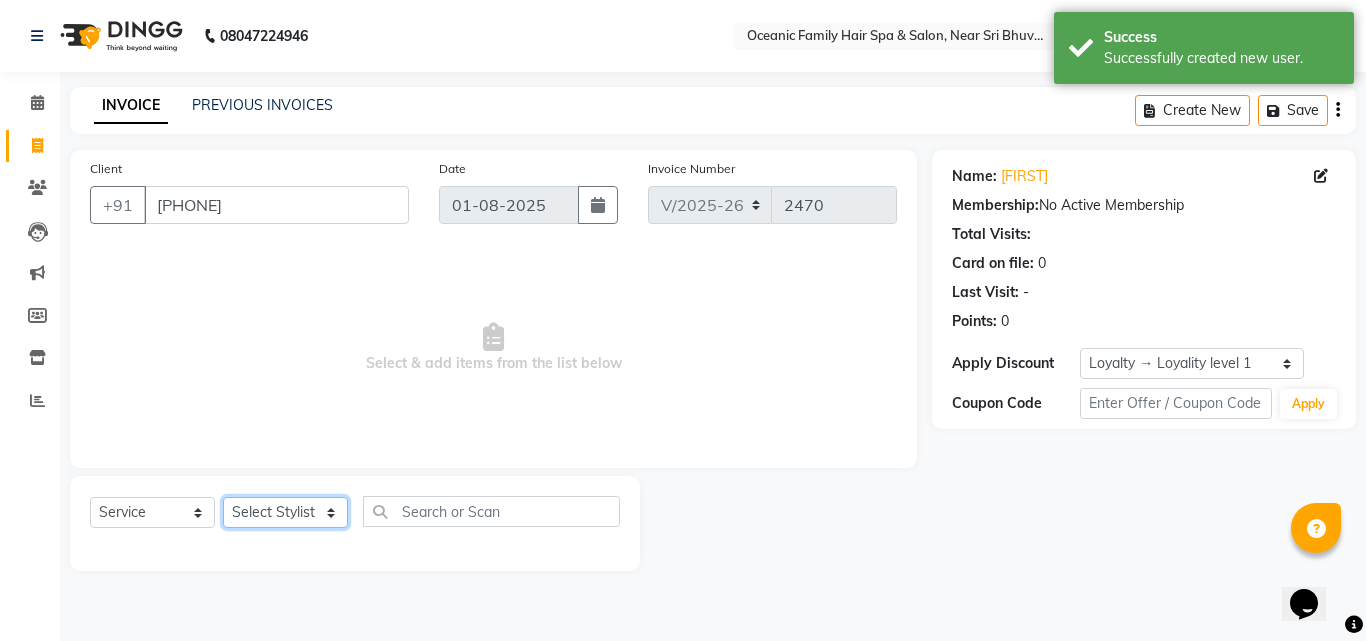 select on "23958" 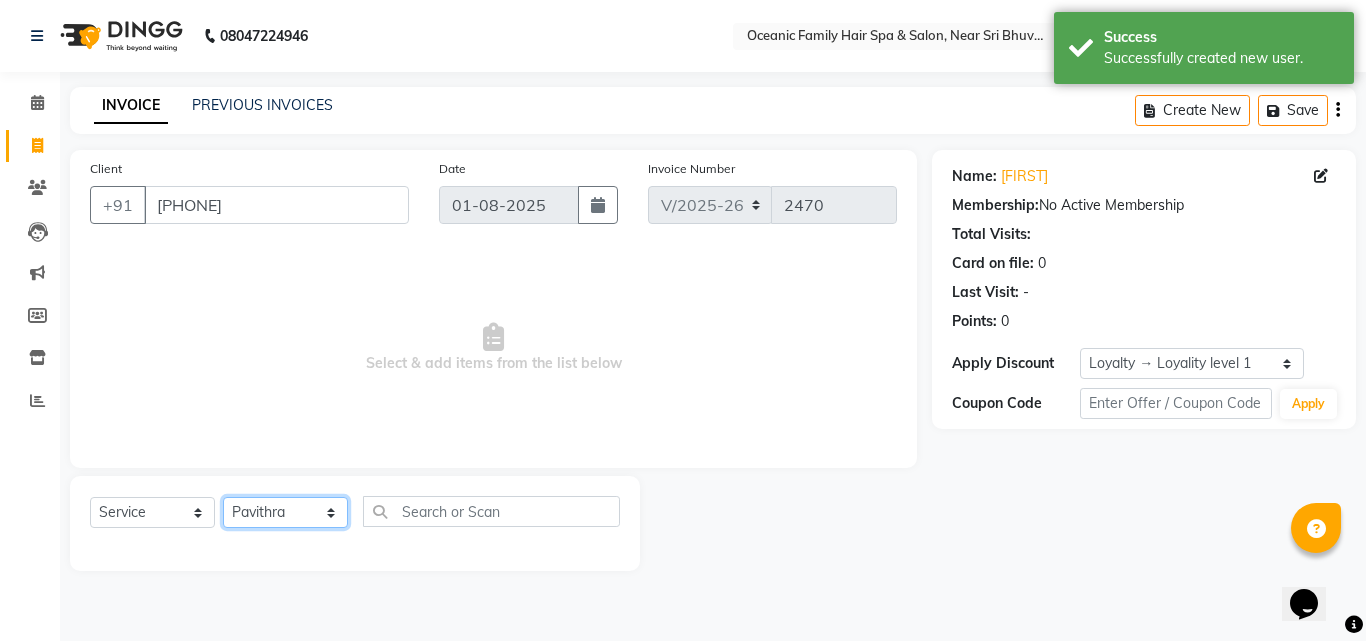 click on "Select Stylist [FIRST] [FIRST] [FIRST] [FIRST] [FIRST] [FIRST] [FIRST] [FIRST] [FIRST]  Hair - Ladies Hair Cut With Wash  x Waxing - Back Waxing - Stomach Waxing - Full Body  Waxing Waxing - Under Arms Waxing - Upper Lip Waxing - Full Hand Waxing - Face    Waxing Waxing - Full Legs   Waxing Waxing - Half Legs Skin Care Therapy - Extra Instant Glow Pack Skin Care Therapy - Back Polishing Skin Care Therapy - Basic Clean - Up  (Fruit) Skin Care Therapy - Lacto Protein - Clean-Up Skin Care Therapy - Instant Glow- Clean-Up Skin Care Therapy - Gold-Clean Up Skin Care Therapy - Instant Glow Exfoliation Skin Care Therapy - Honey Wanuka Skin Care Therapy - D-Tanning Exfoliation Skin Care Therapy - Aroma Clean - Up D  - Tanning (Natures) - D Tan Face Massages - Face Reflexology 2 500" 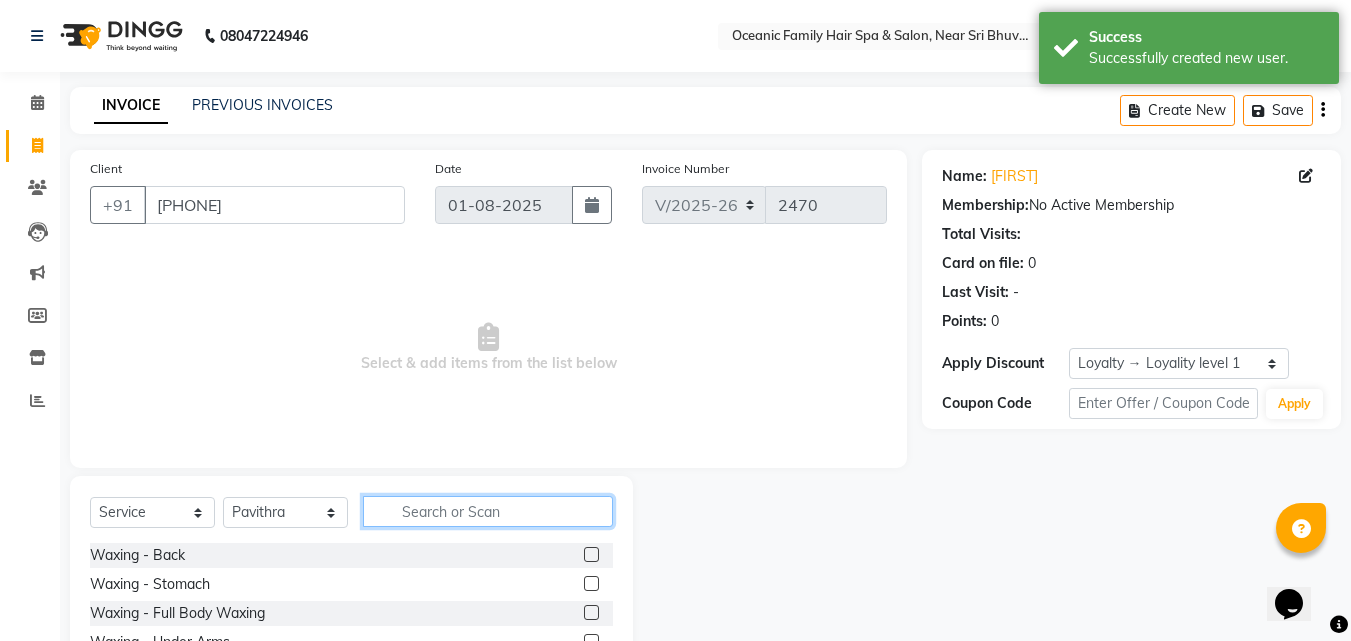 click 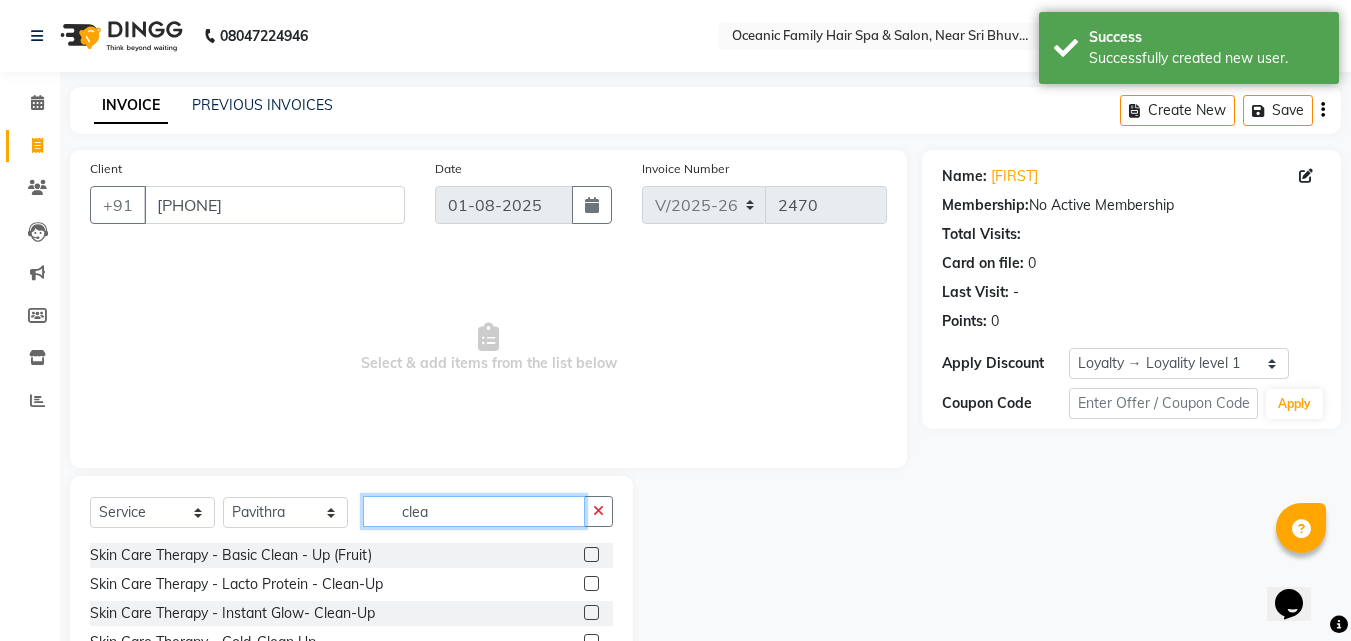 type on "clea" 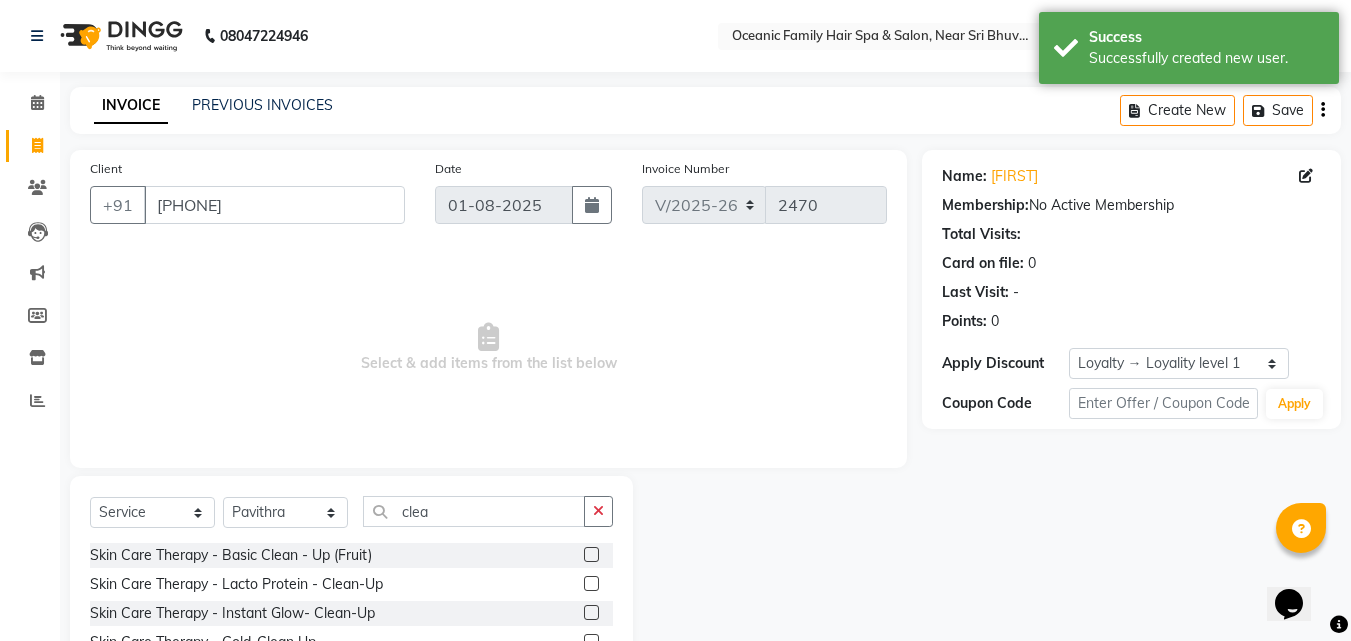 click 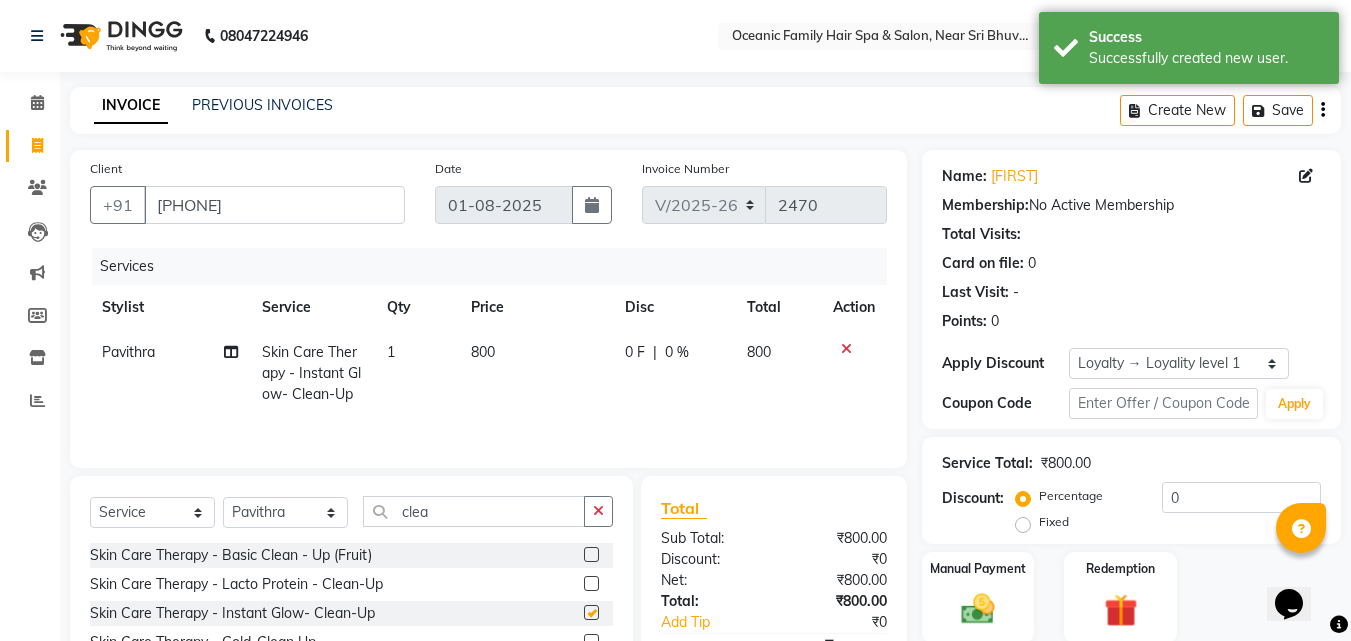 checkbox on "false" 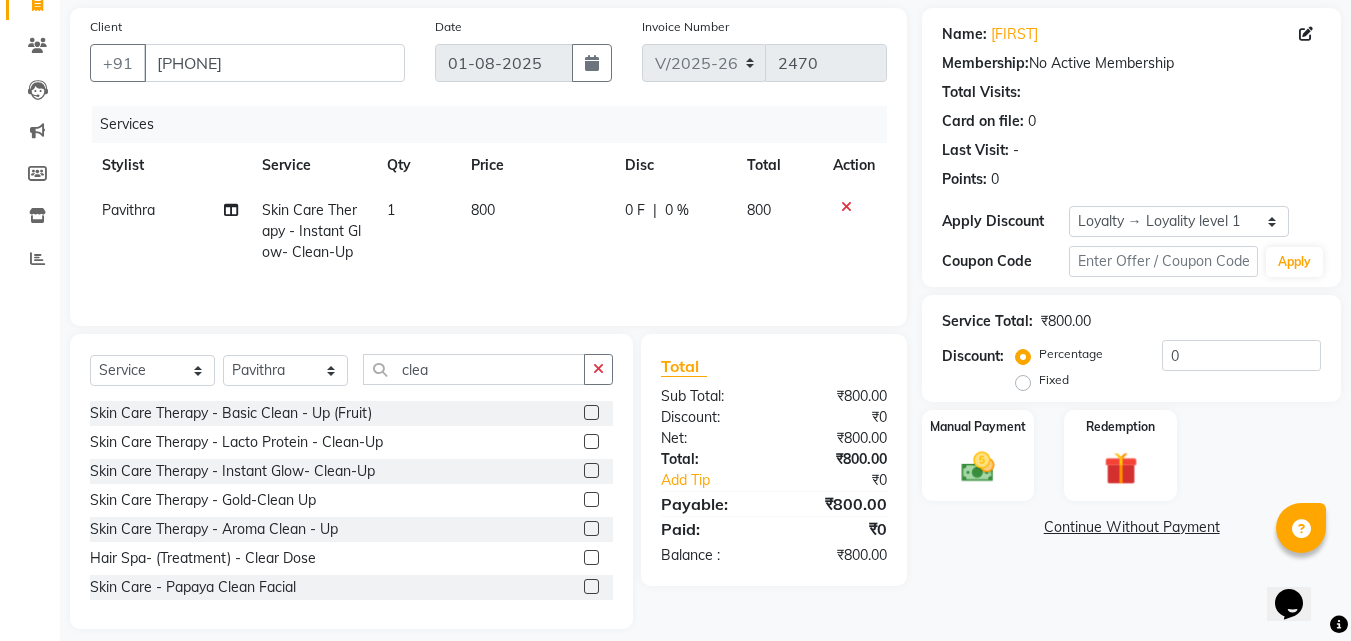scroll, scrollTop: 160, scrollLeft: 0, axis: vertical 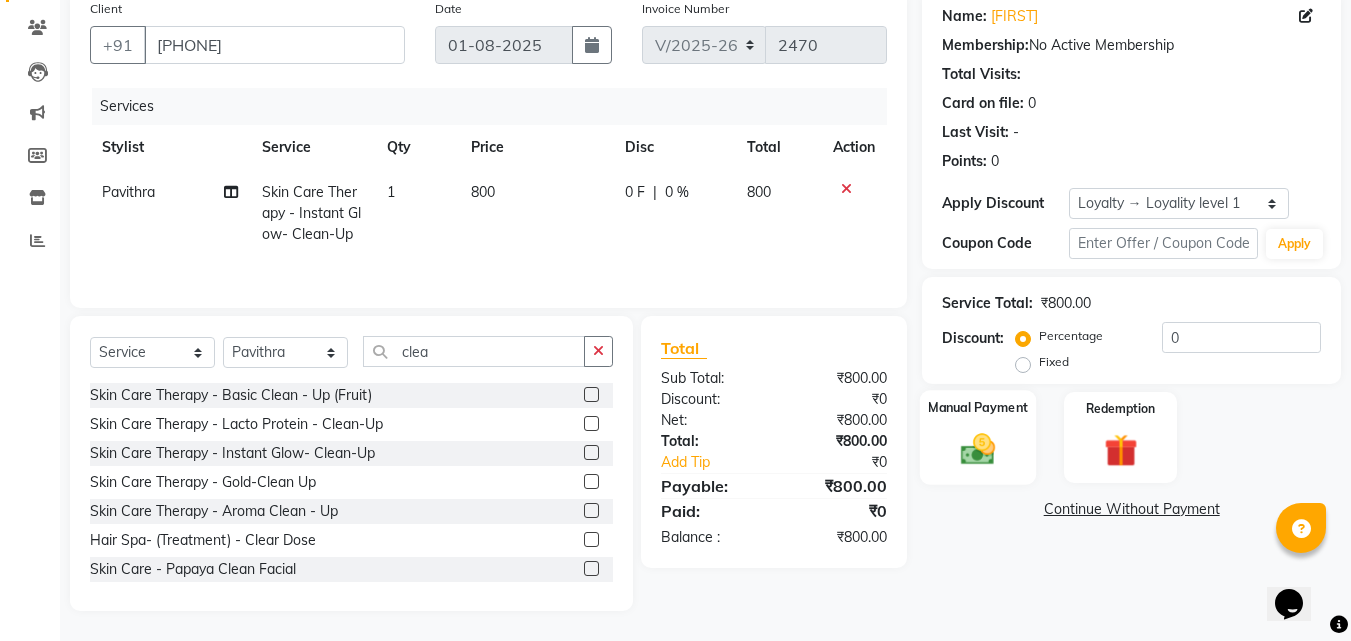 click 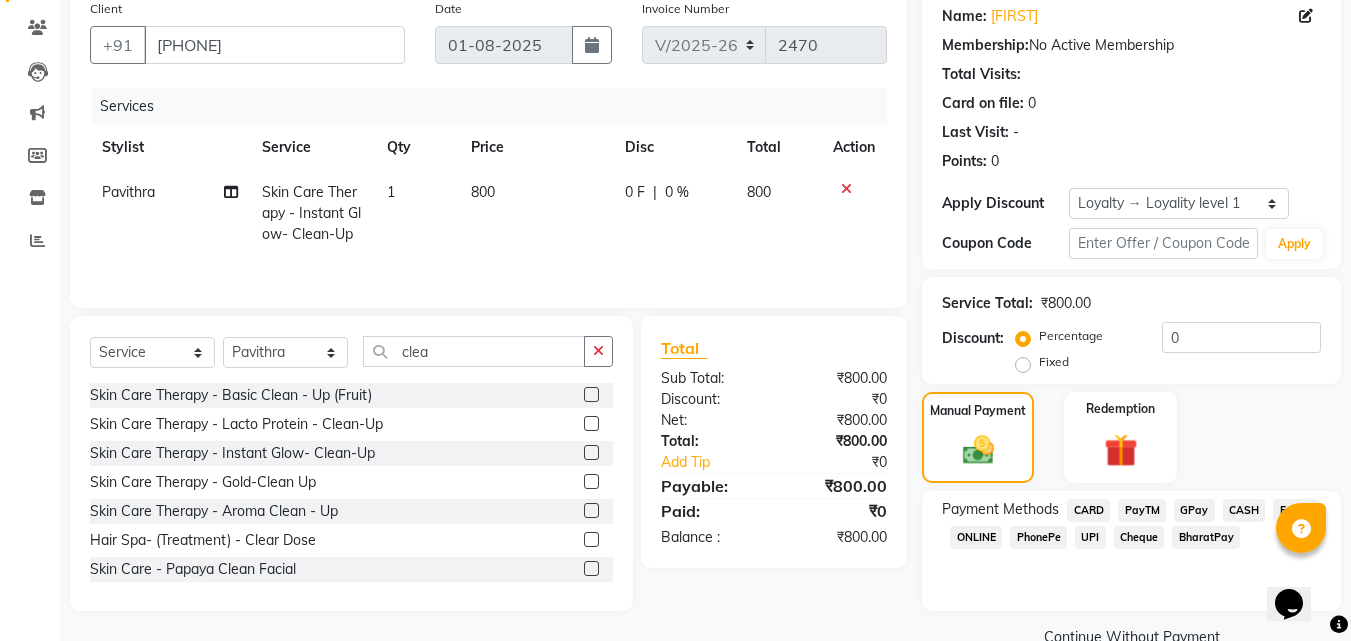click on "CASH" 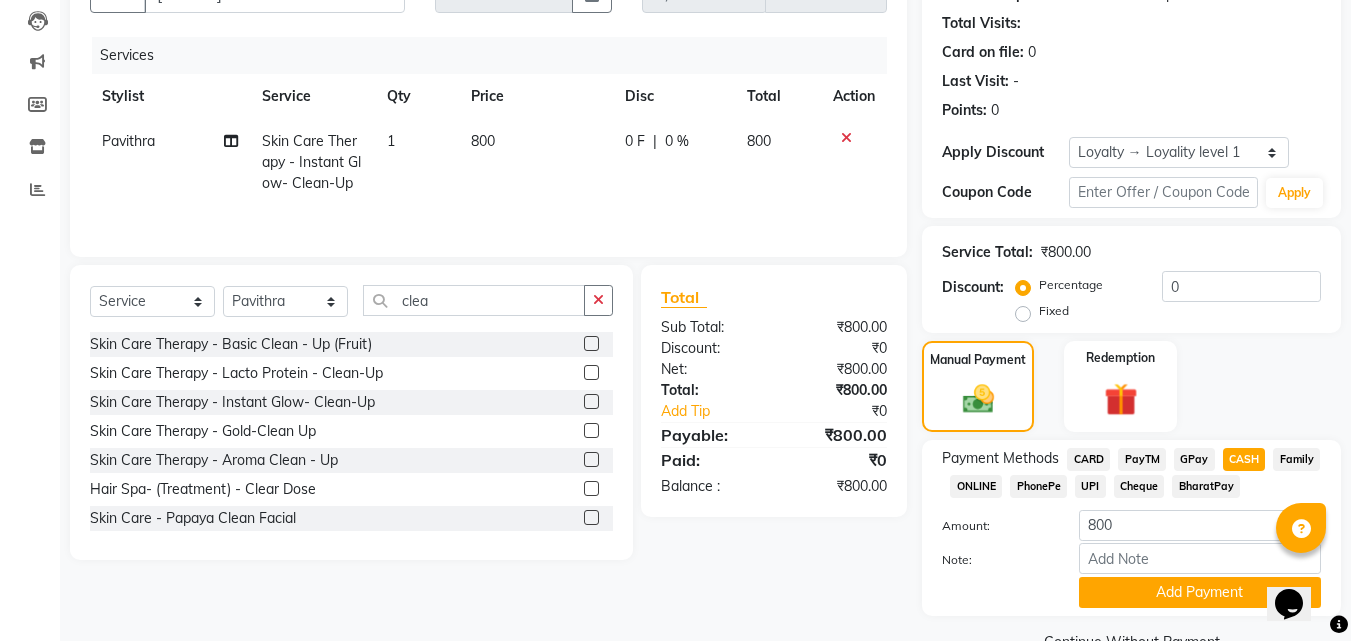 scroll, scrollTop: 257, scrollLeft: 0, axis: vertical 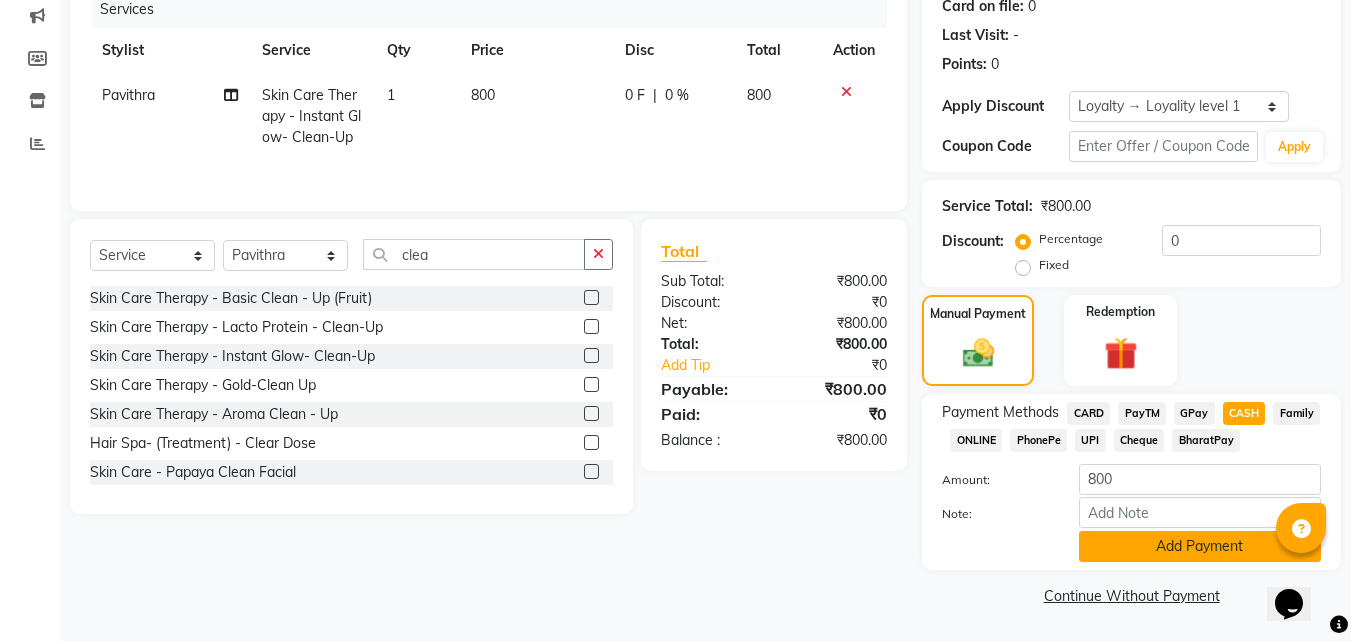 click on "Add Payment" 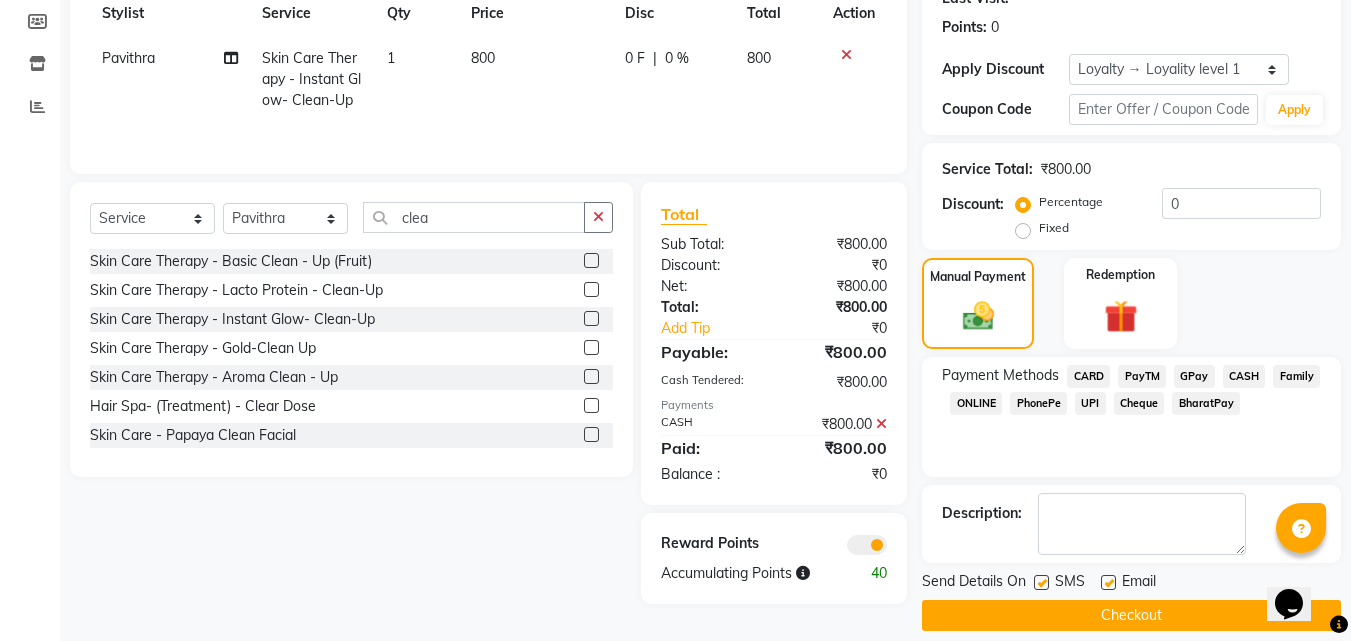 scroll, scrollTop: 314, scrollLeft: 0, axis: vertical 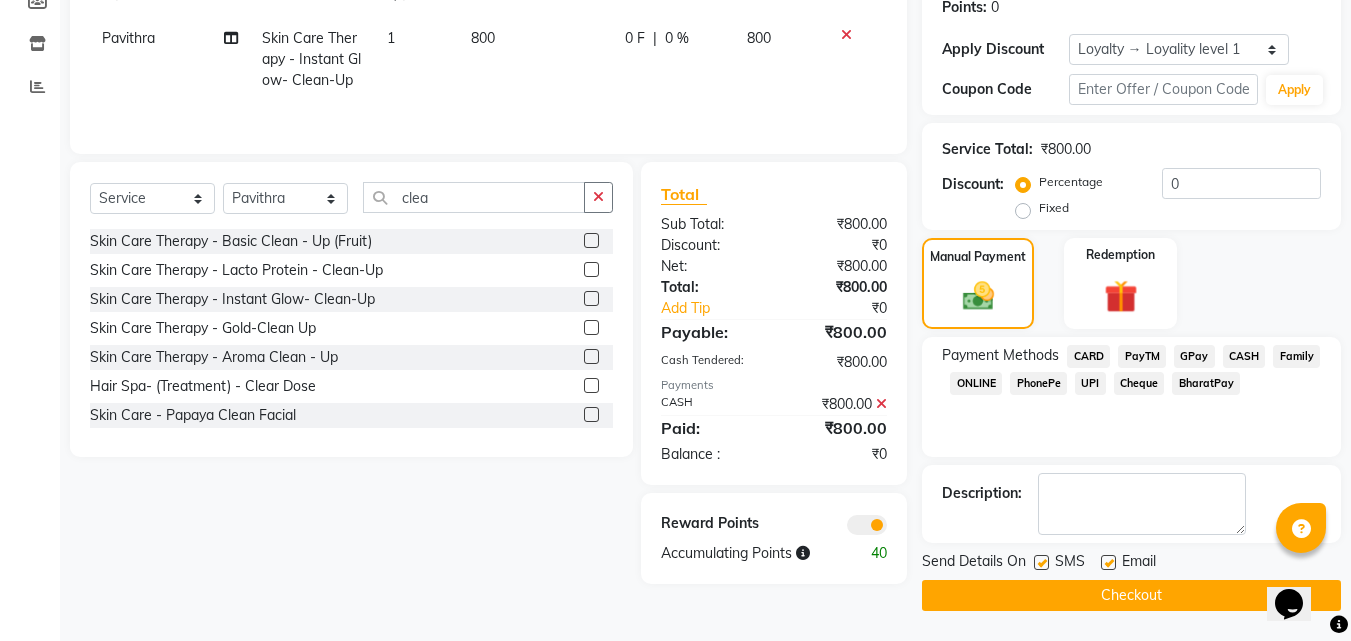 click on "Checkout" 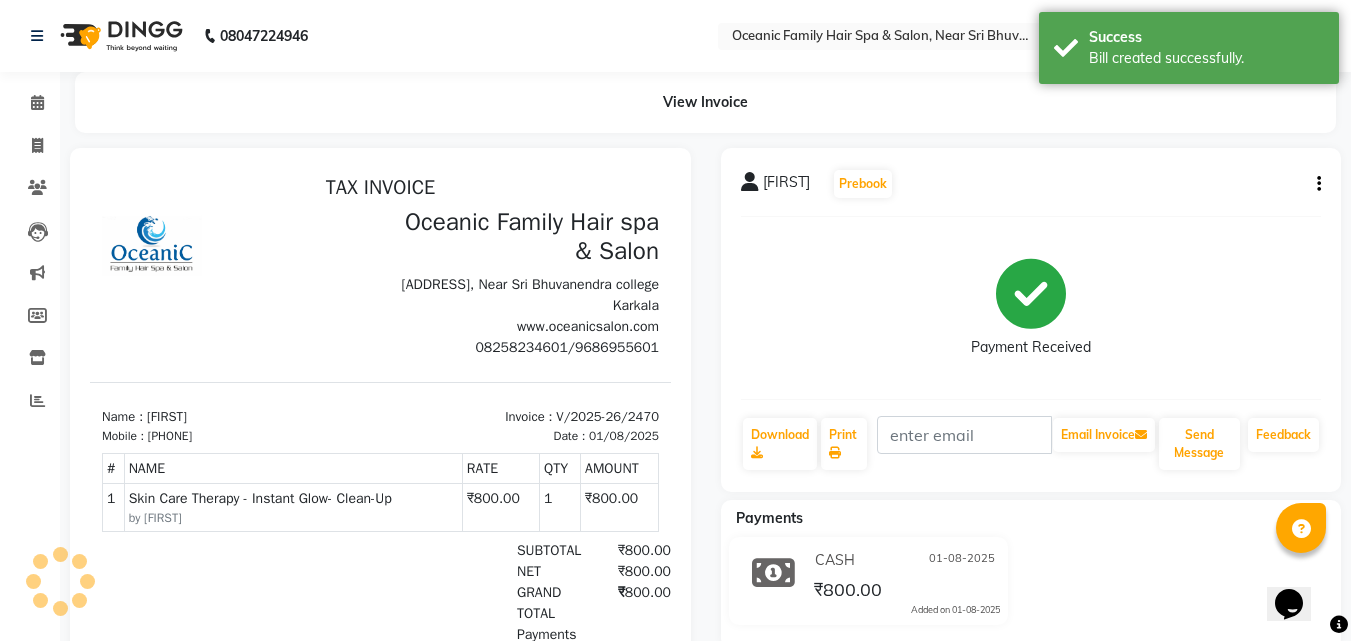 scroll, scrollTop: 0, scrollLeft: 0, axis: both 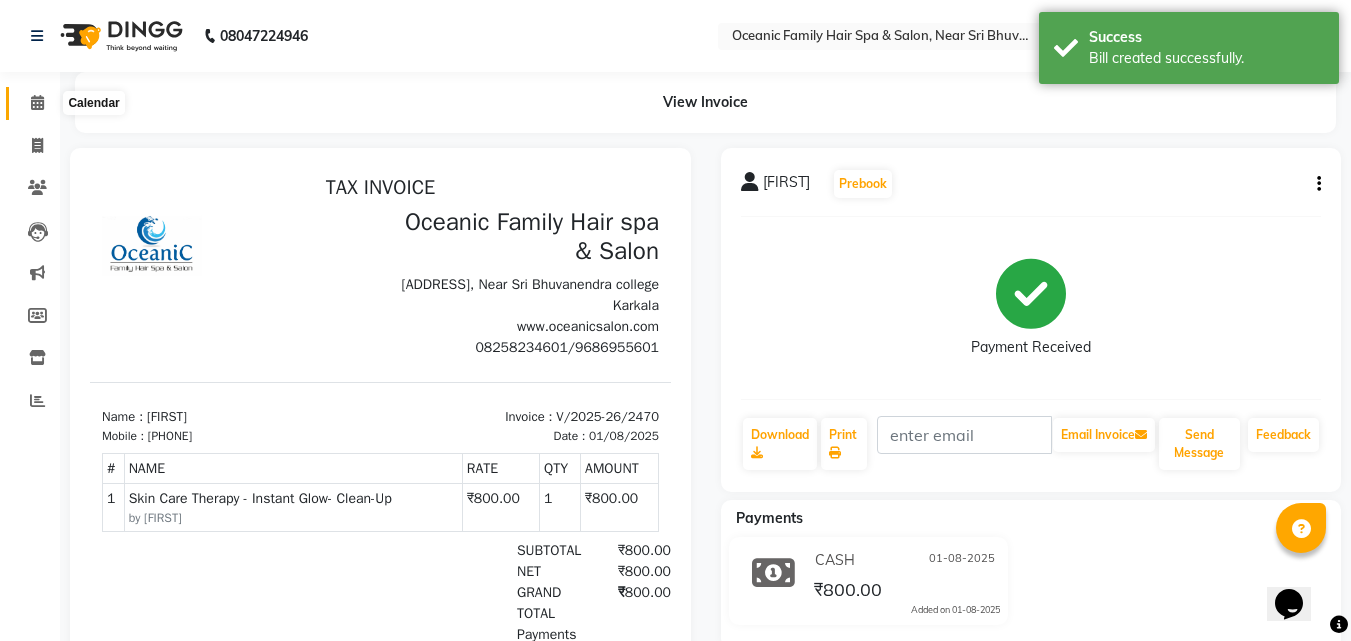 click 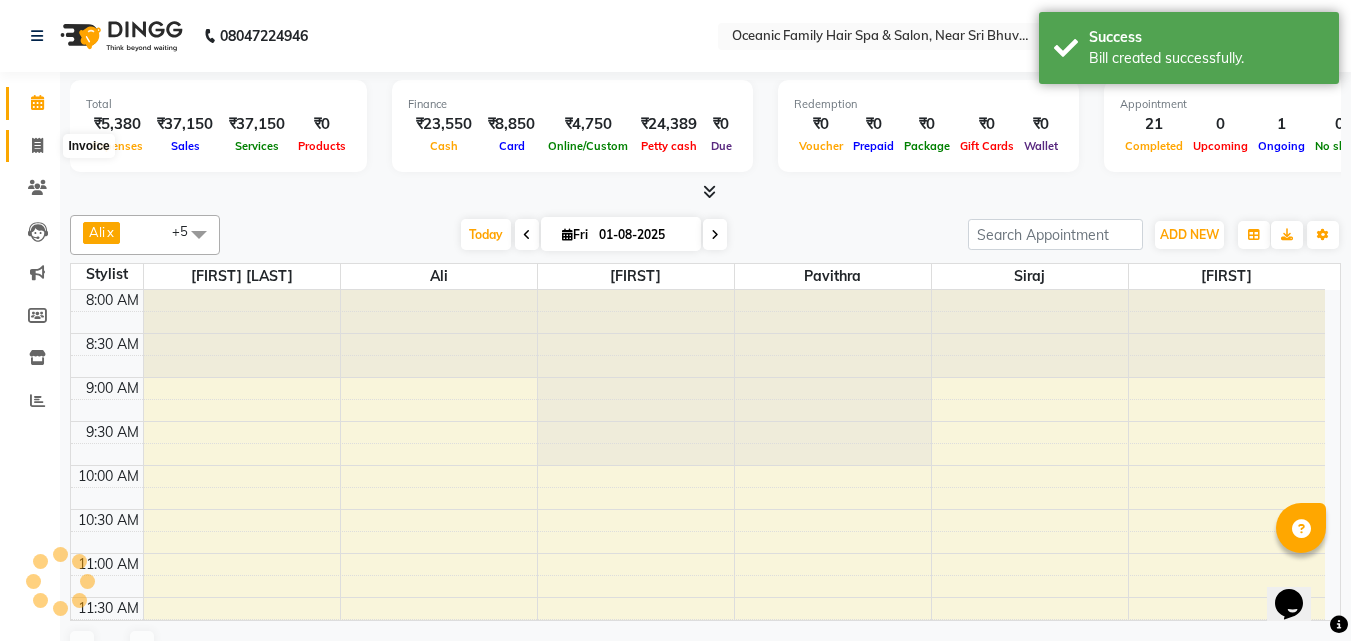 scroll, scrollTop: 881, scrollLeft: 0, axis: vertical 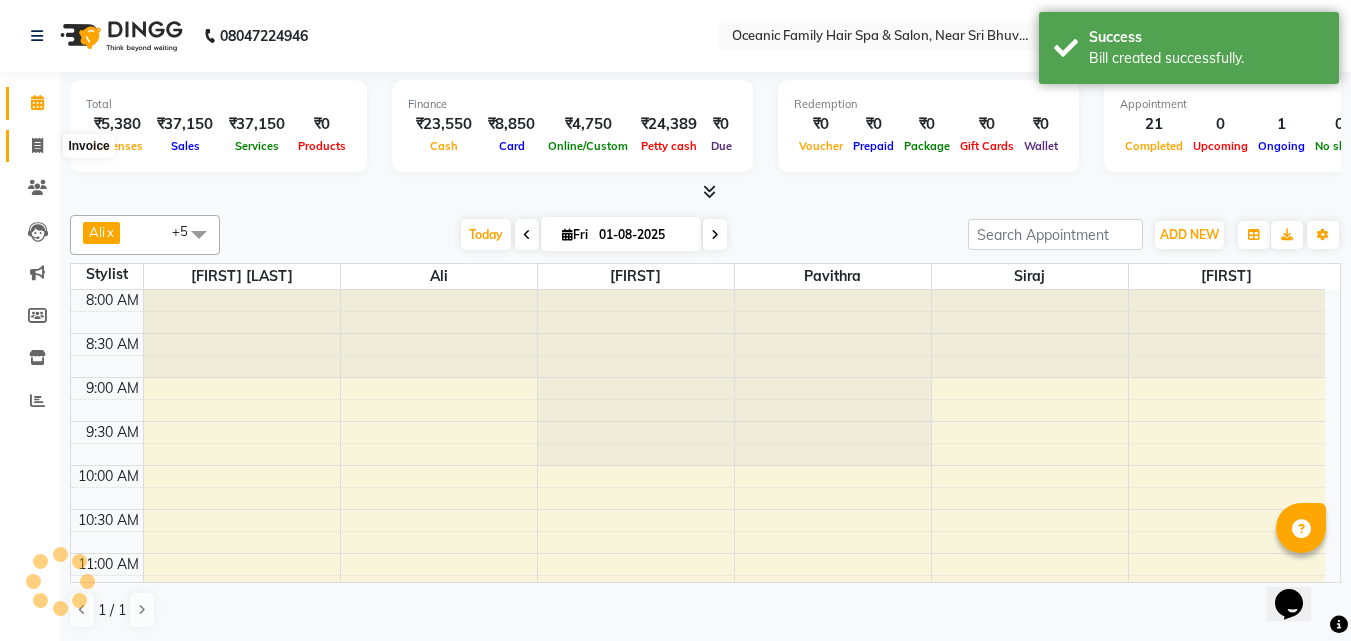 click 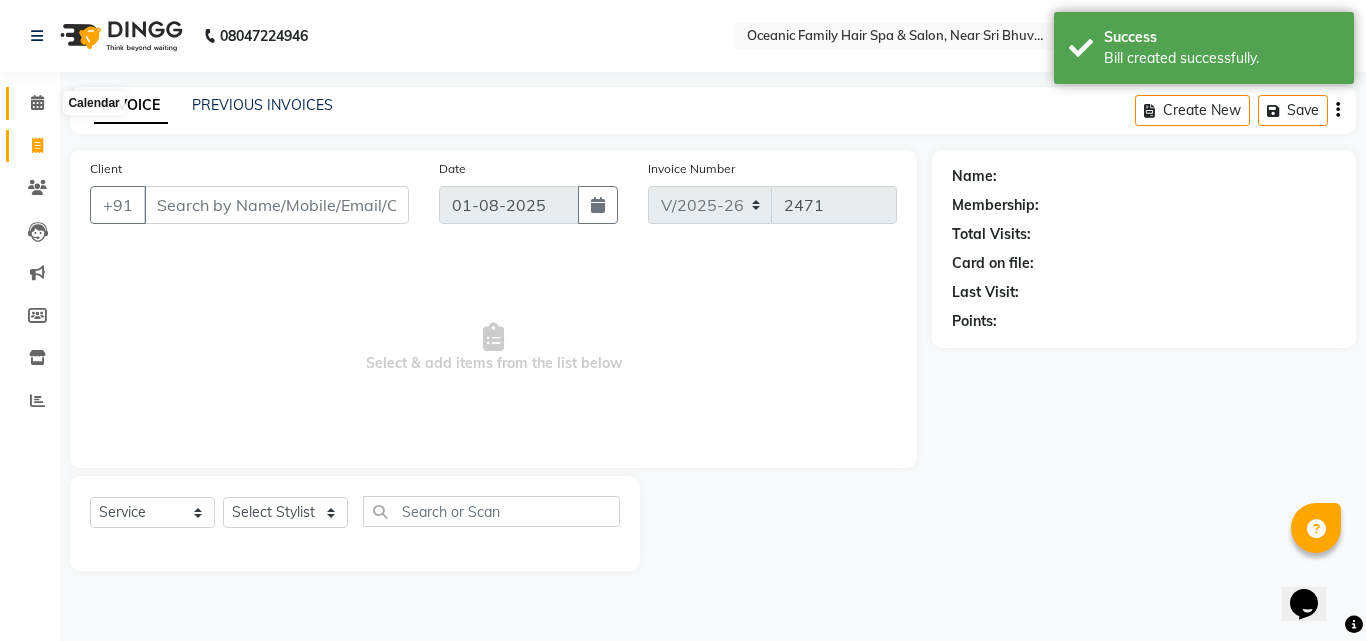 click 